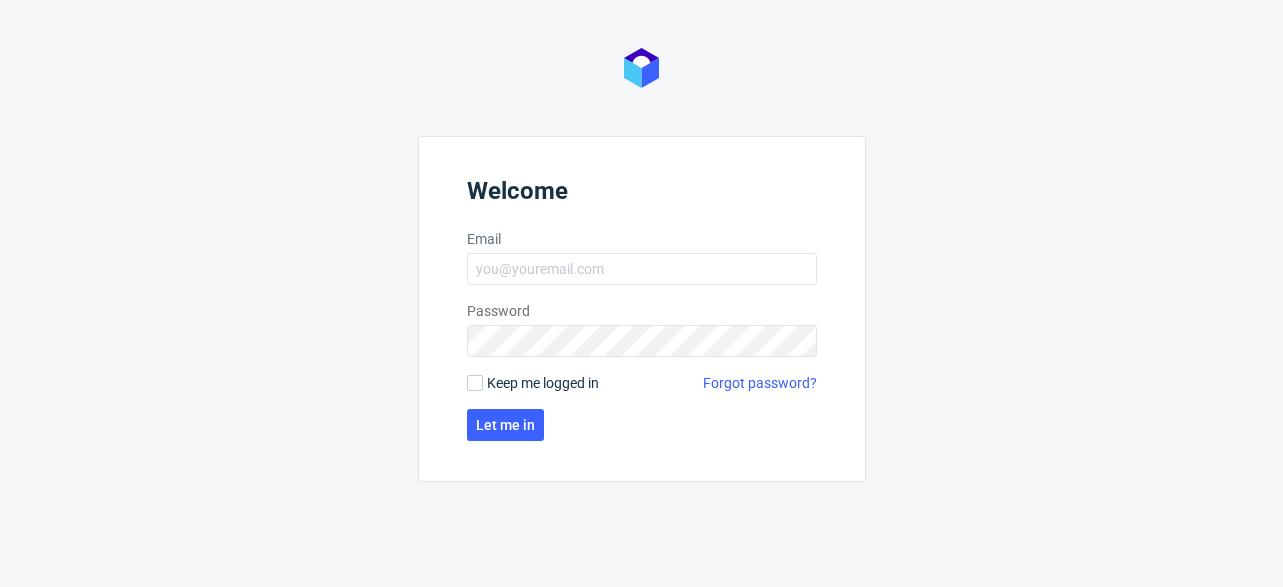 scroll, scrollTop: 0, scrollLeft: 0, axis: both 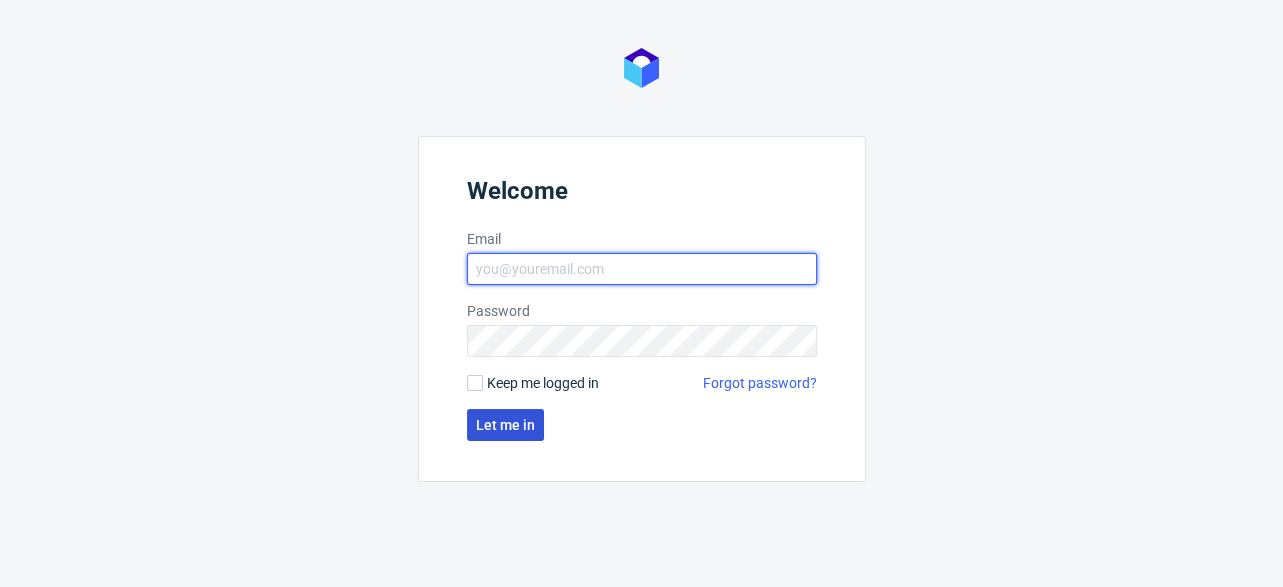 type on "[EMAIL_ADDRESS][DOMAIN_NAME]" 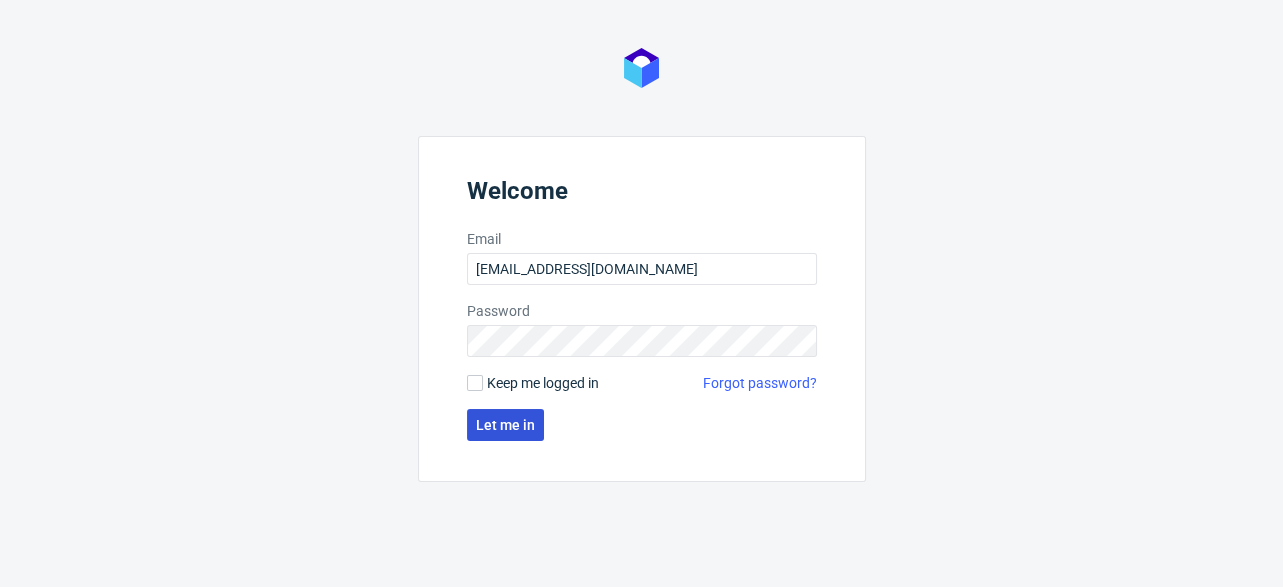 click on "Let me in" at bounding box center (505, 425) 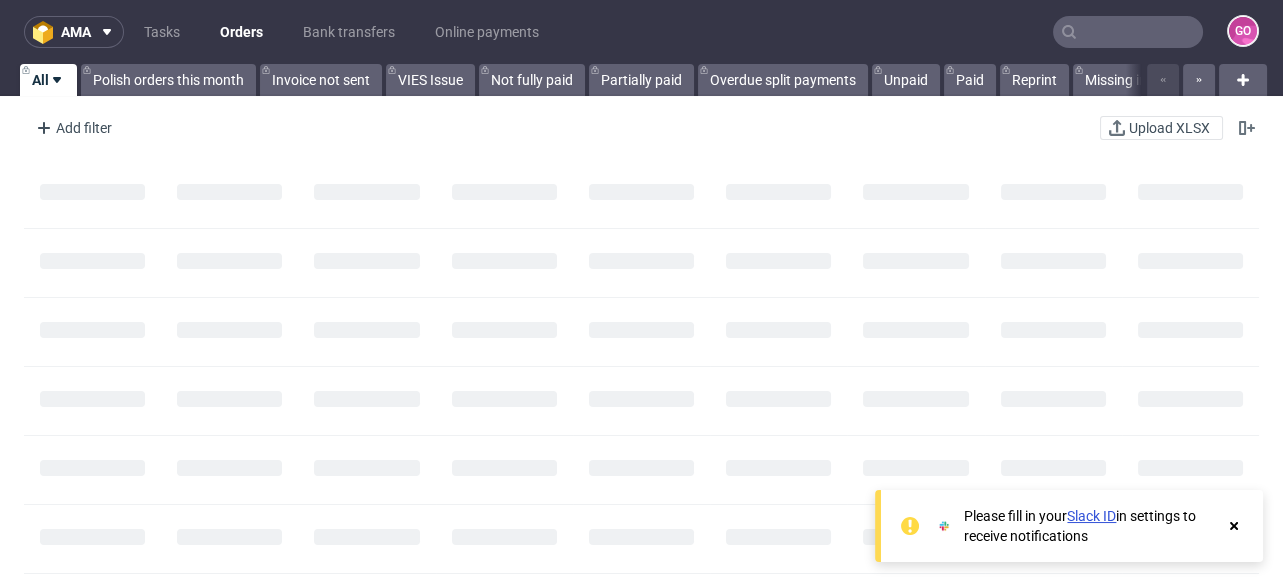 click at bounding box center (1128, 32) 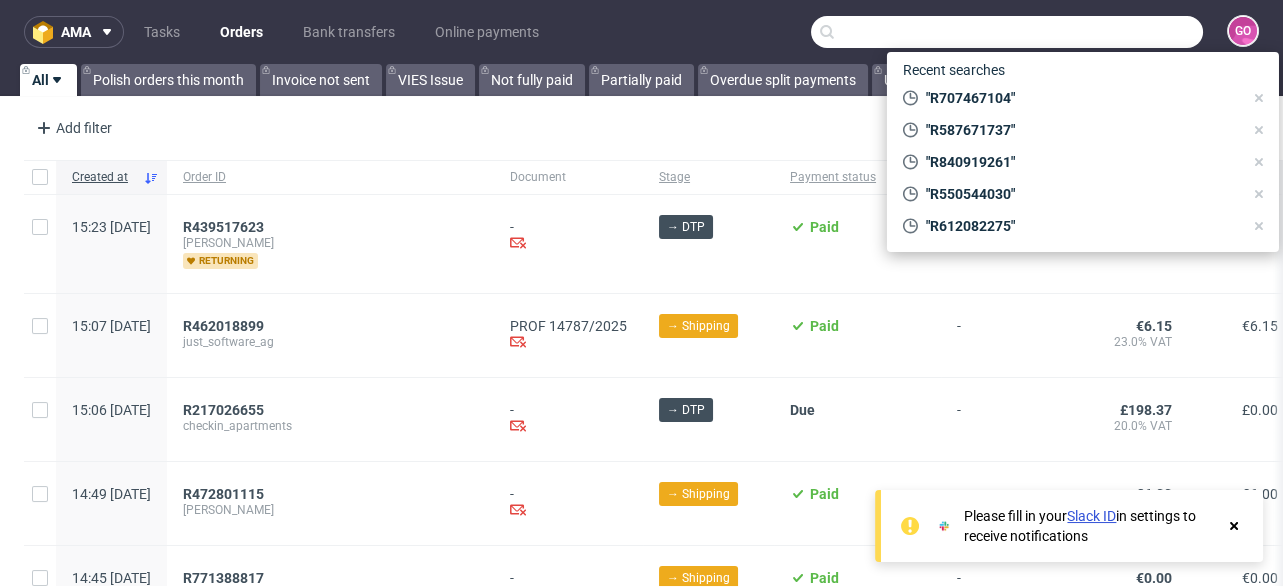paste on "R940082637" 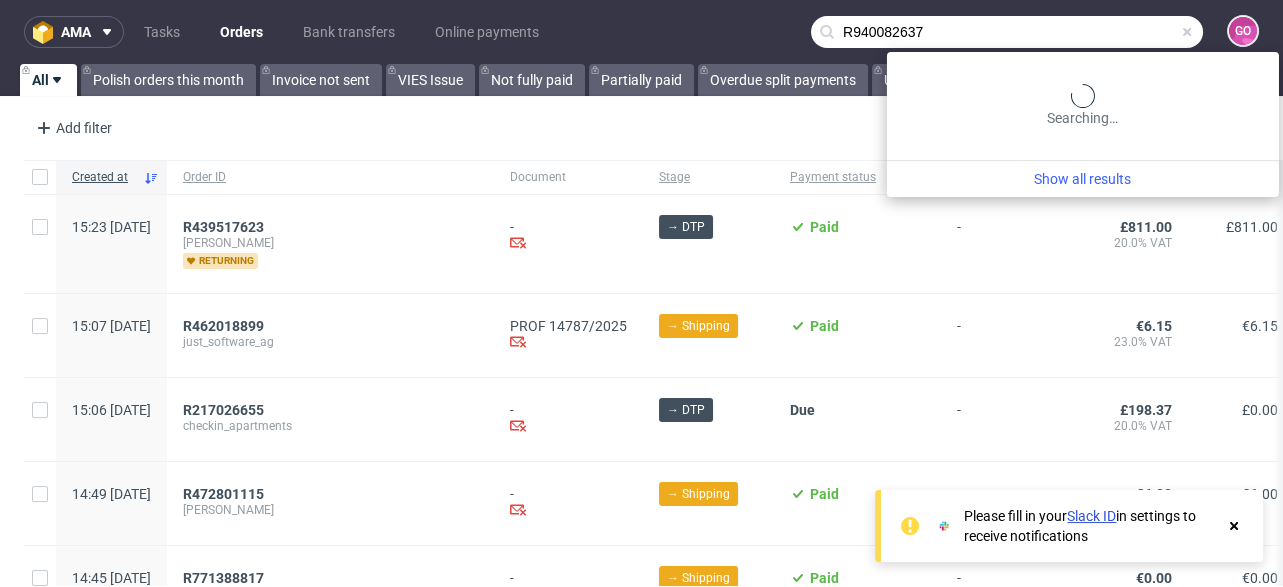 type on "R940082637" 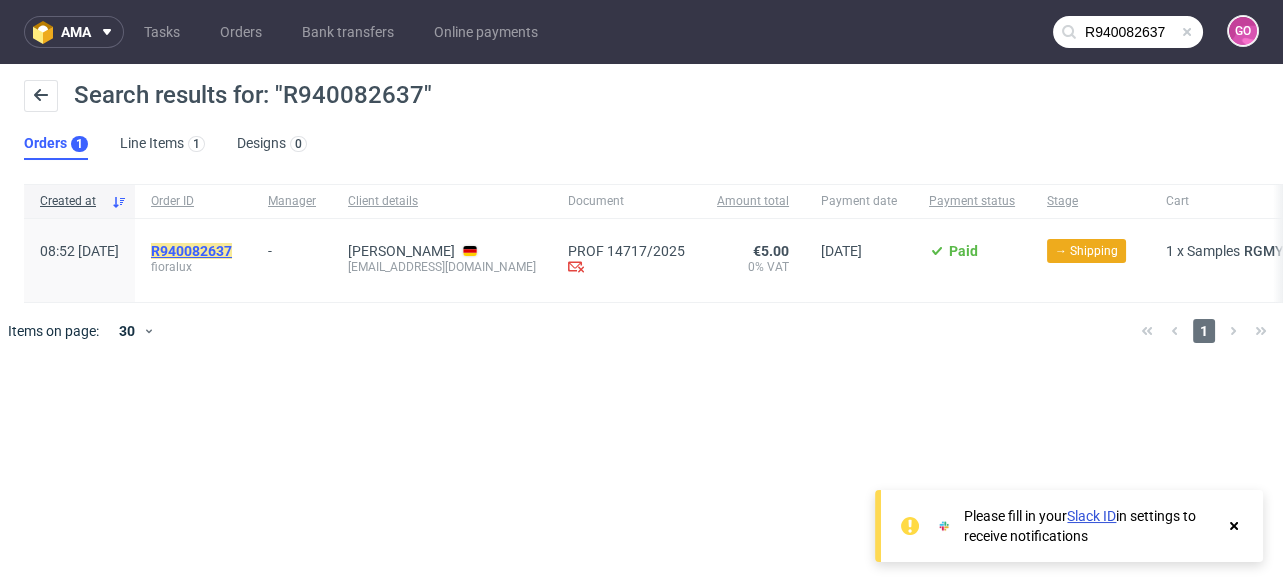 click on "R940082637" 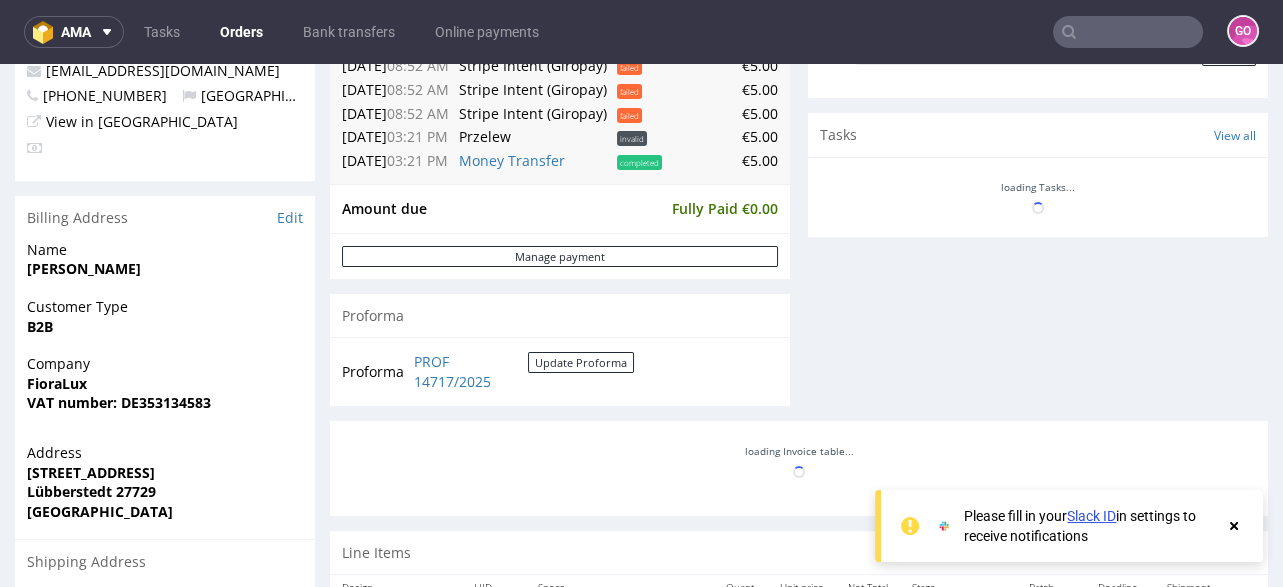 scroll, scrollTop: 800, scrollLeft: 0, axis: vertical 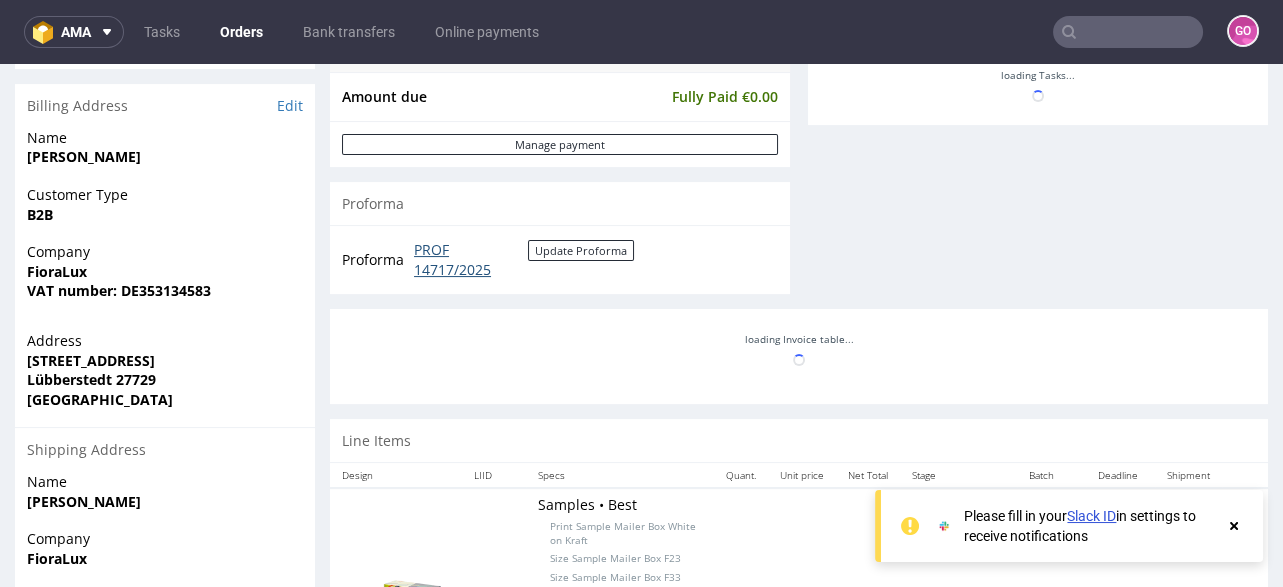 click on "PROF 14717/2025" at bounding box center (471, 259) 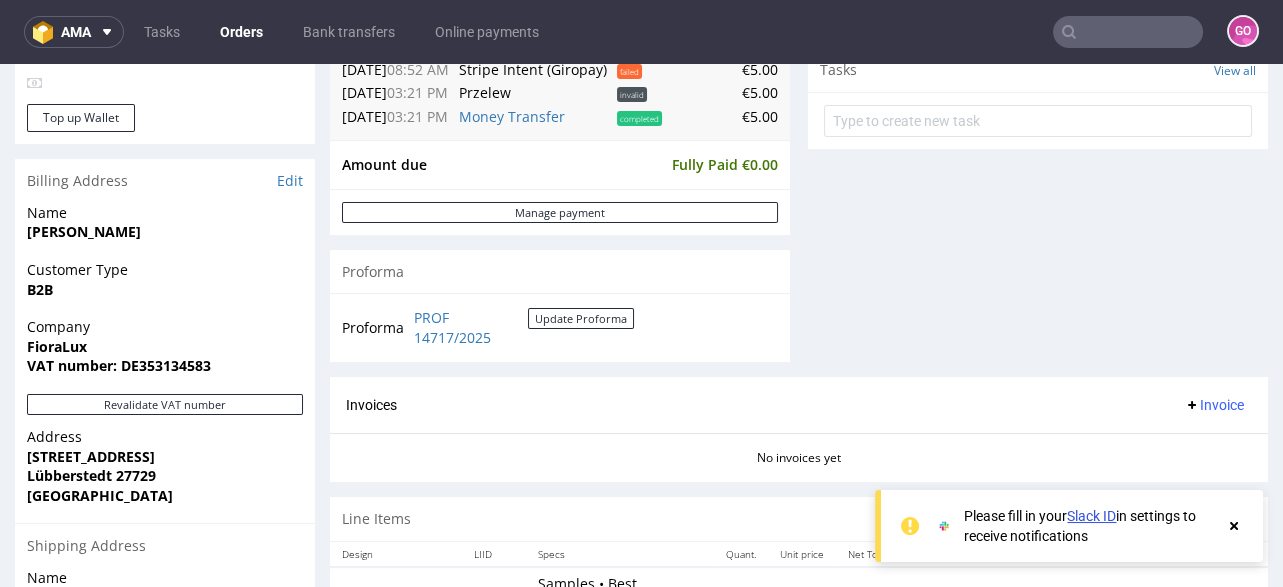 scroll, scrollTop: 880, scrollLeft: 0, axis: vertical 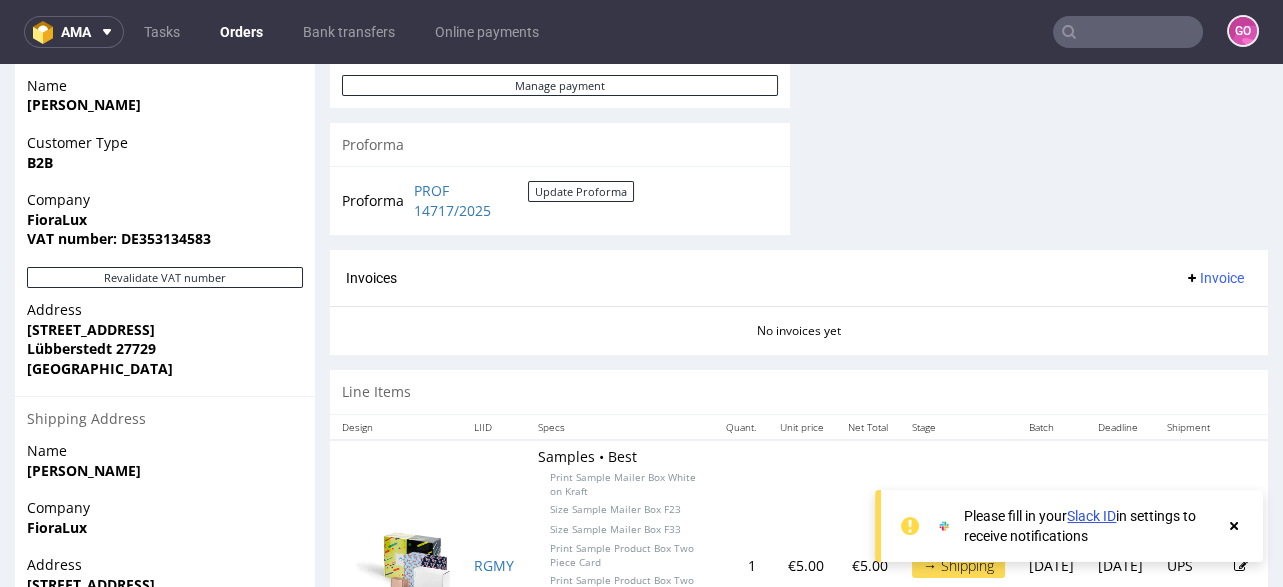 click on "ama Tasks Orders Bank transfers Online payments GO" at bounding box center [641, 32] 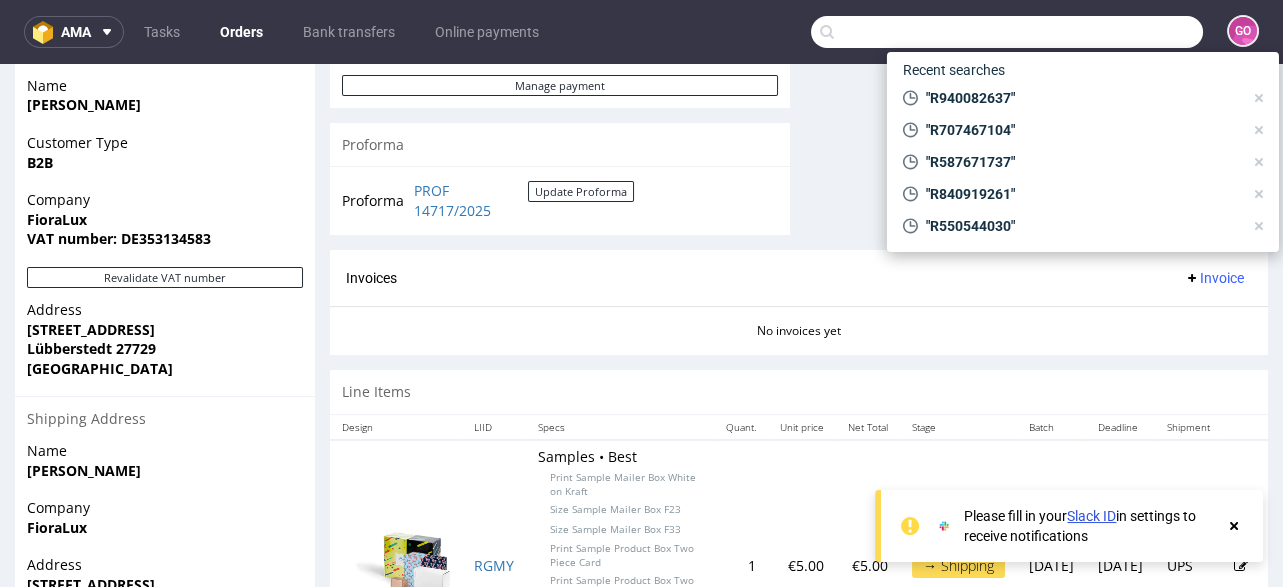 paste on "R791441567" 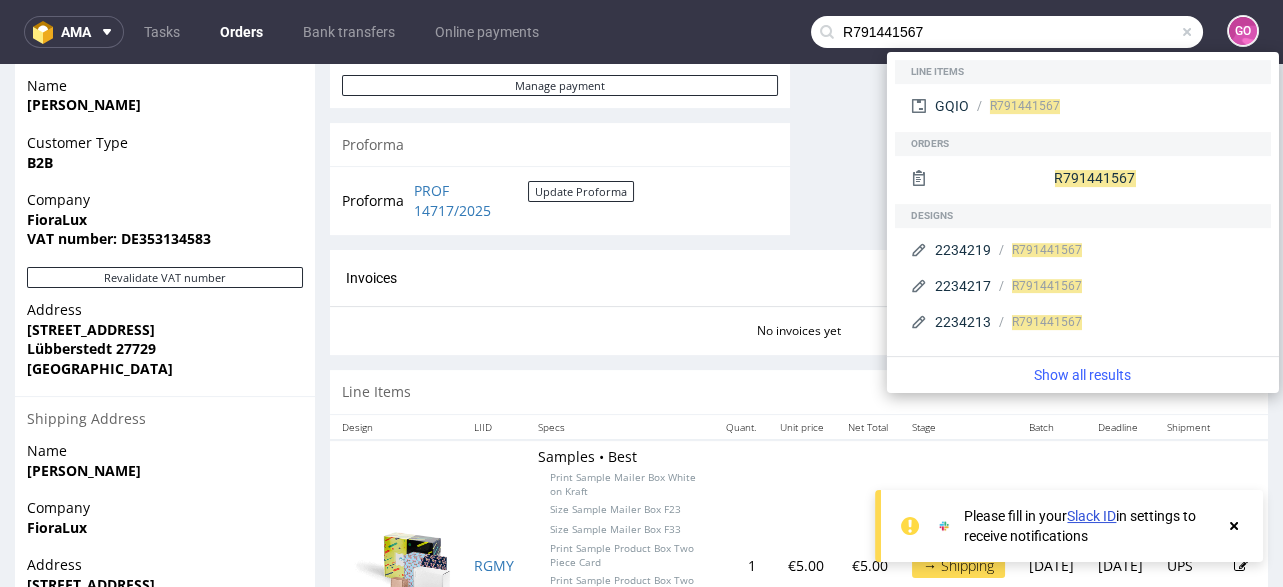 type on "R791441567" 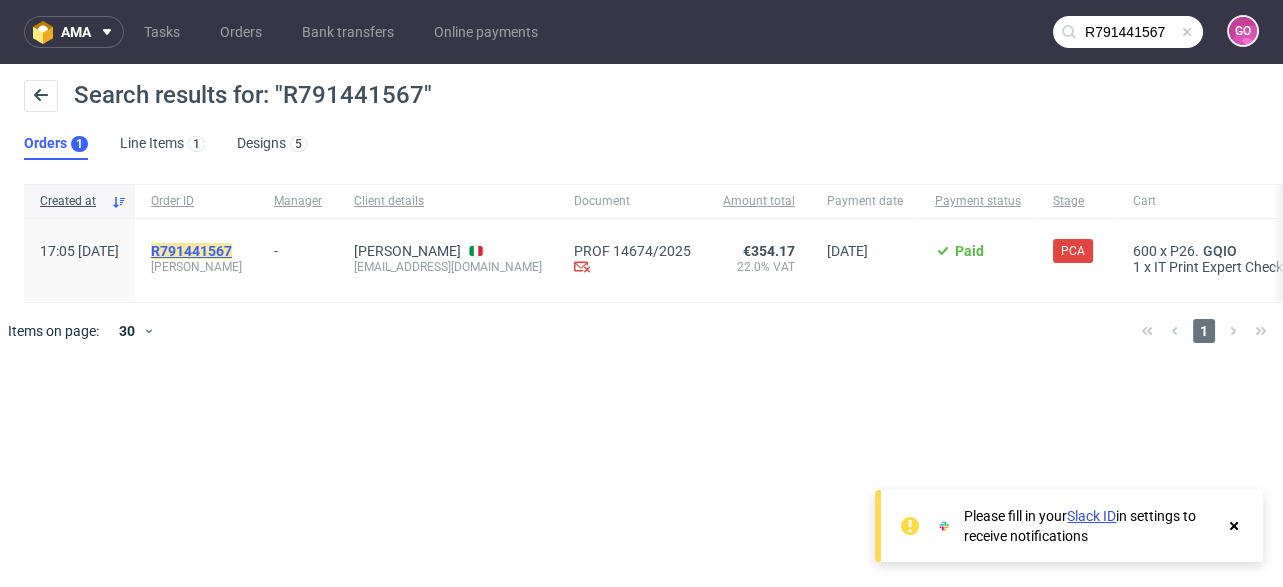 click on "R791441567" 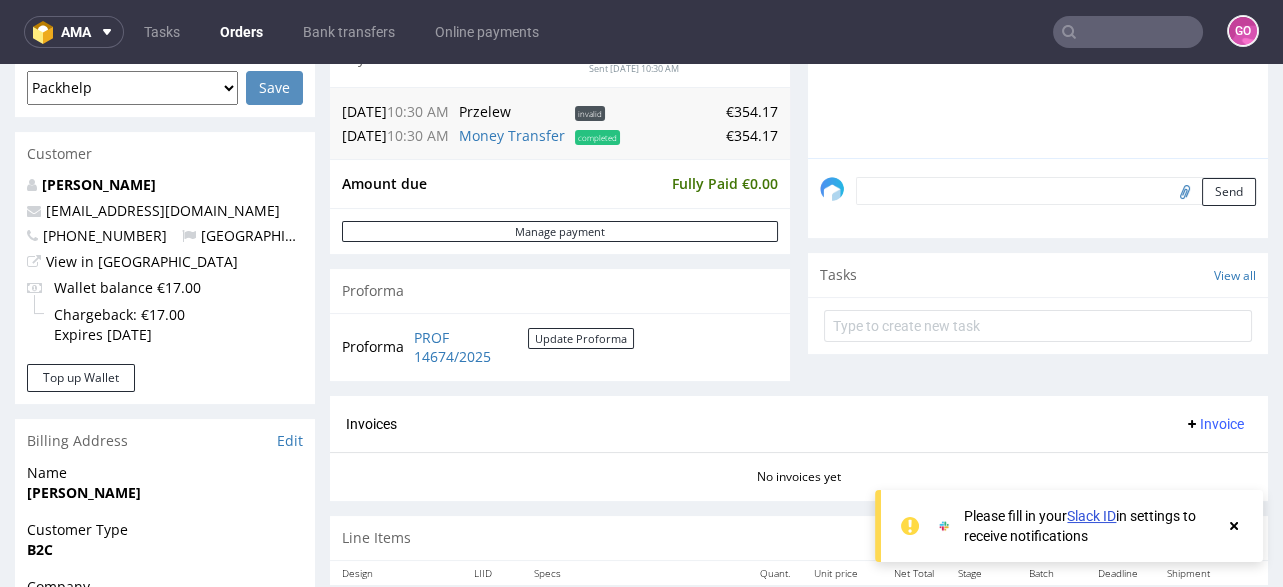 scroll, scrollTop: 560, scrollLeft: 0, axis: vertical 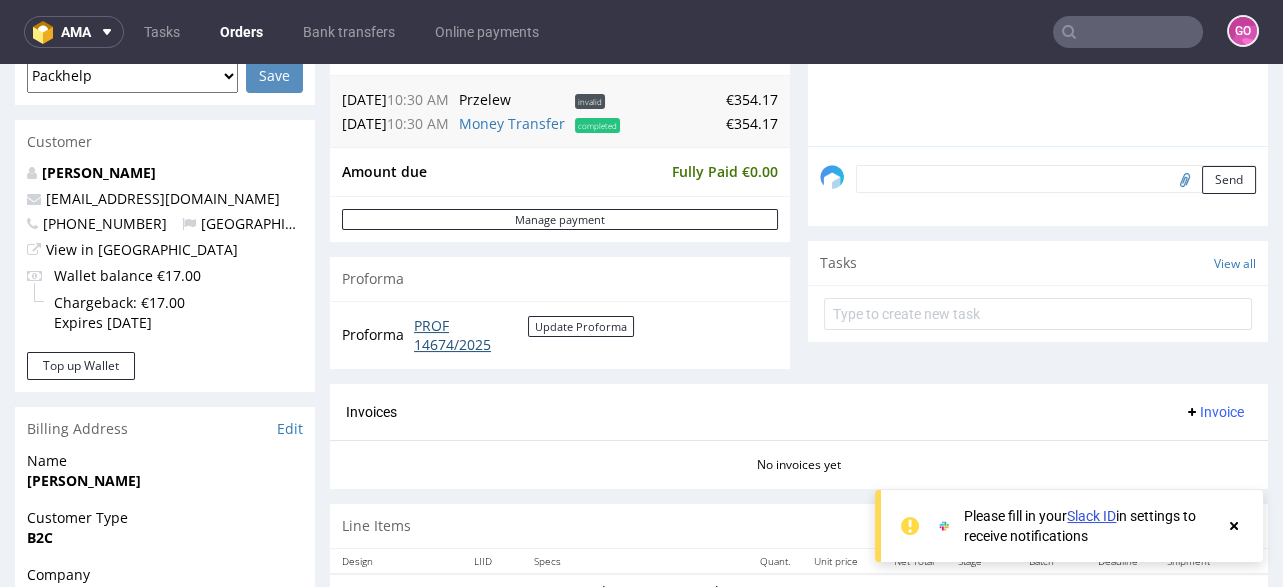 click on "PROF 14674/2025" at bounding box center [471, 335] 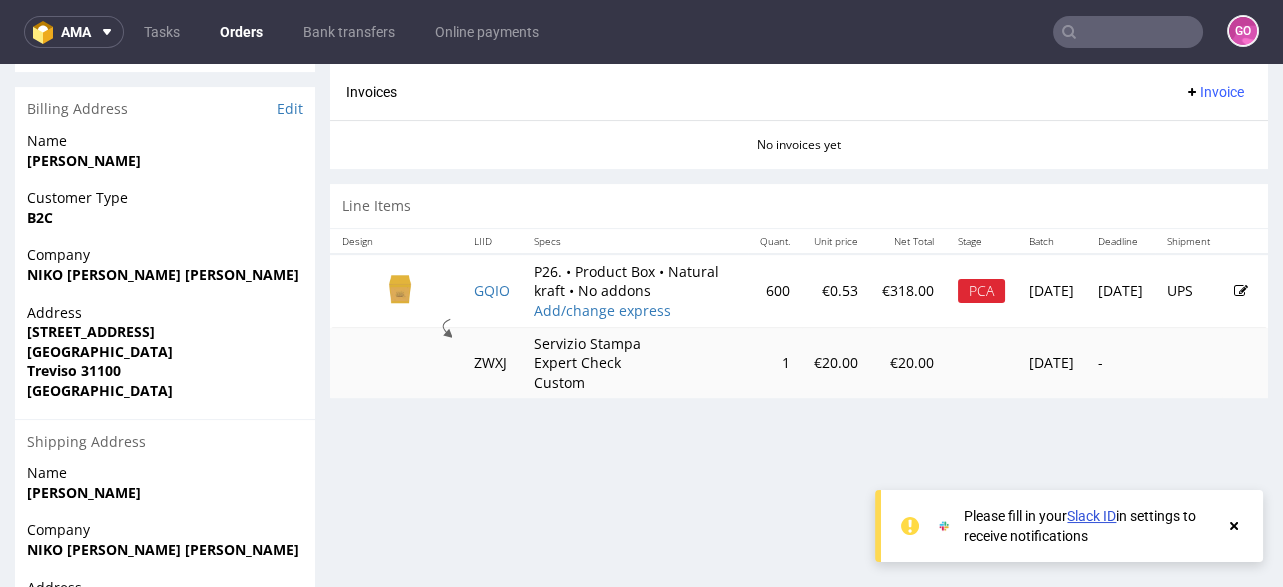 click on "STRADA SANT'AGNESE 7 31100 TREVISO" at bounding box center (91, 331) 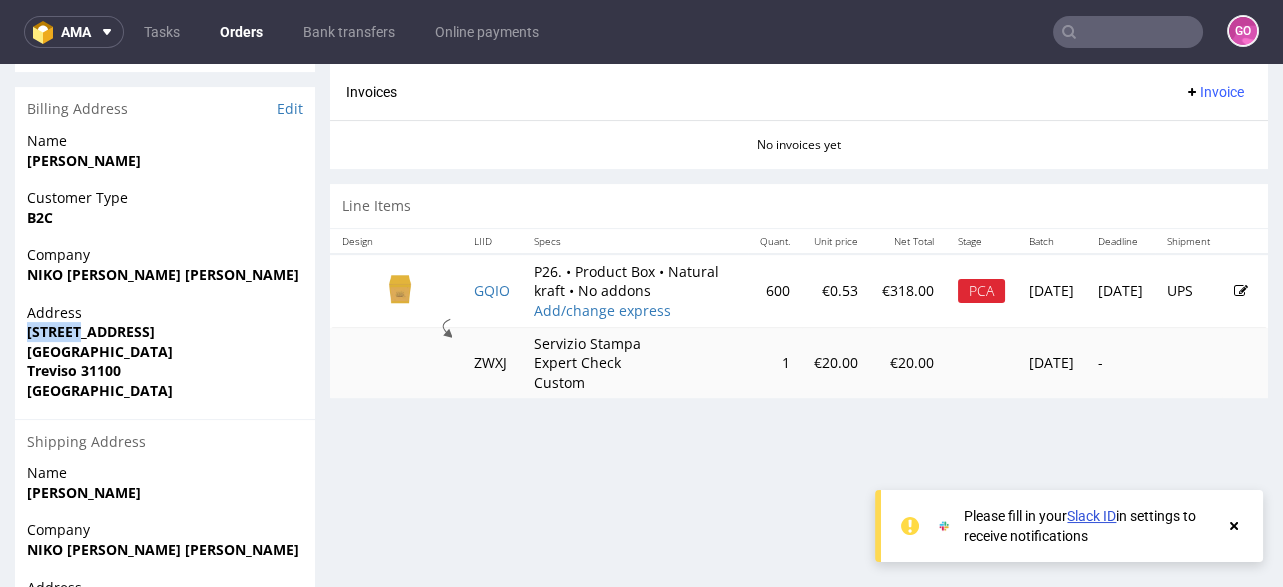 click on "STRADA SANT'AGNESE 7 31100 TREVISO" at bounding box center (91, 331) 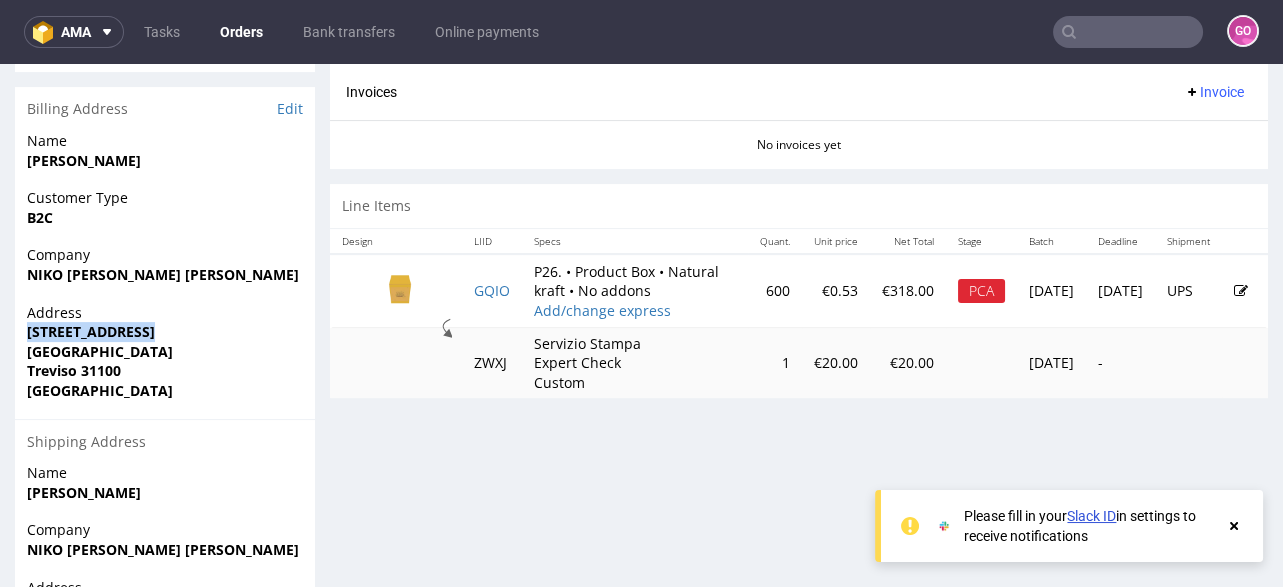 click on "STRADA SANT'AGNESE 7 31100 TREVISO" at bounding box center (91, 331) 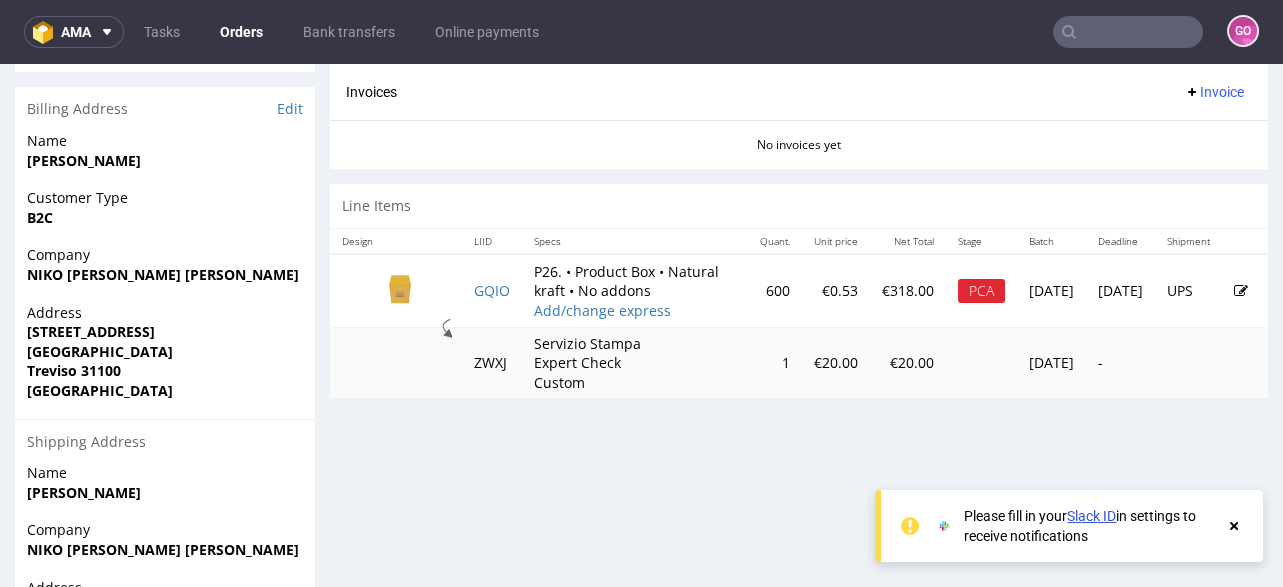 drag, startPoint x: 179, startPoint y: 331, endPoint x: 57, endPoint y: 333, distance: 122.016396 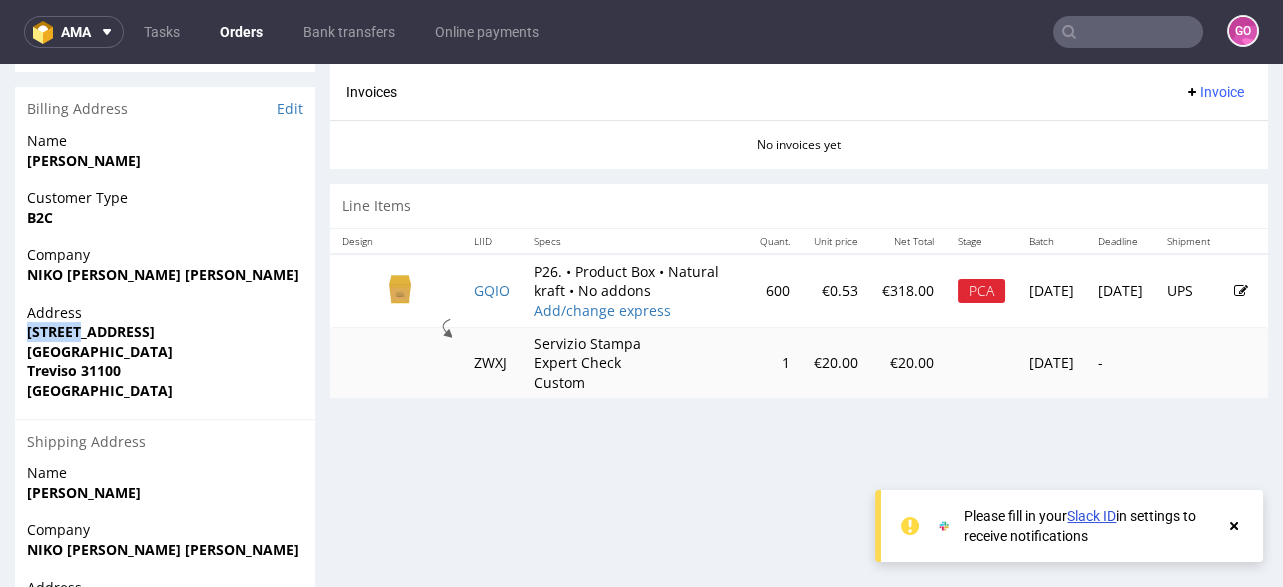 click on "STRADA SANT'AGNESE 7 31100 TREVISO" at bounding box center (91, 331) 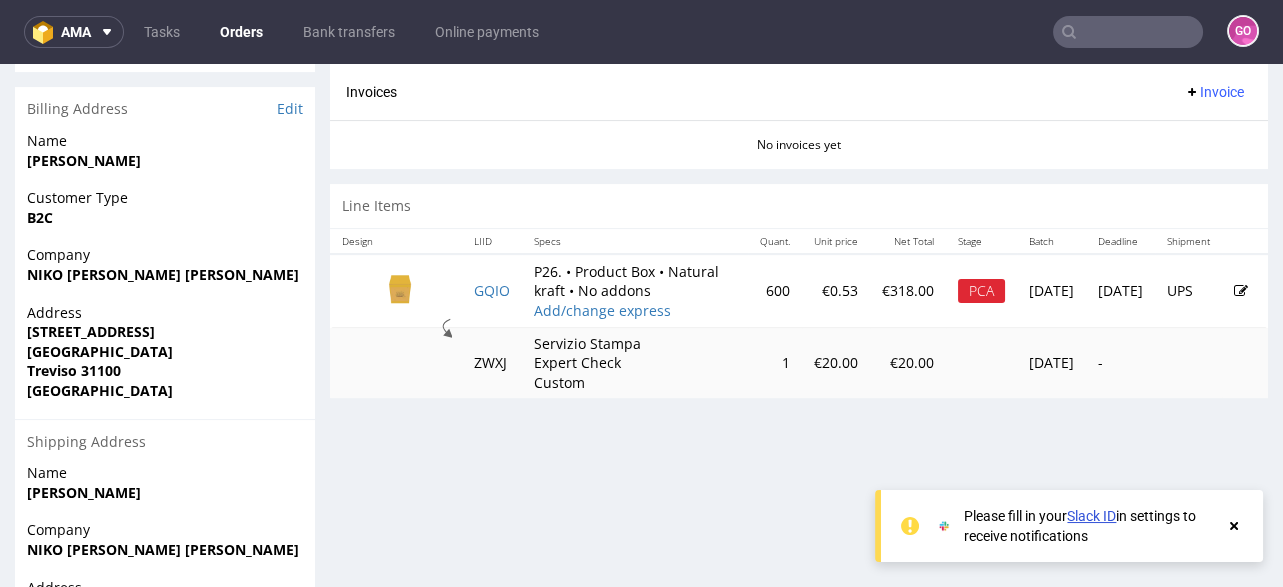 click on "Shipping Address" at bounding box center [165, 441] 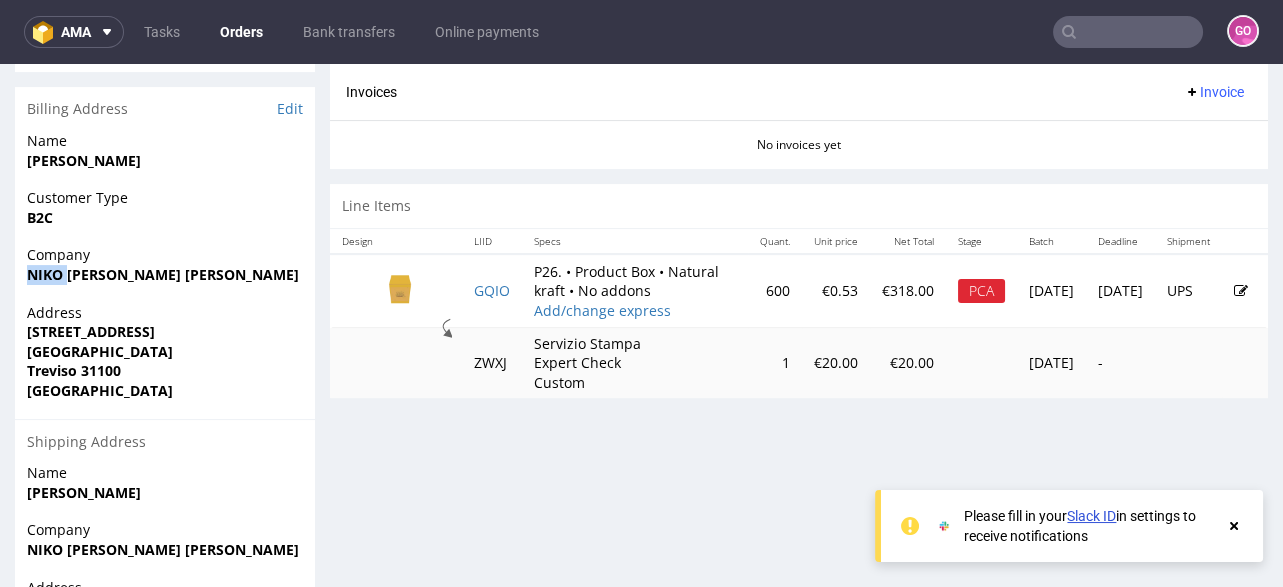 click on "NIKO MARIO PATRICK KIRWAN" at bounding box center (163, 274) 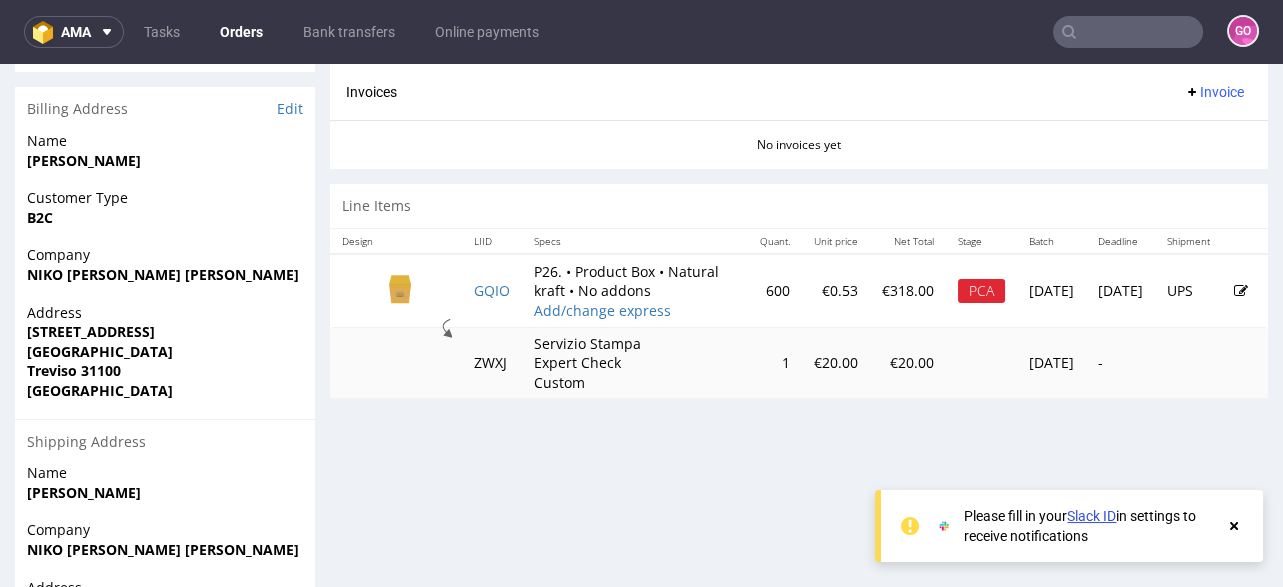 click on "NIKO MARIO PATRICK KIRWAN" at bounding box center (163, 274) 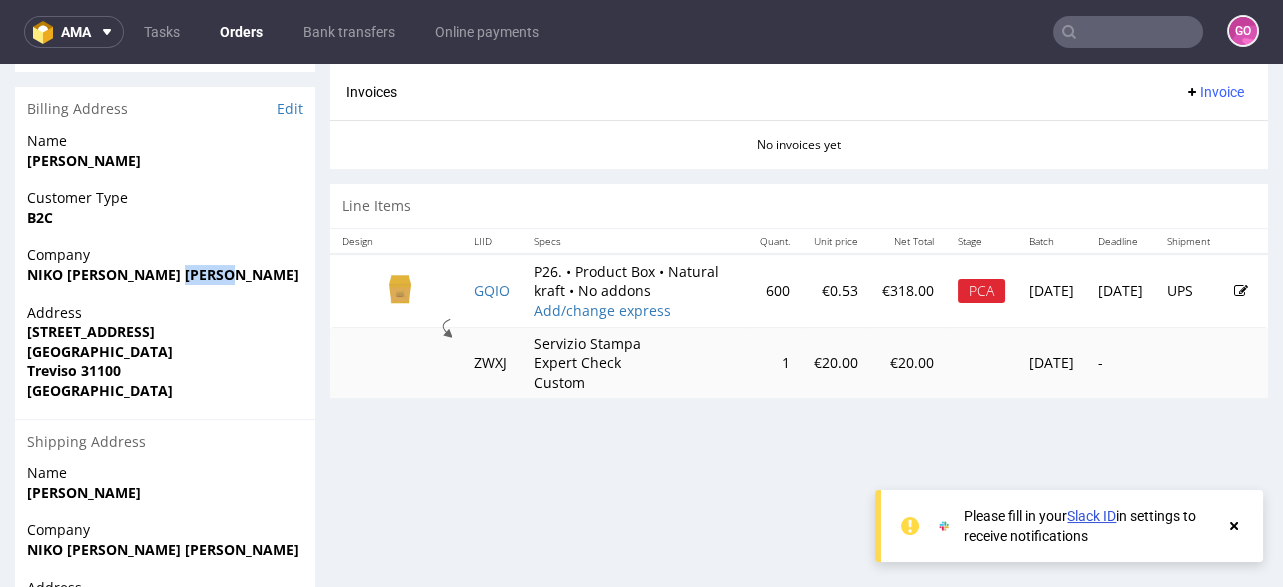 click on "NIKO MARIO PATRICK KIRWAN" at bounding box center (163, 274) 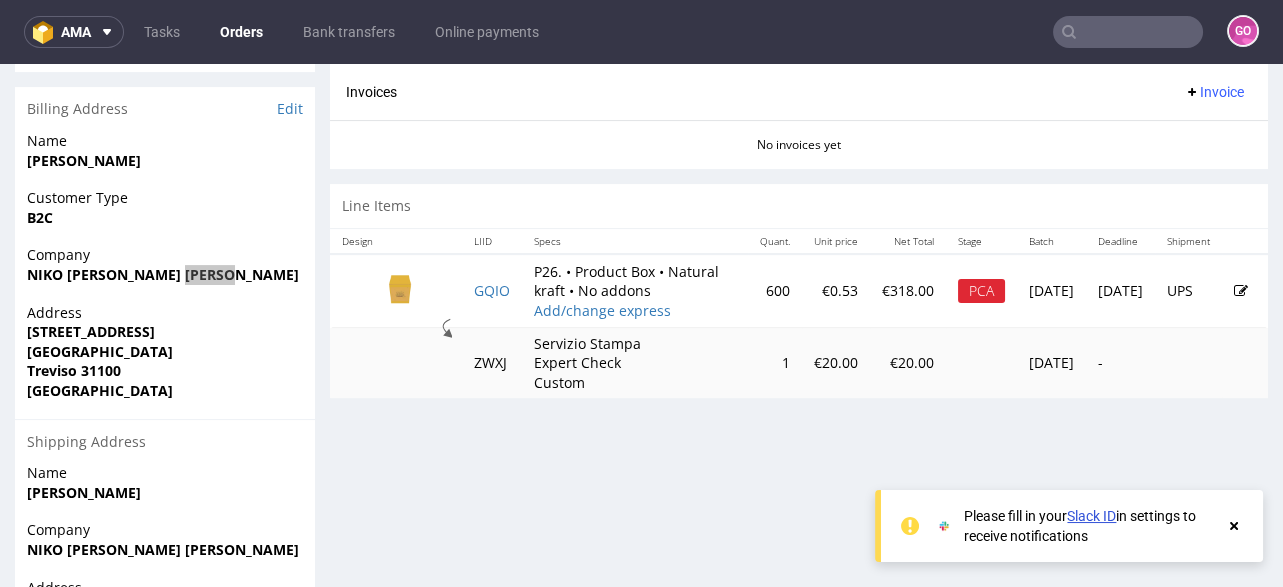 click at bounding box center (1128, 32) 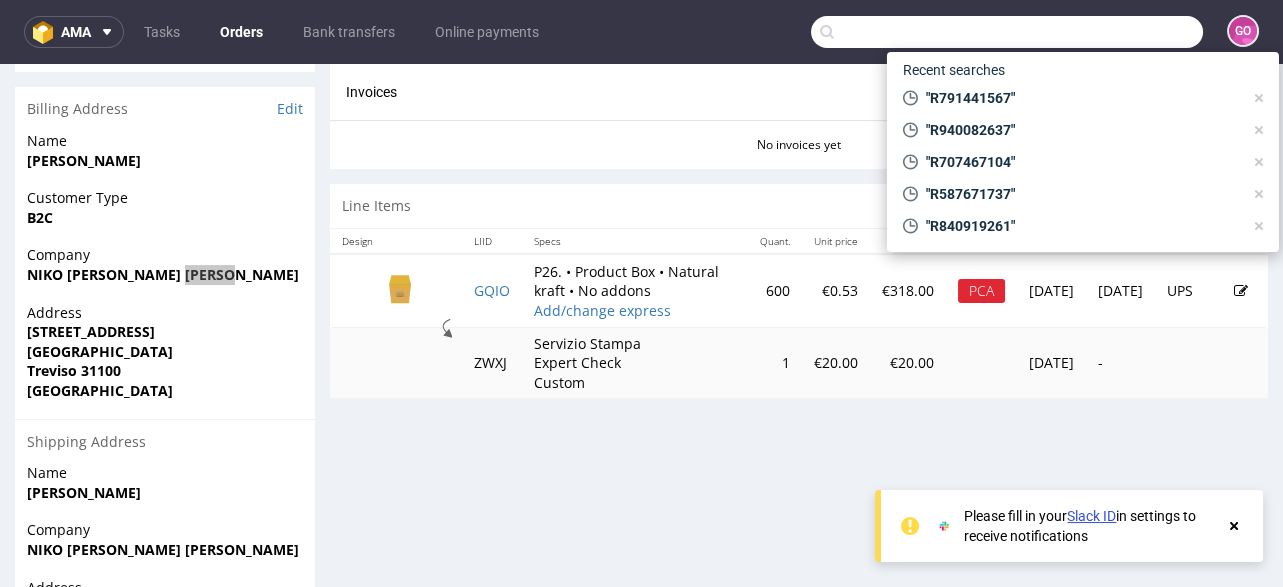 paste on "R892314591" 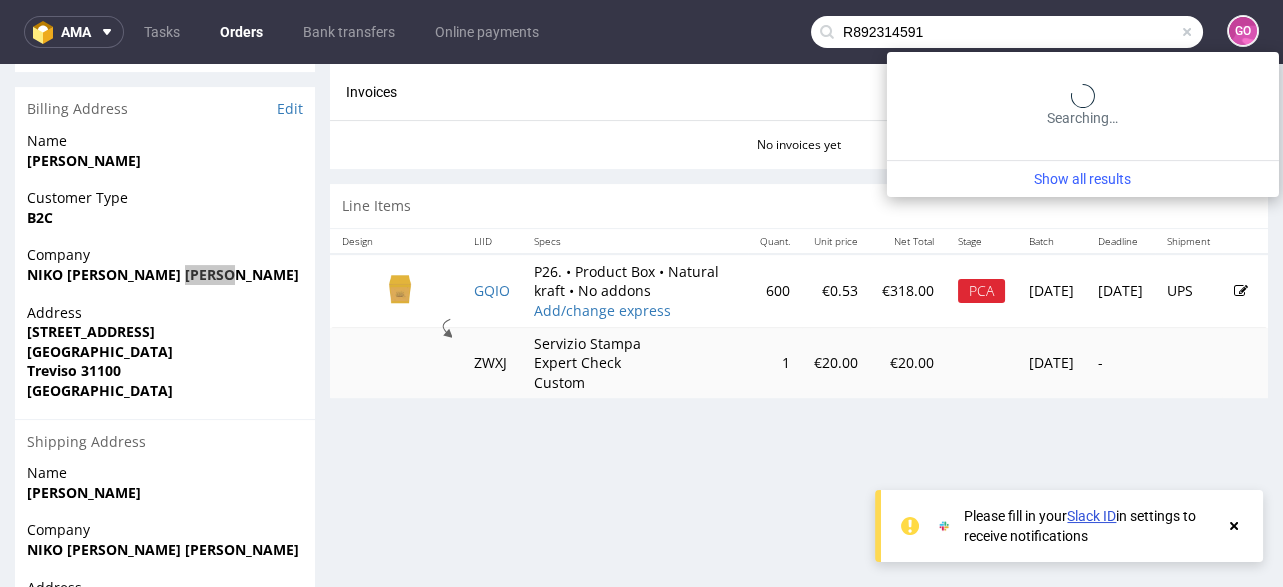 type on "R892314591" 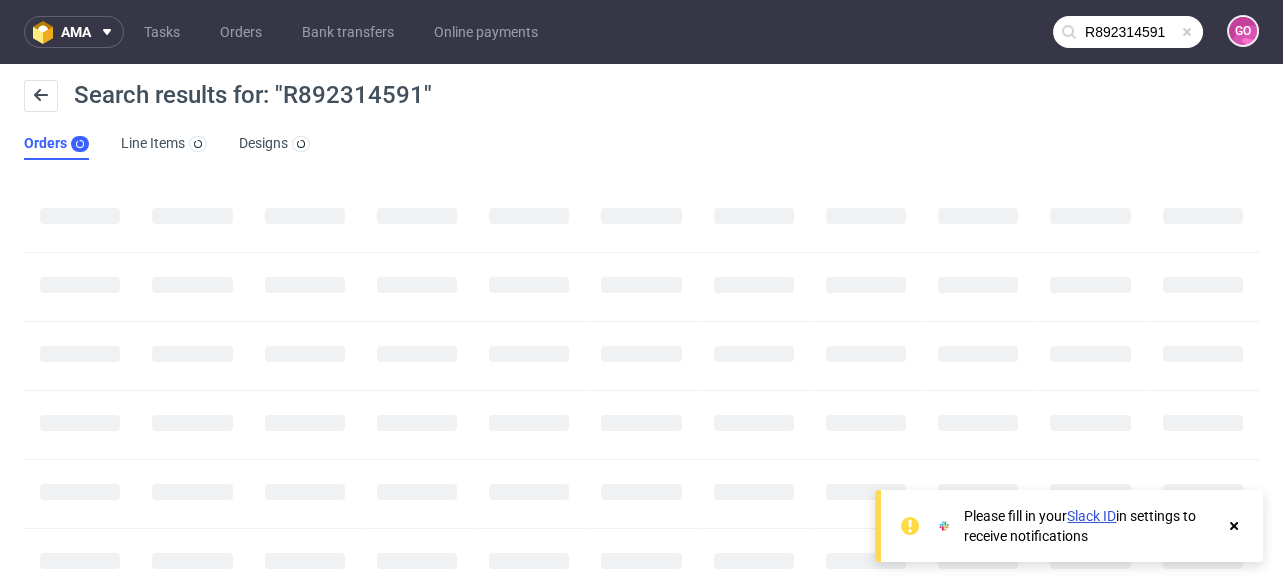 click on "R892314591" at bounding box center (1128, 32) 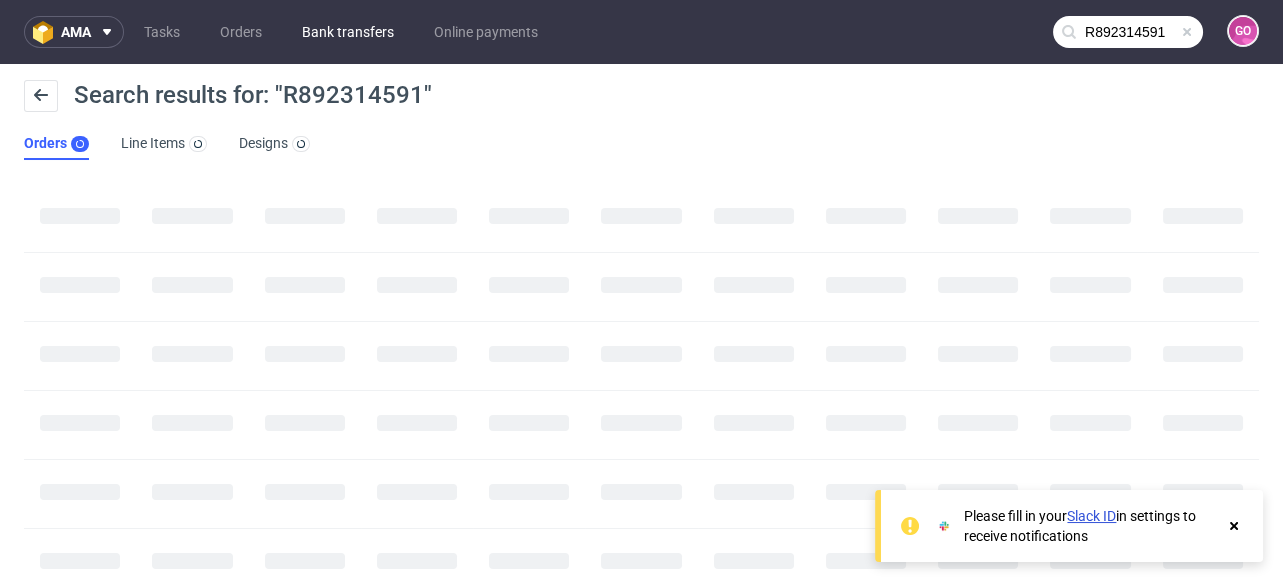 click on "Bank transfers" at bounding box center (348, 32) 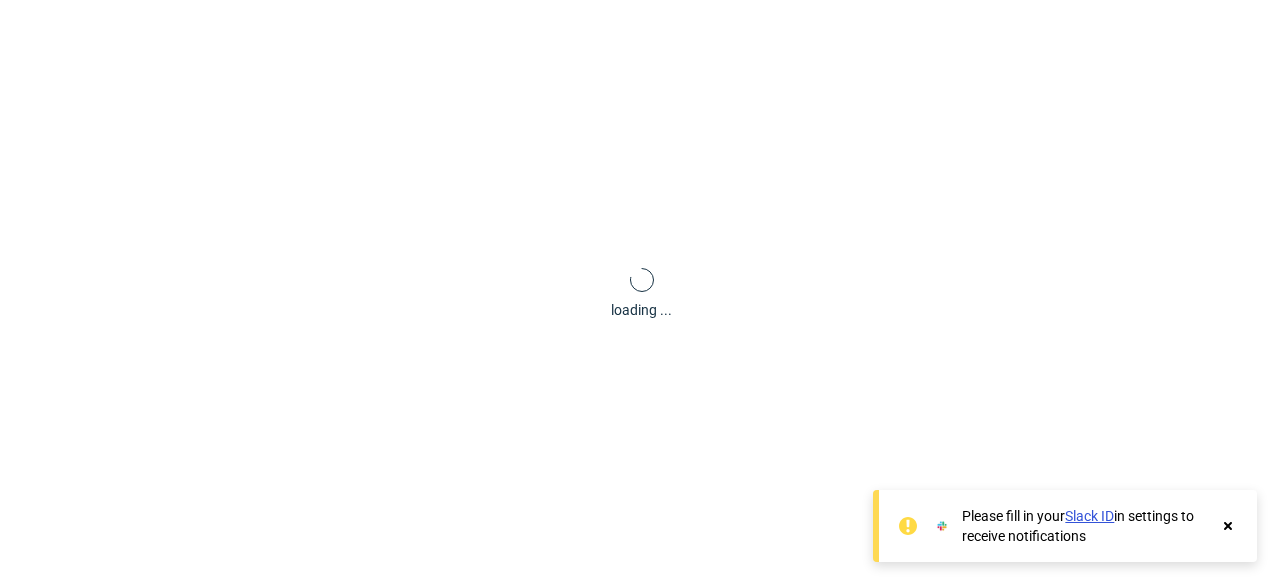 scroll, scrollTop: 0, scrollLeft: 0, axis: both 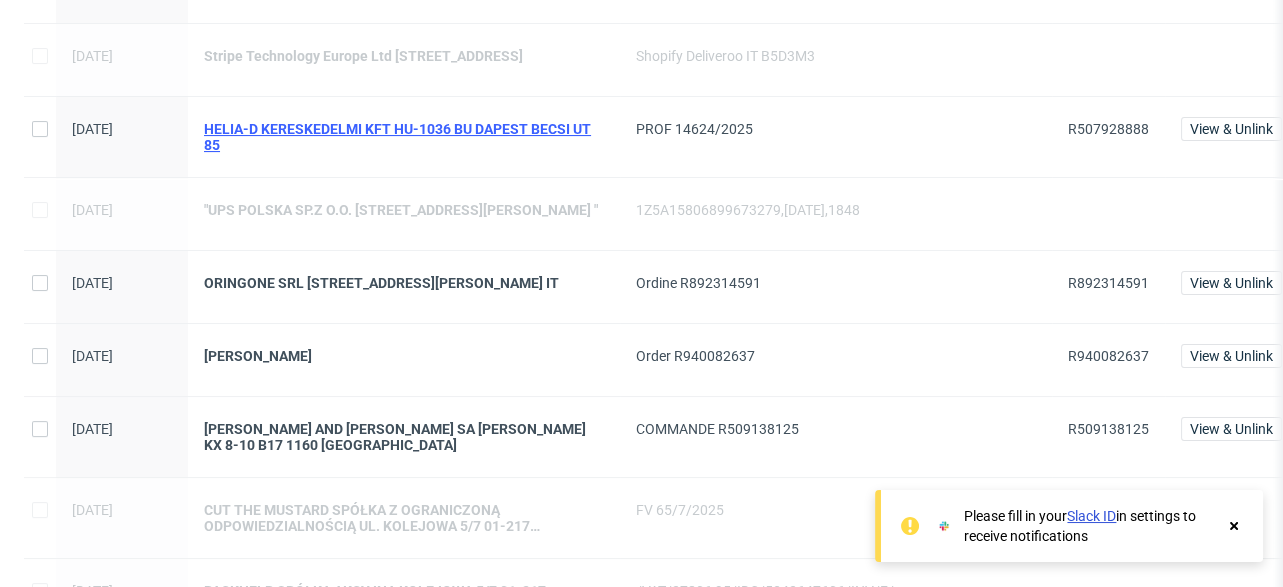 click on "HELIA-D KERESKEDELMI KFT HU-1036 BU DAPEST BECSI UT 85" at bounding box center [404, 137] 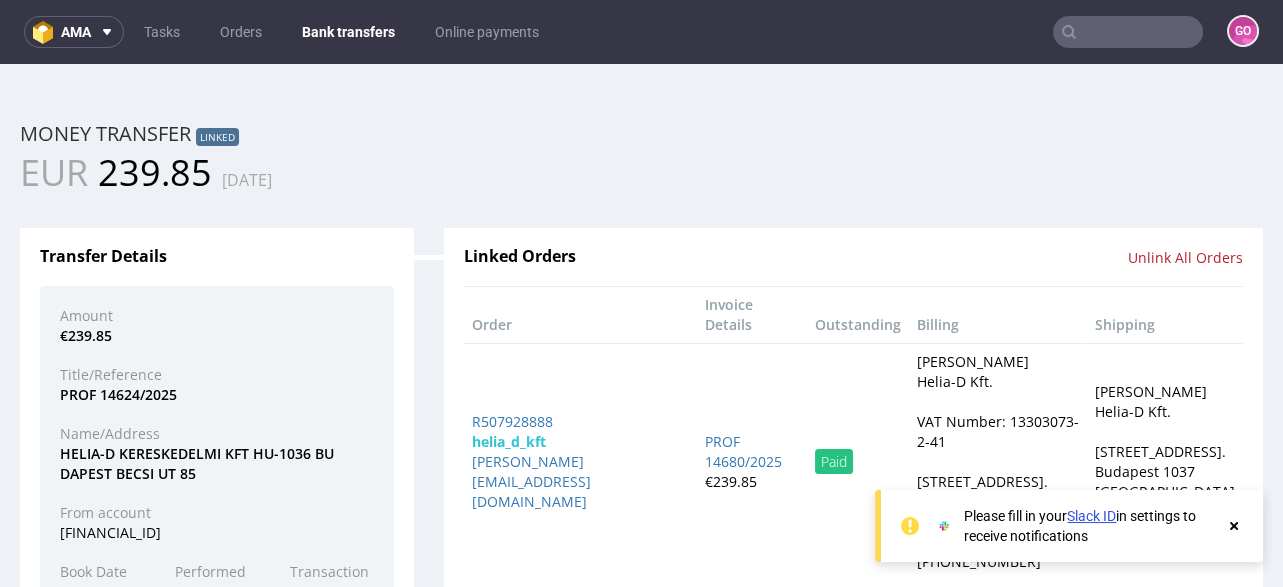 scroll, scrollTop: 0, scrollLeft: 0, axis: both 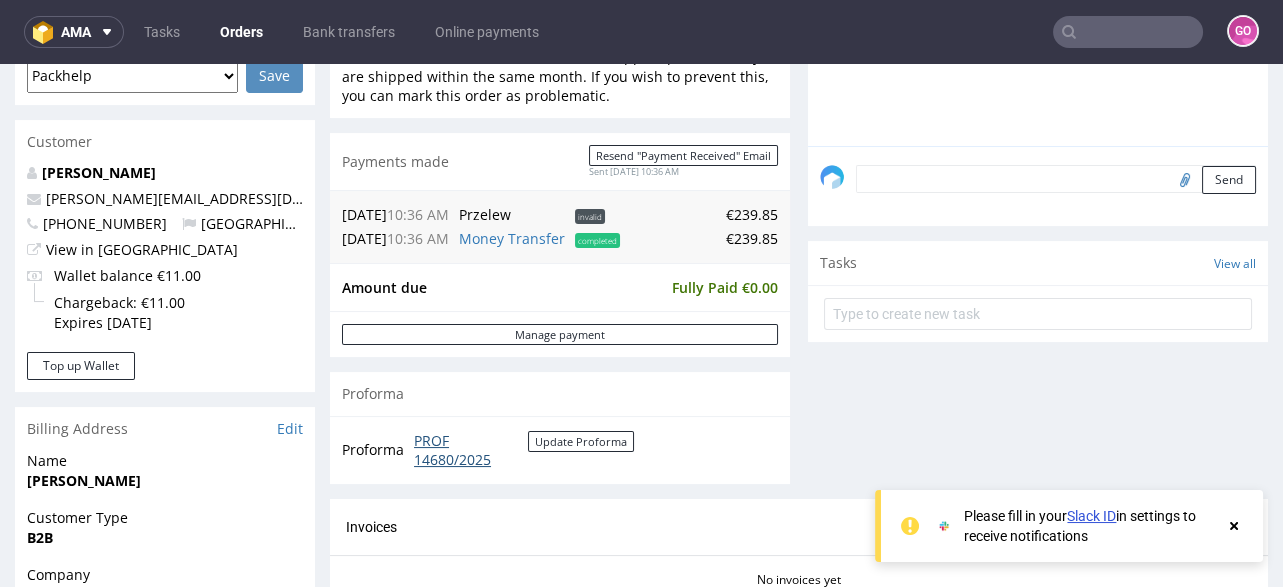 click on "PROF 14680/2025" at bounding box center [471, 450] 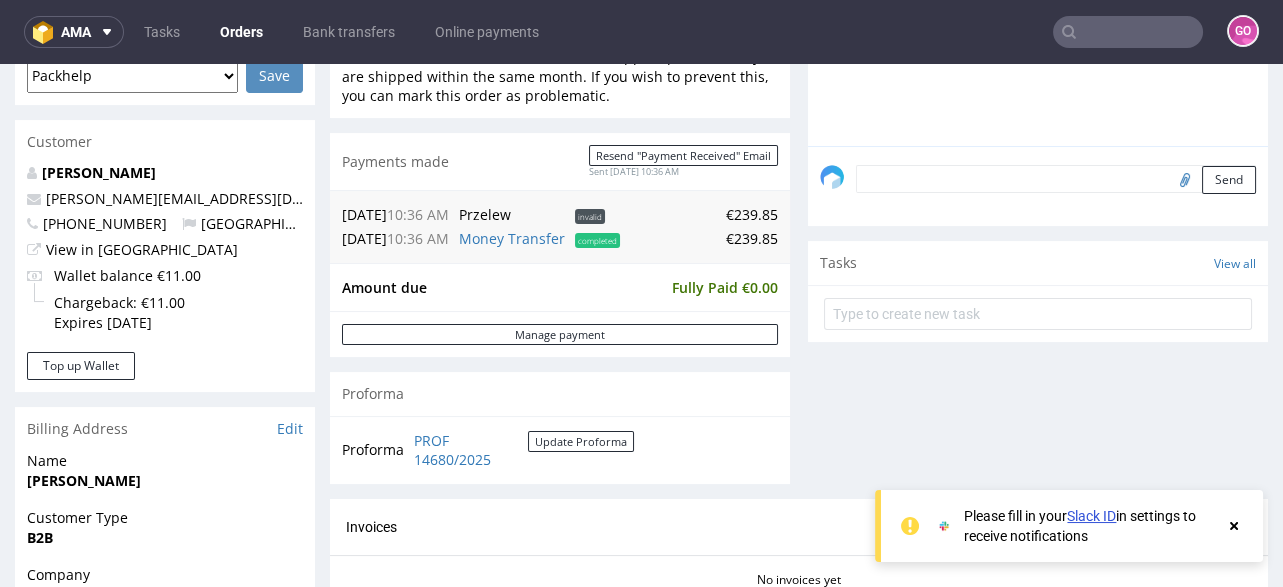 click at bounding box center [1128, 32] 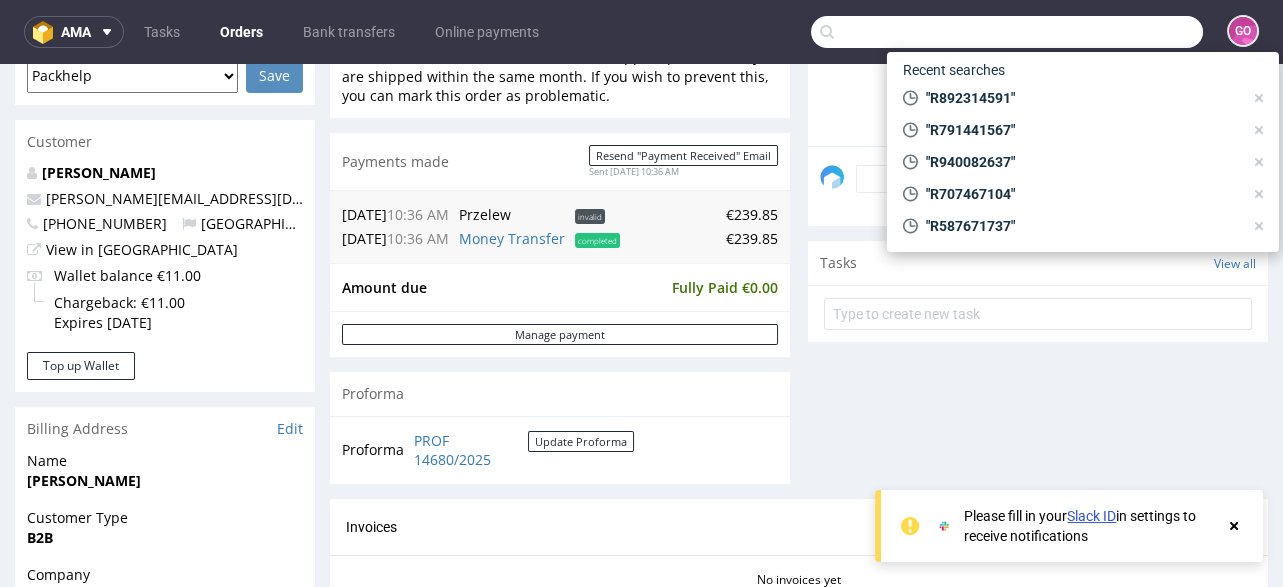 paste on "R858349541" 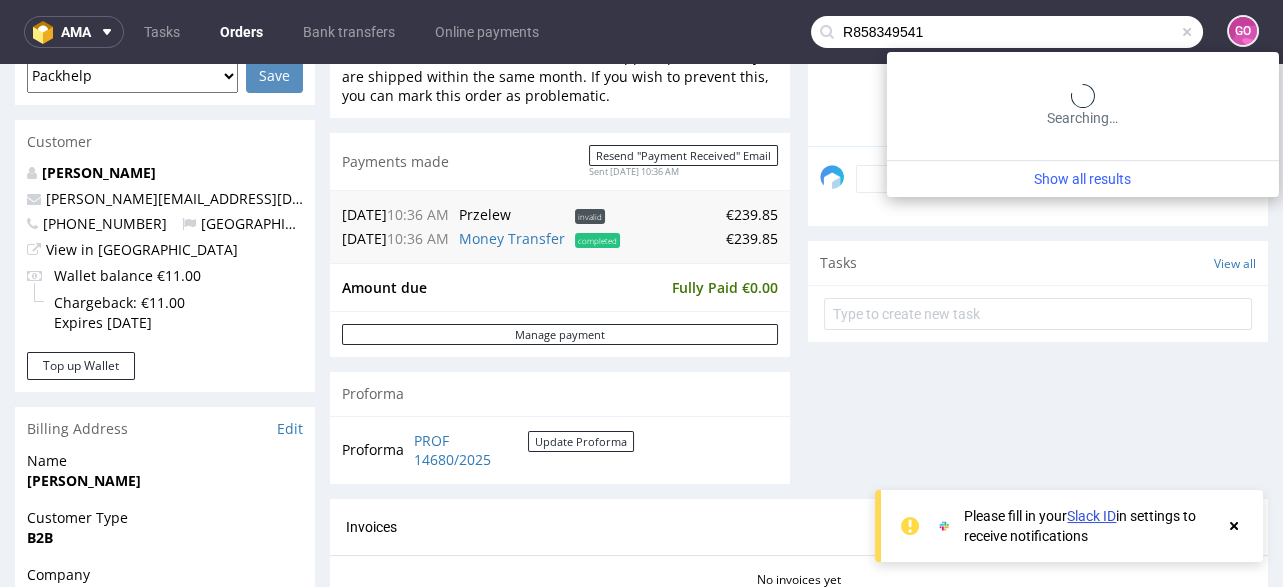 type on "R858349541" 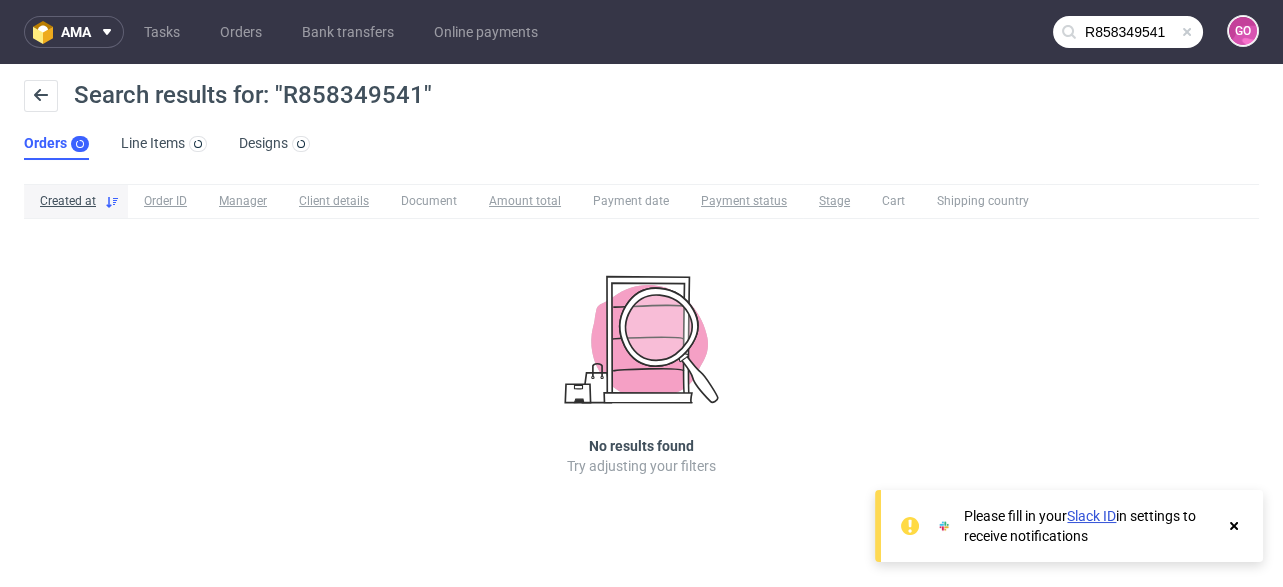click on "R858349541" at bounding box center [1128, 32] 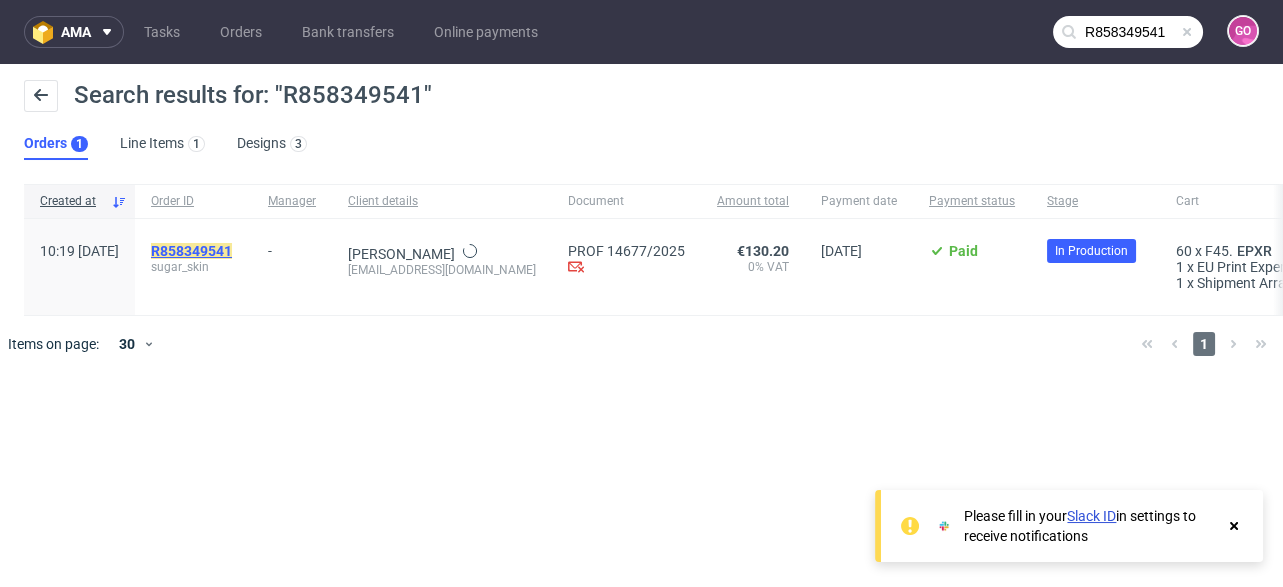 click on "R858349541" 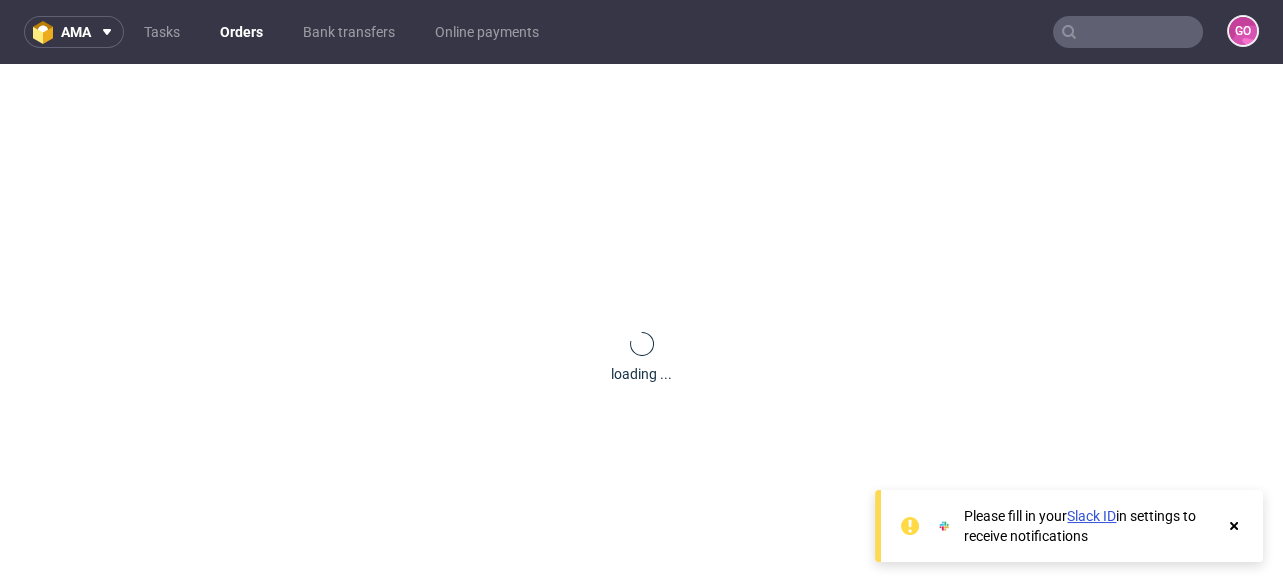 click at bounding box center (1128, 32) 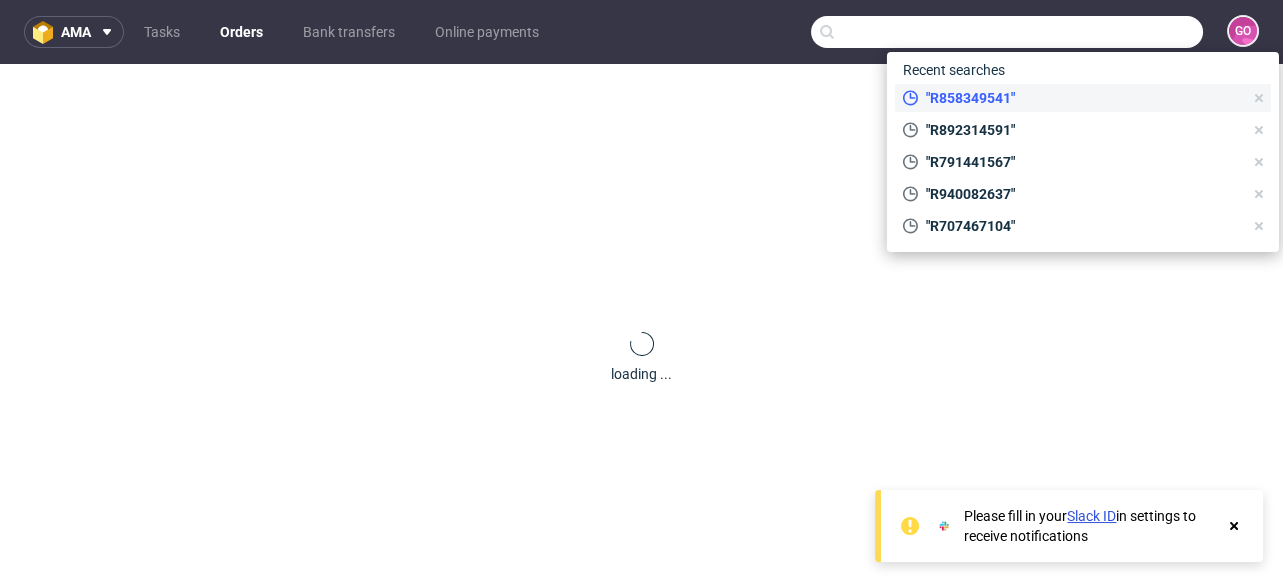 click on ""R858349541"" at bounding box center [1080, 98] 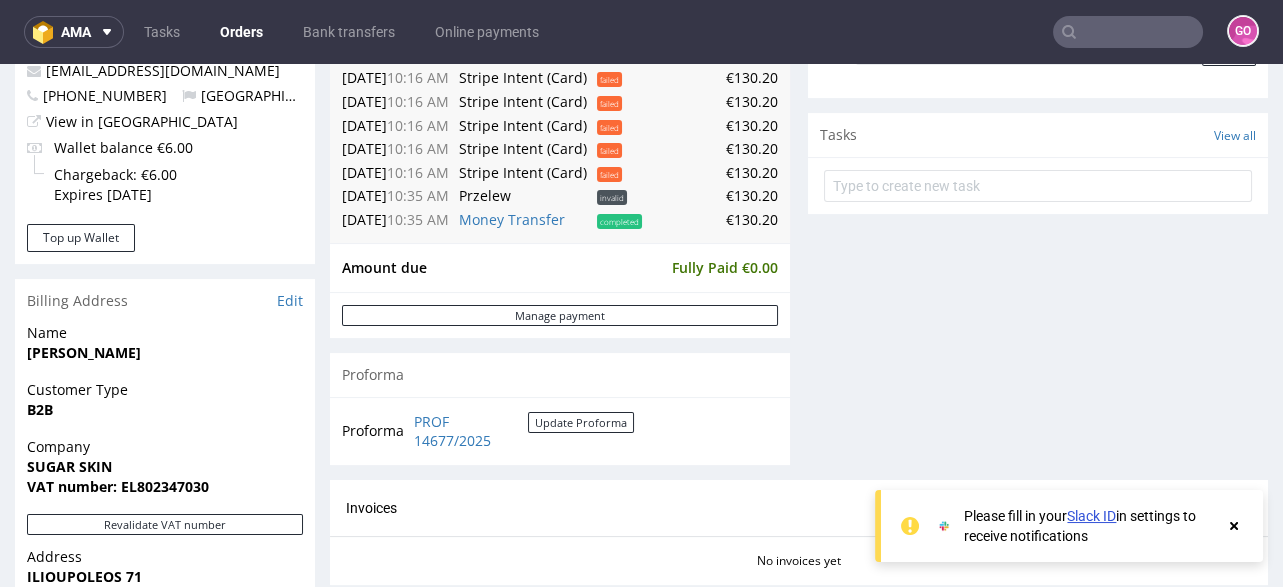 scroll, scrollTop: 719, scrollLeft: 0, axis: vertical 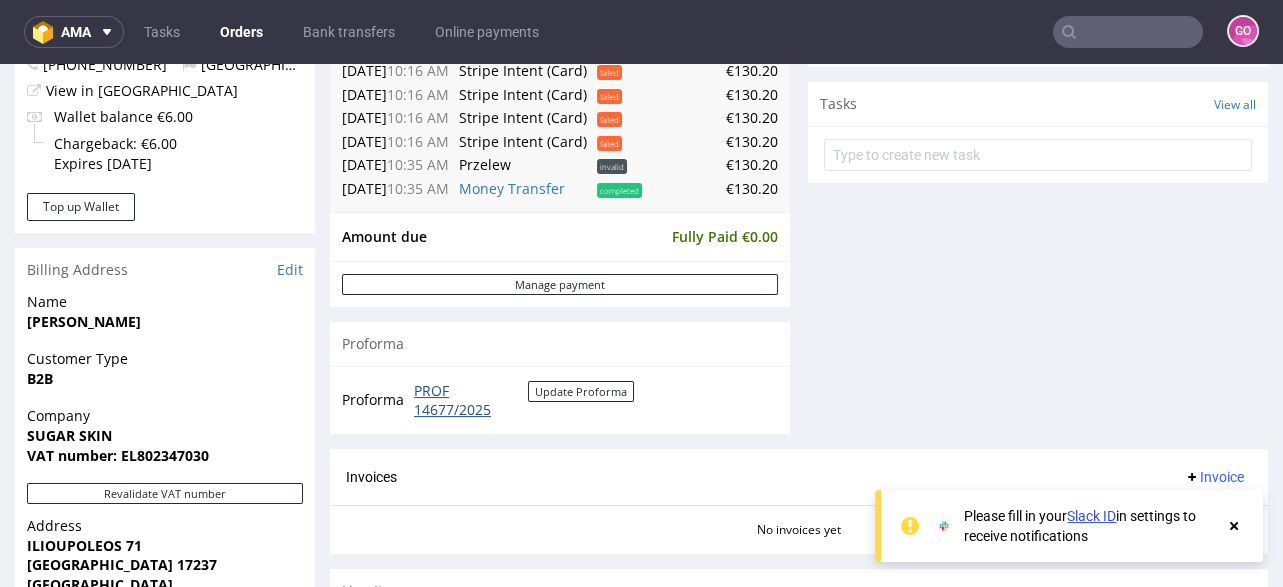 click on "PROF 14677/2025" at bounding box center (471, 400) 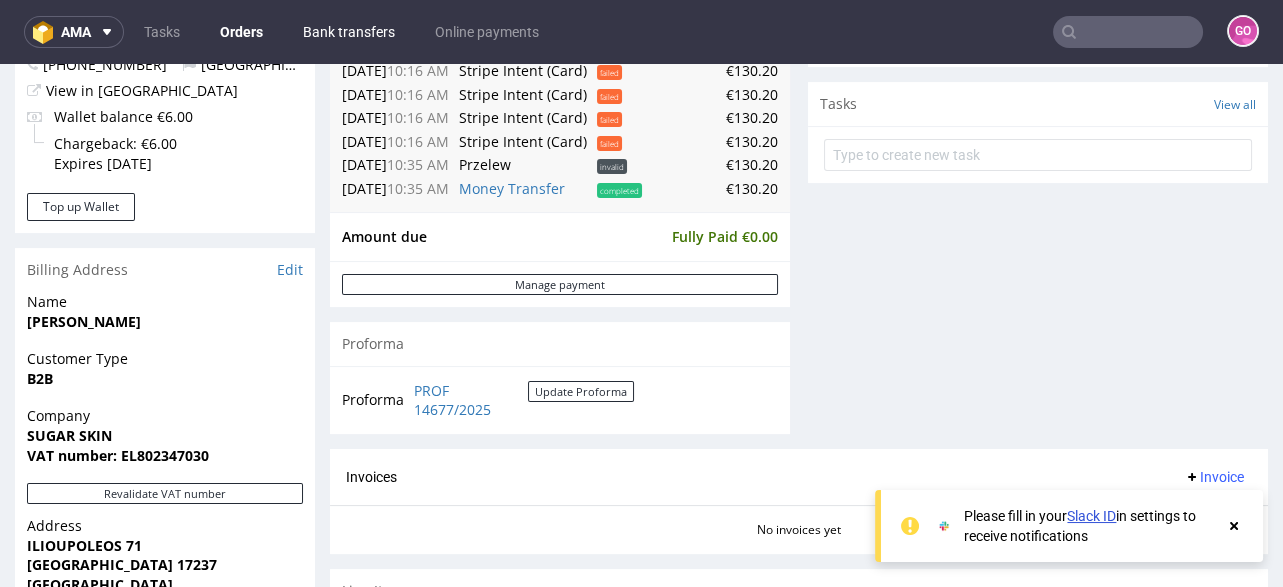 click on "Bank transfers" at bounding box center (349, 32) 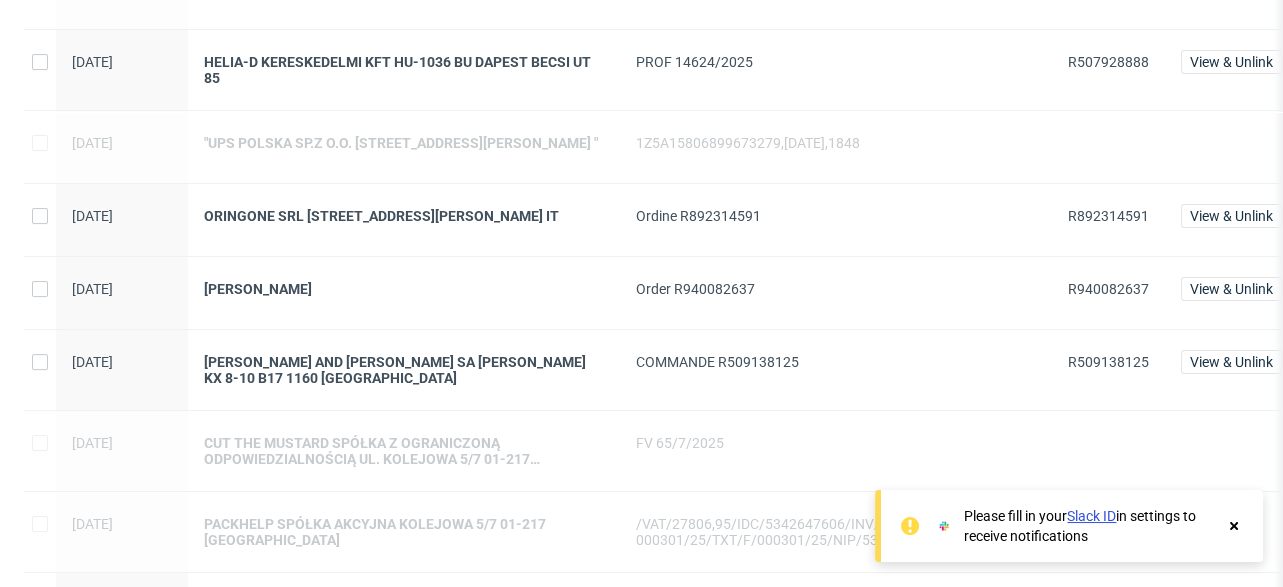 scroll, scrollTop: 1039, scrollLeft: 0, axis: vertical 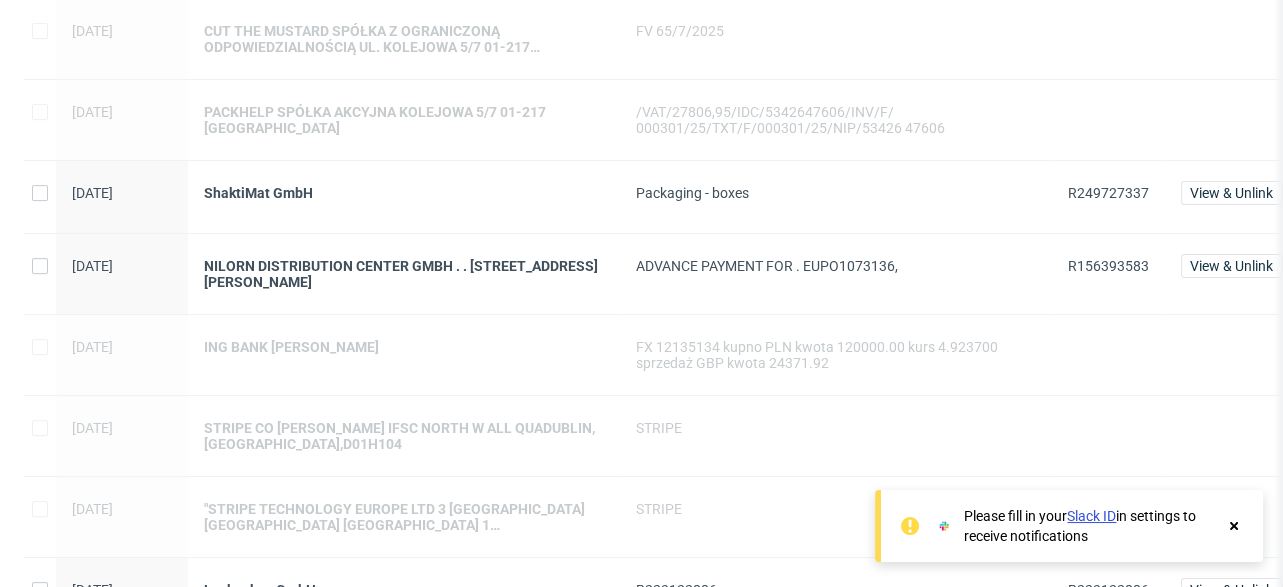 click on "R156393583" at bounding box center (1108, 266) 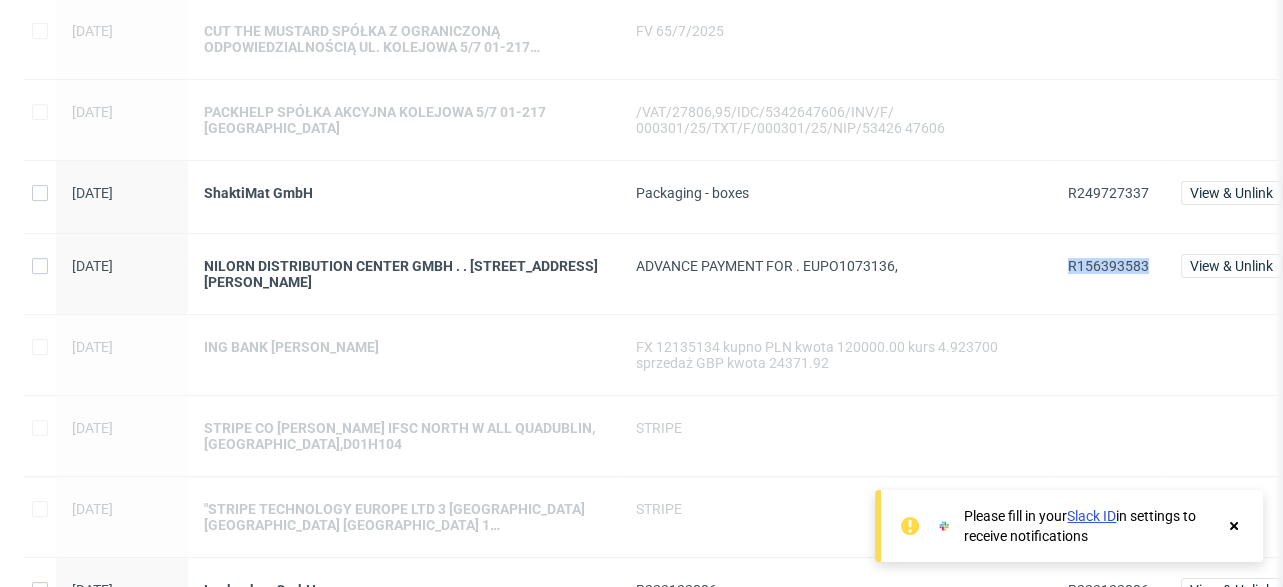 click on "R156393583" at bounding box center [1108, 266] 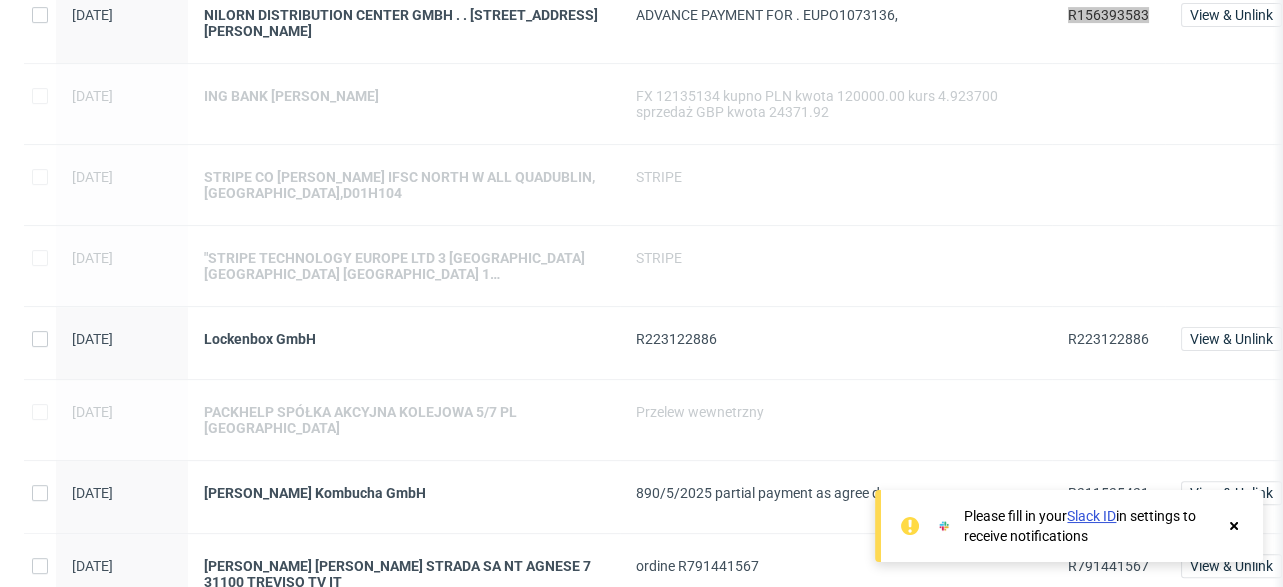 scroll, scrollTop: 1039, scrollLeft: 0, axis: vertical 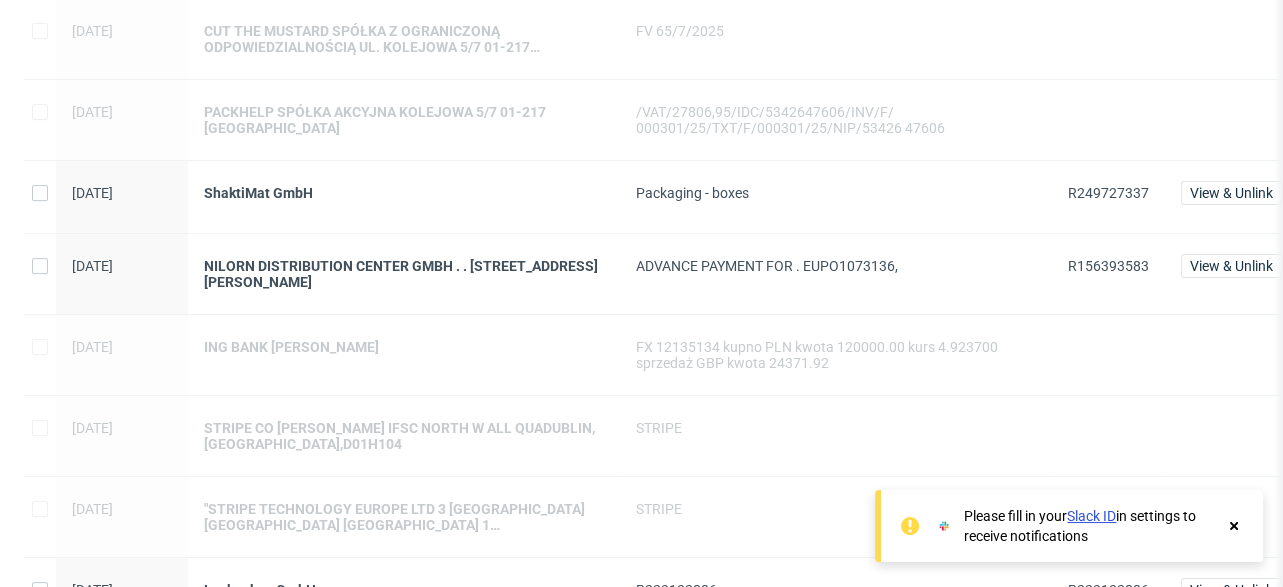 click on "R249727337" at bounding box center (1108, 193) 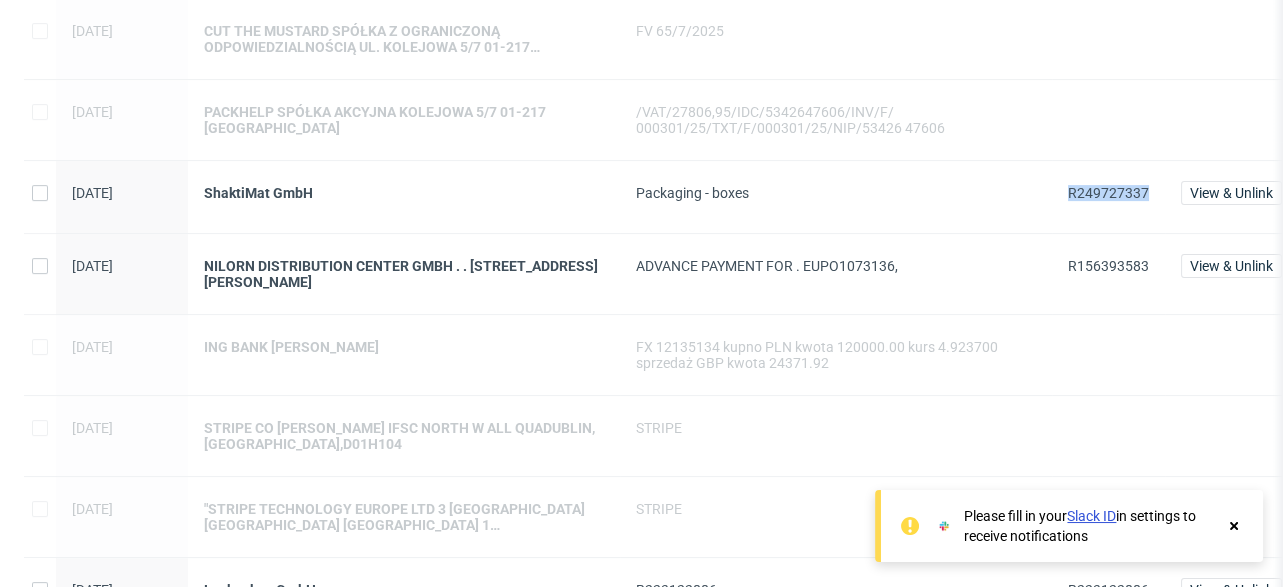 click on "R249727337" at bounding box center (1108, 193) 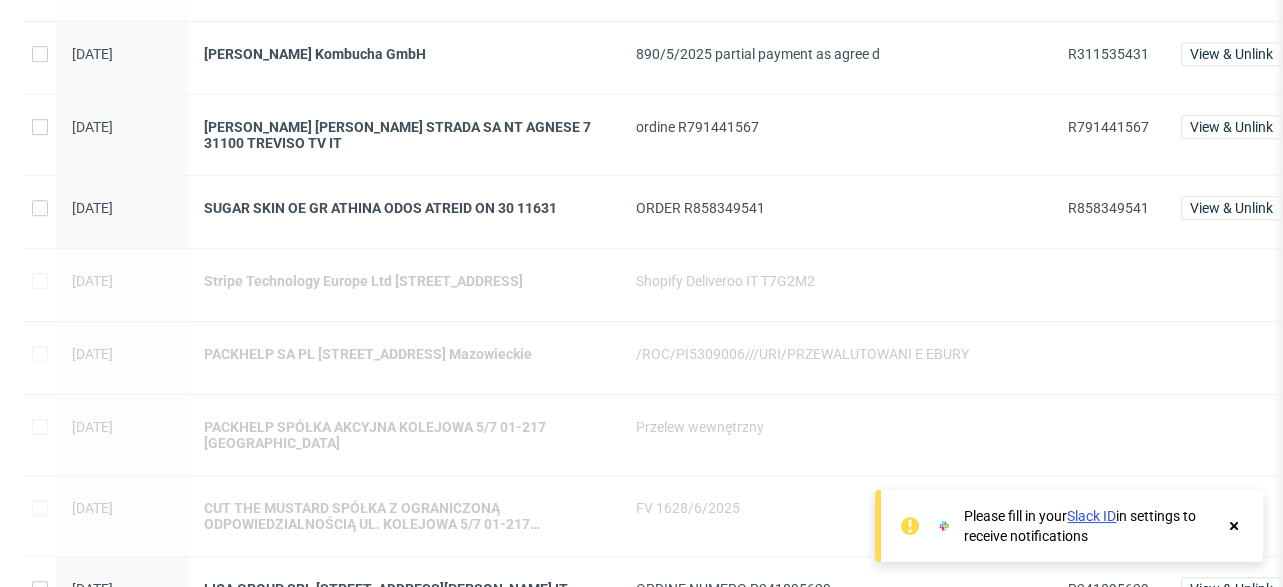 scroll, scrollTop: 1759, scrollLeft: 0, axis: vertical 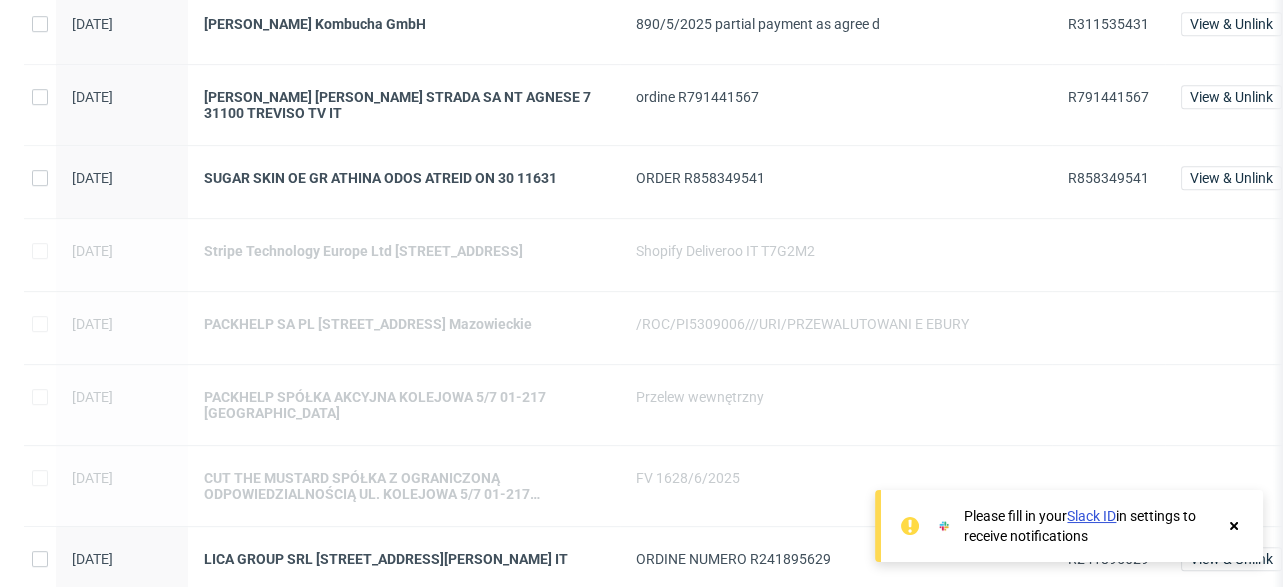 click on "R311535431" at bounding box center [1108, 28] 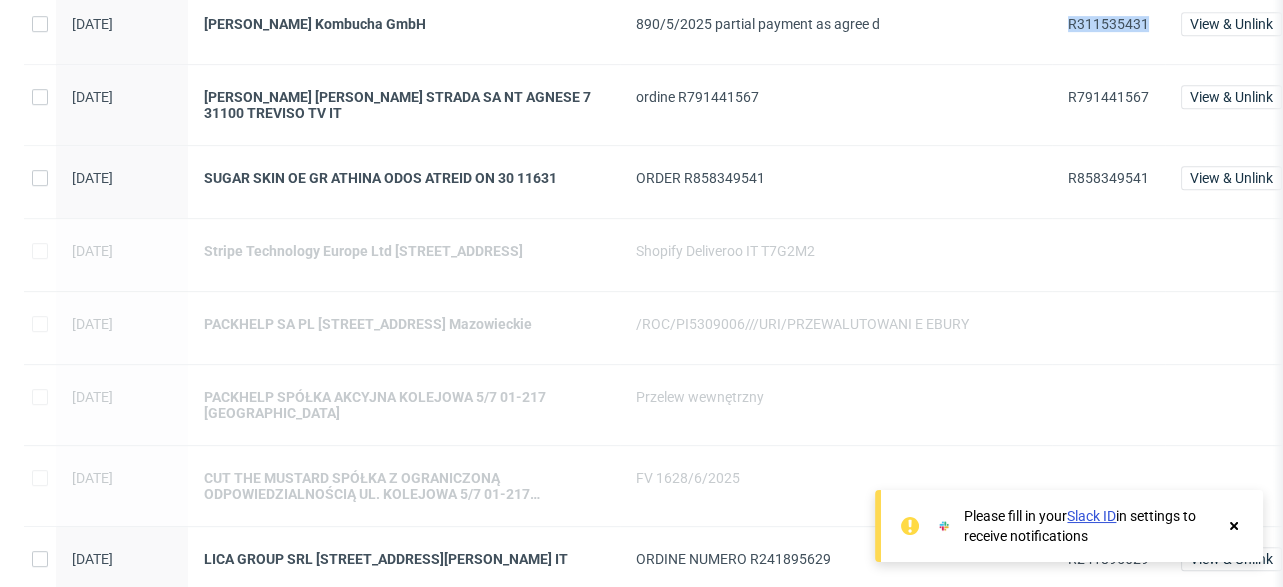 click on "R311535431" at bounding box center [1108, 28] 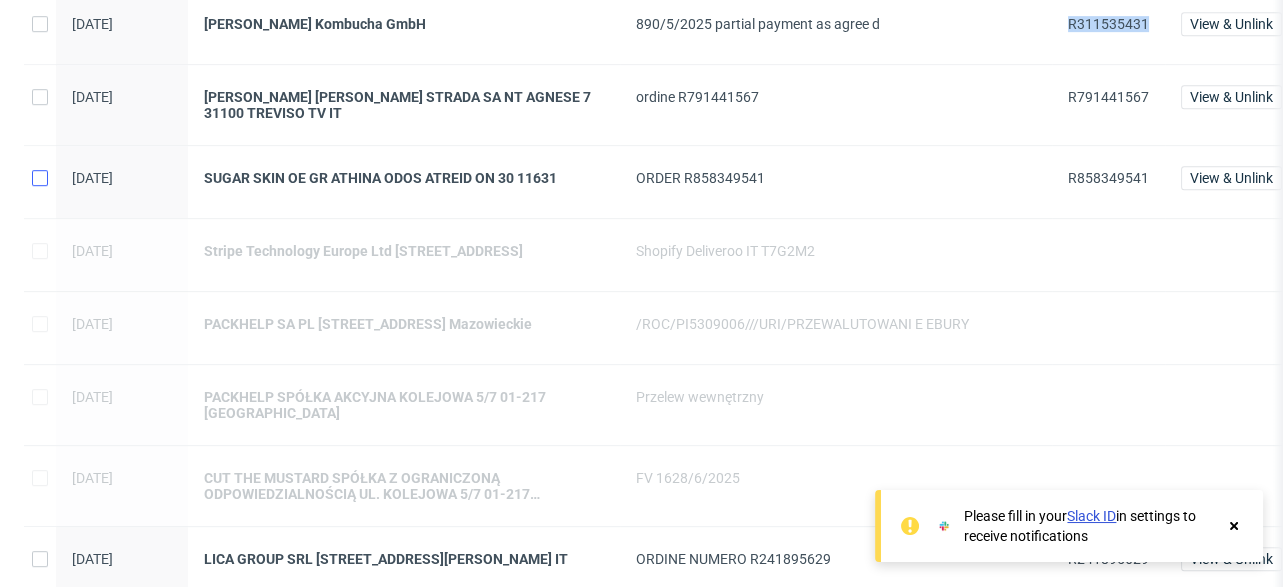 copy on "R311535431" 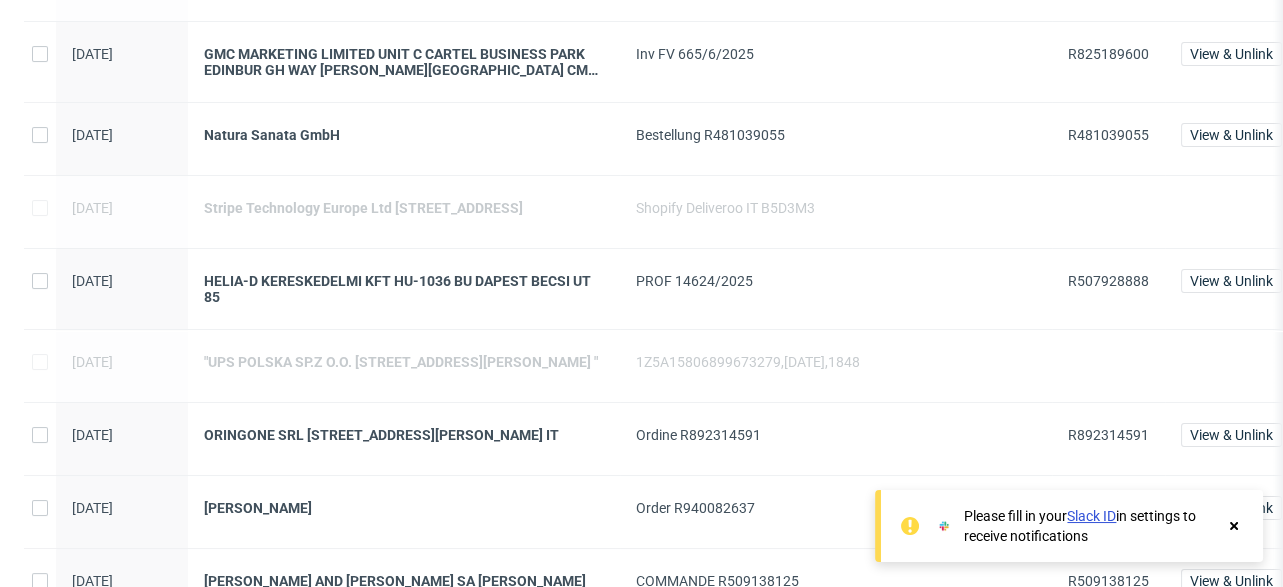 scroll, scrollTop: 319, scrollLeft: 0, axis: vertical 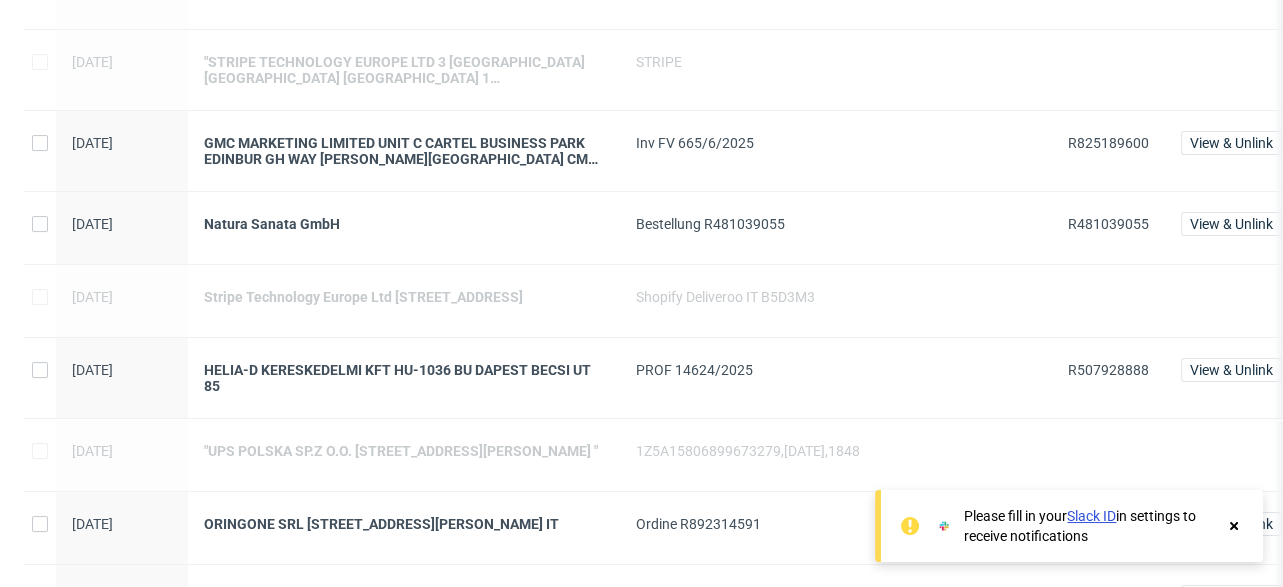 click on "R507928888" at bounding box center [1108, 370] 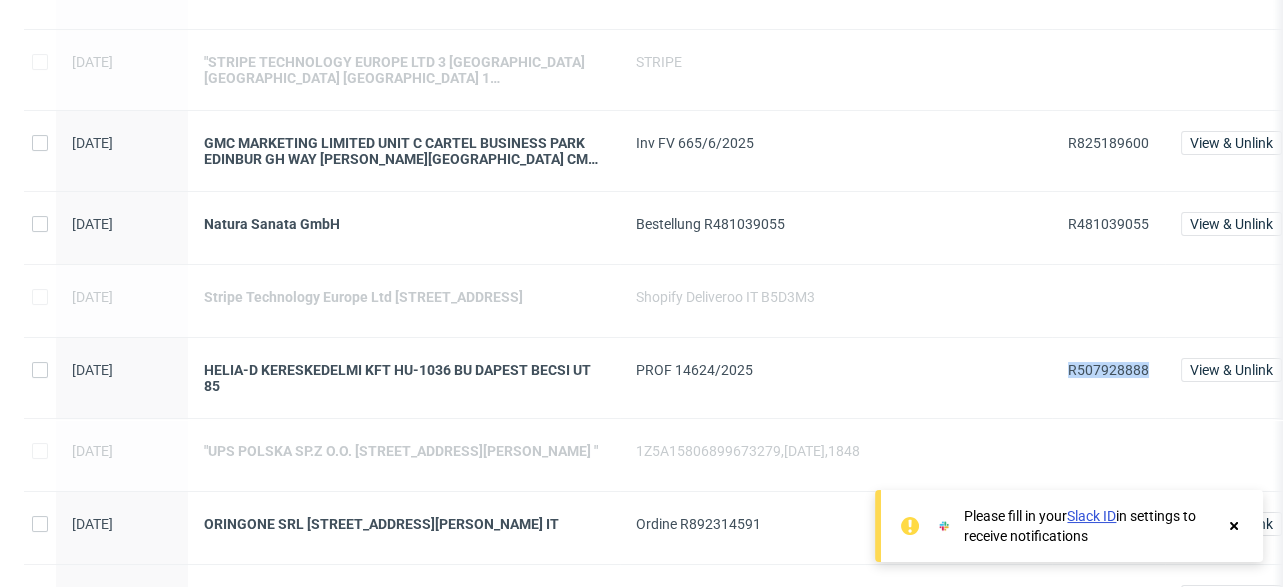 click on "R507928888" at bounding box center (1108, 370) 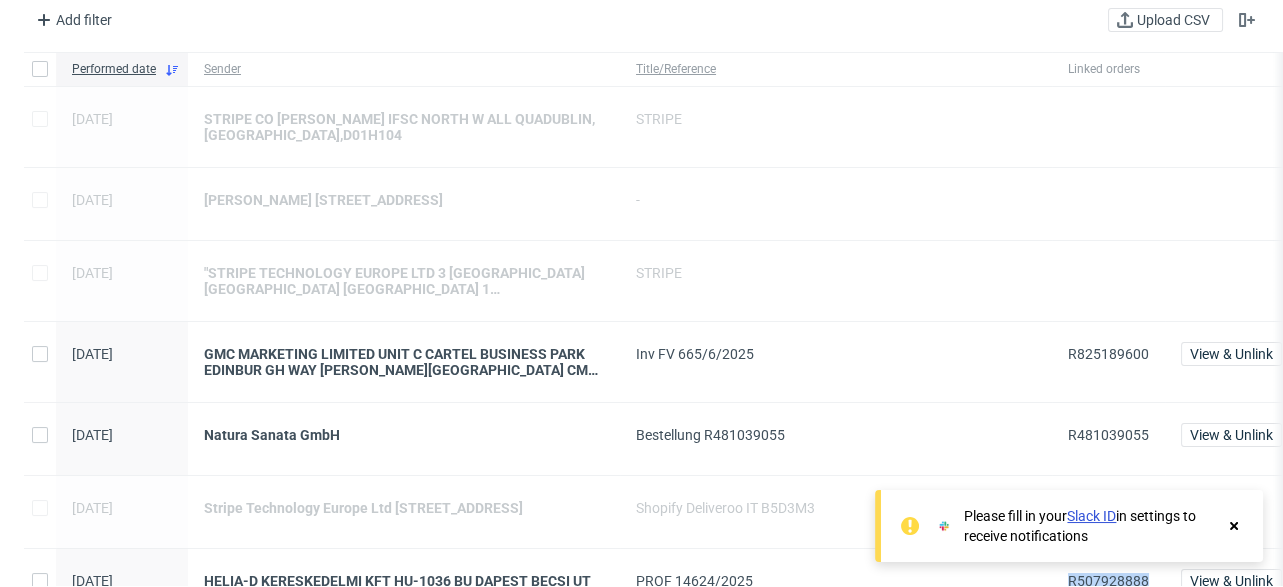 scroll, scrollTop: 0, scrollLeft: 0, axis: both 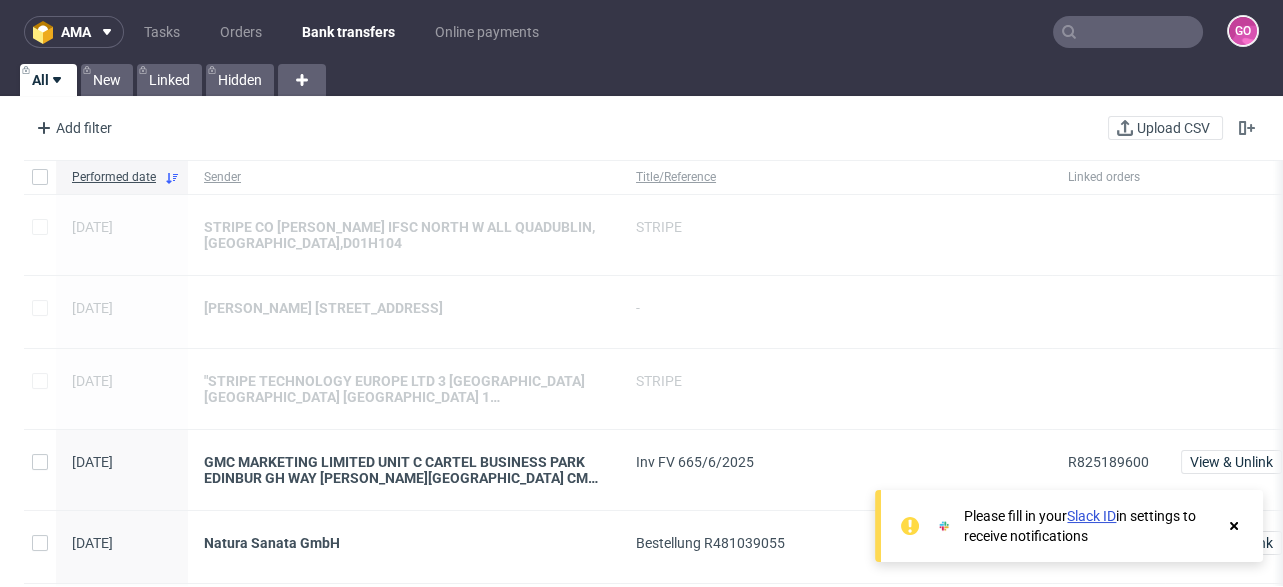 click on "ama Tasks Orders Bank transfers Online payments GO" at bounding box center [641, 32] 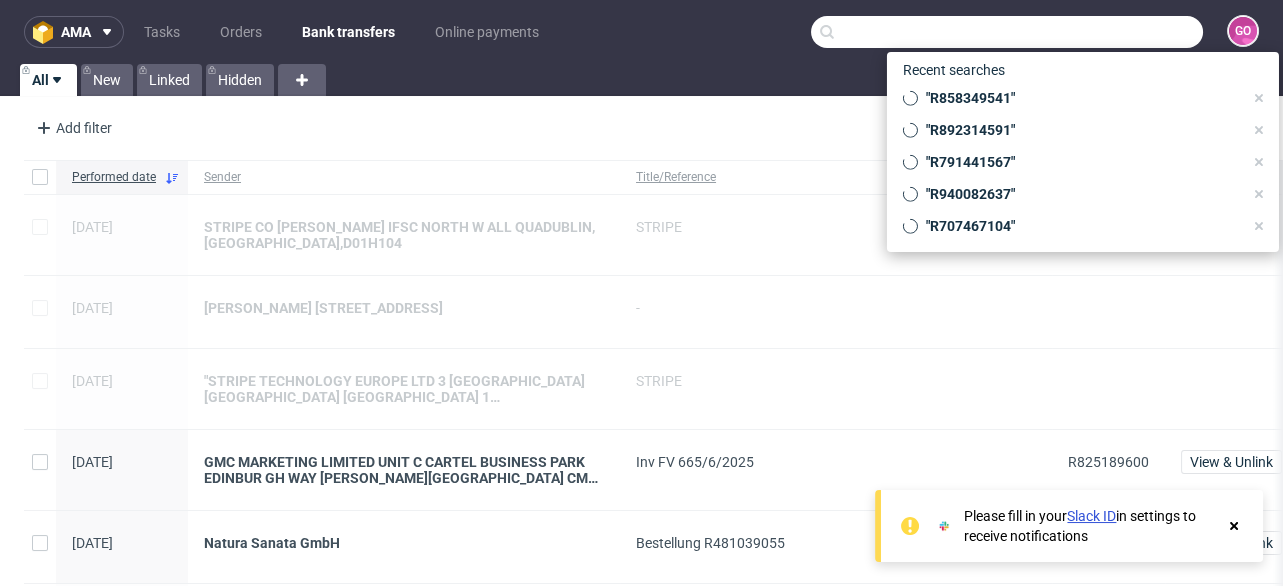 click at bounding box center [1007, 32] 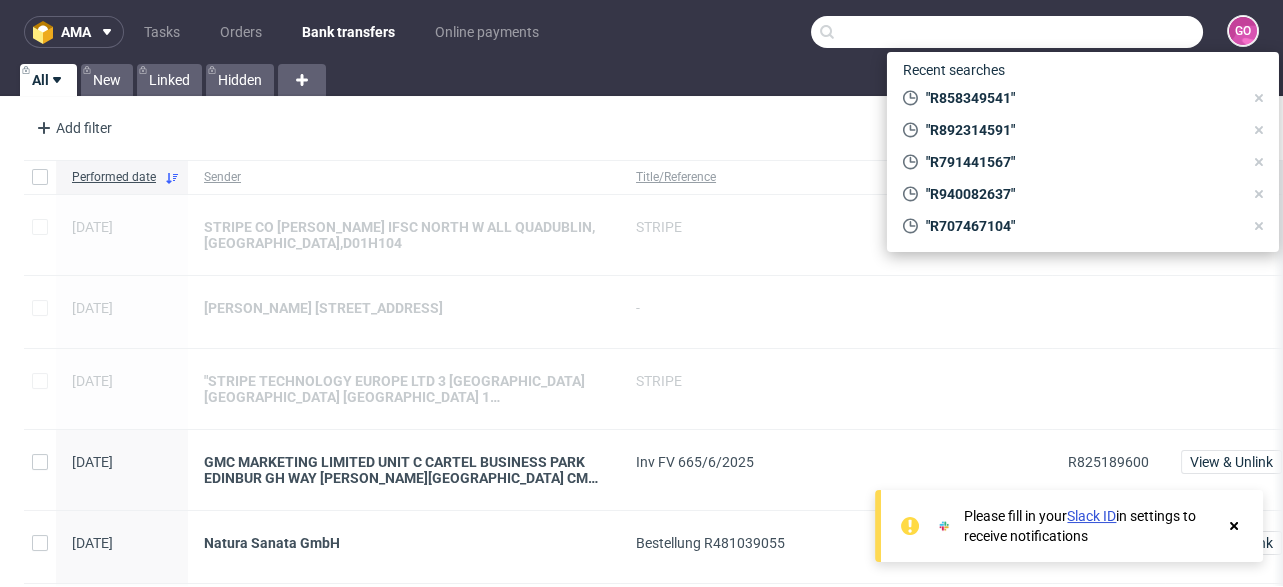 paste on "R588119241" 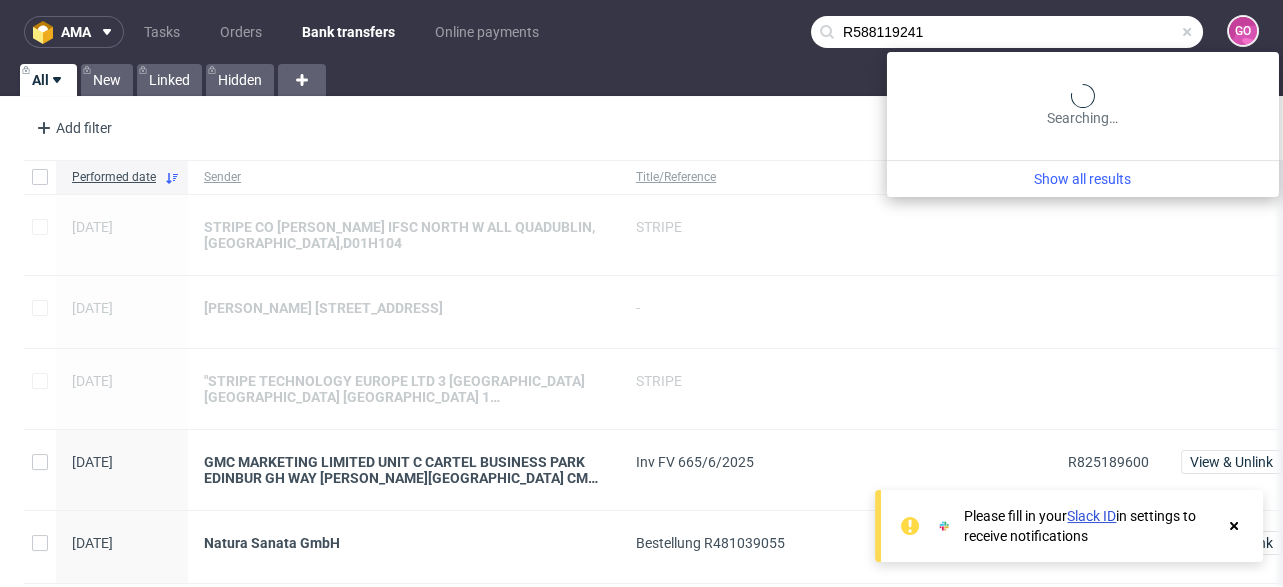 type on "R588119241" 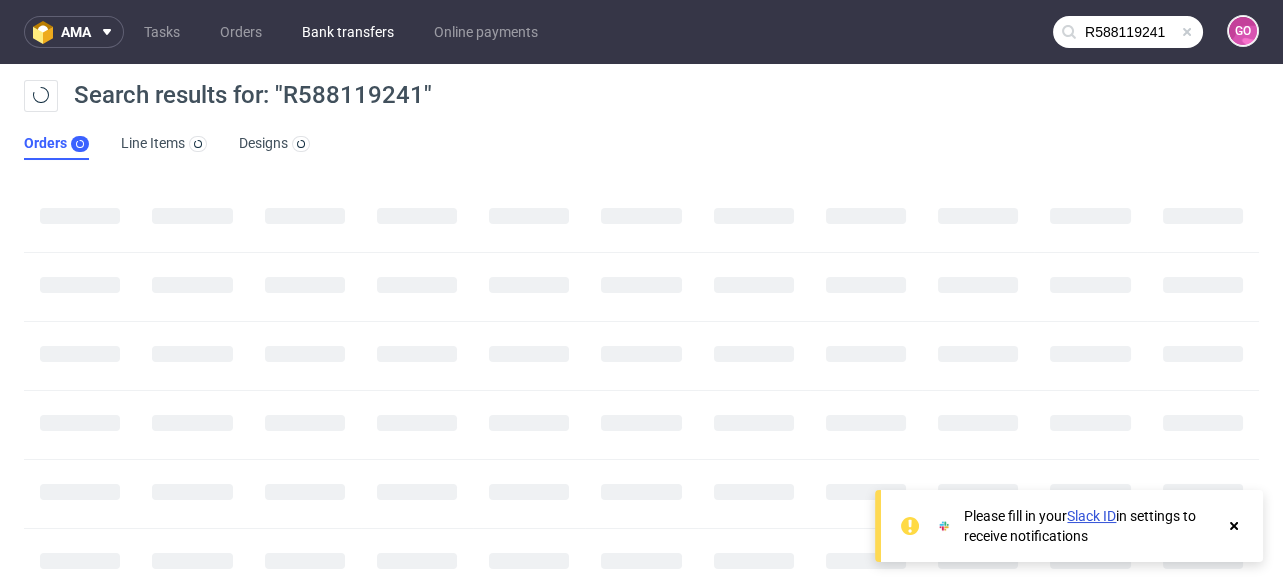 click on "Bank transfers" at bounding box center (348, 32) 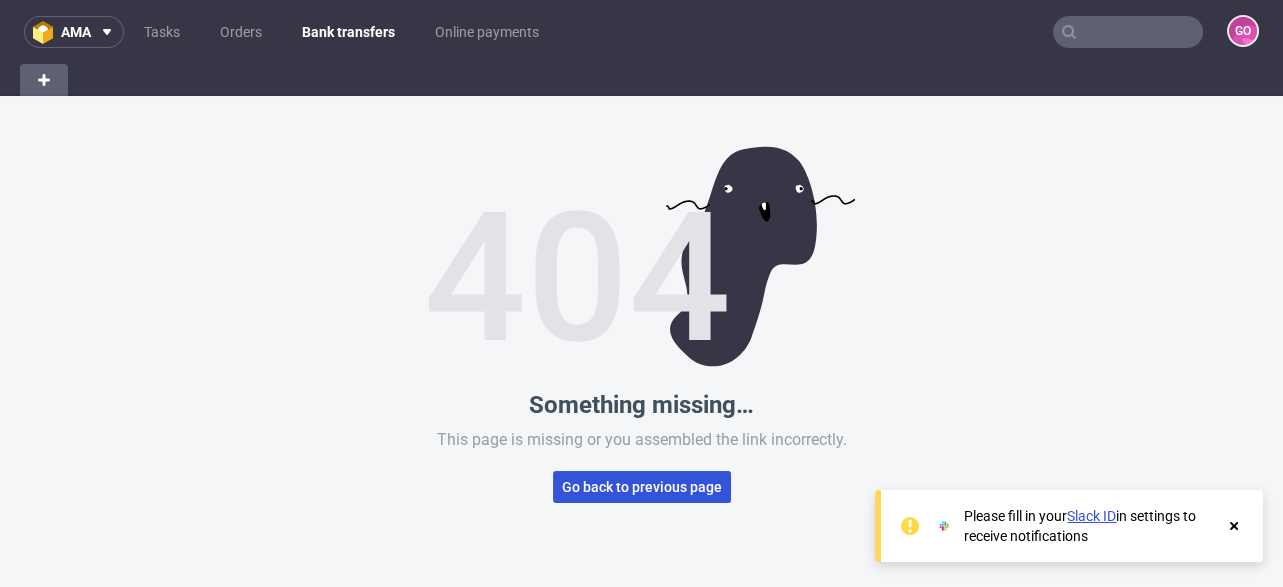 click on "Go back to previous page" at bounding box center [642, 487] 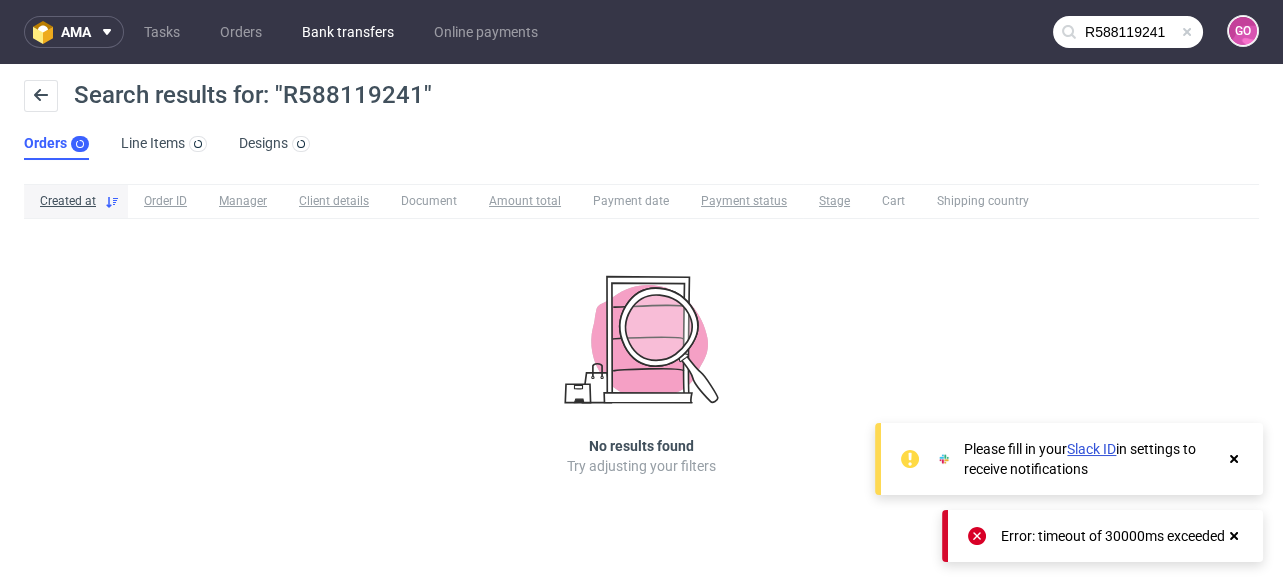 click on "Bank transfers" at bounding box center [348, 32] 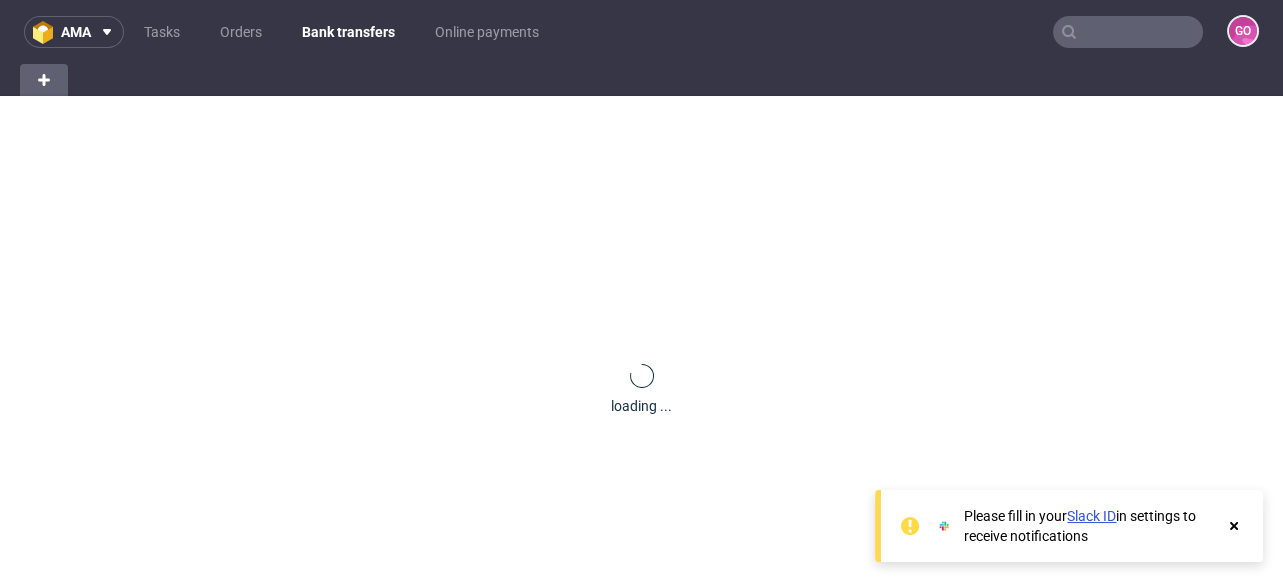 type on "R588119241" 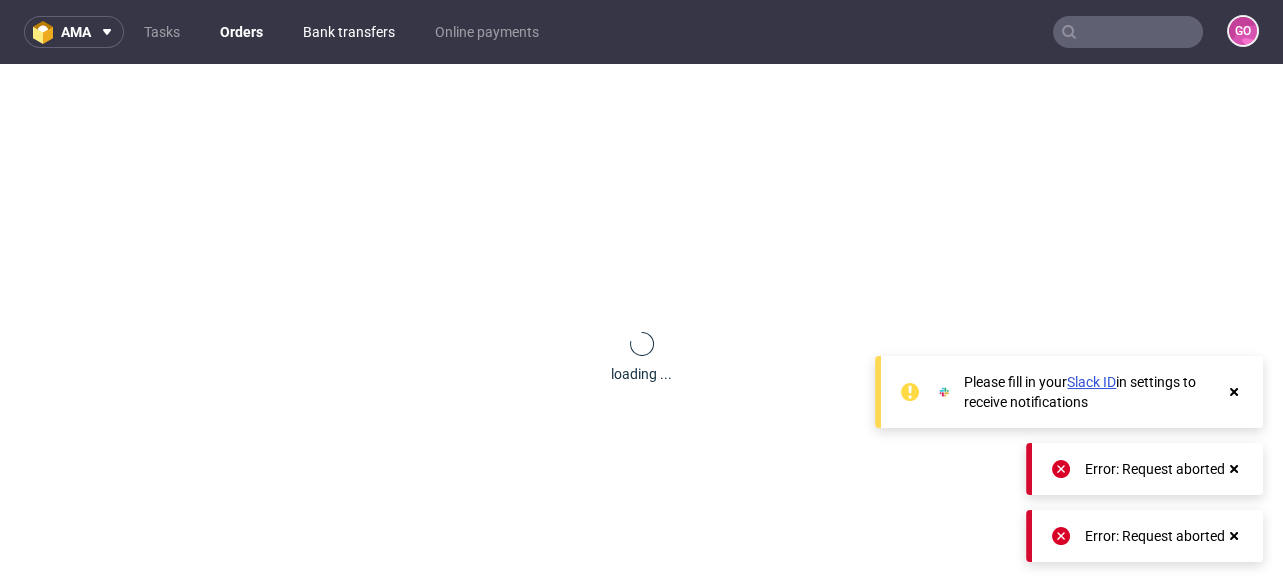 click on "Bank transfers" at bounding box center (349, 32) 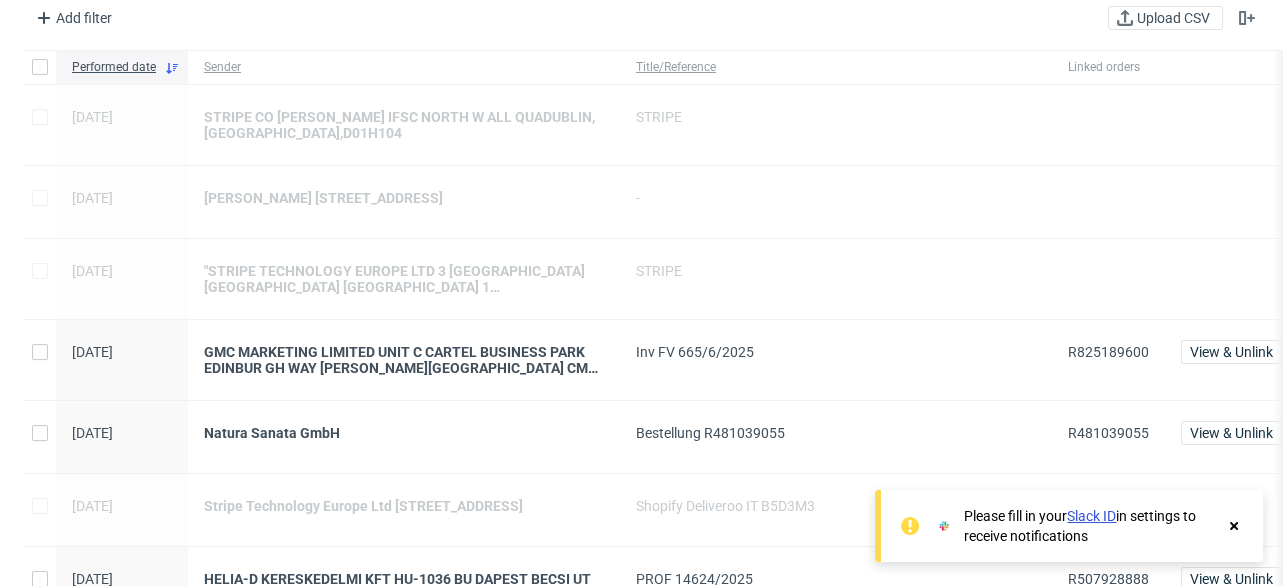 scroll, scrollTop: 239, scrollLeft: 0, axis: vertical 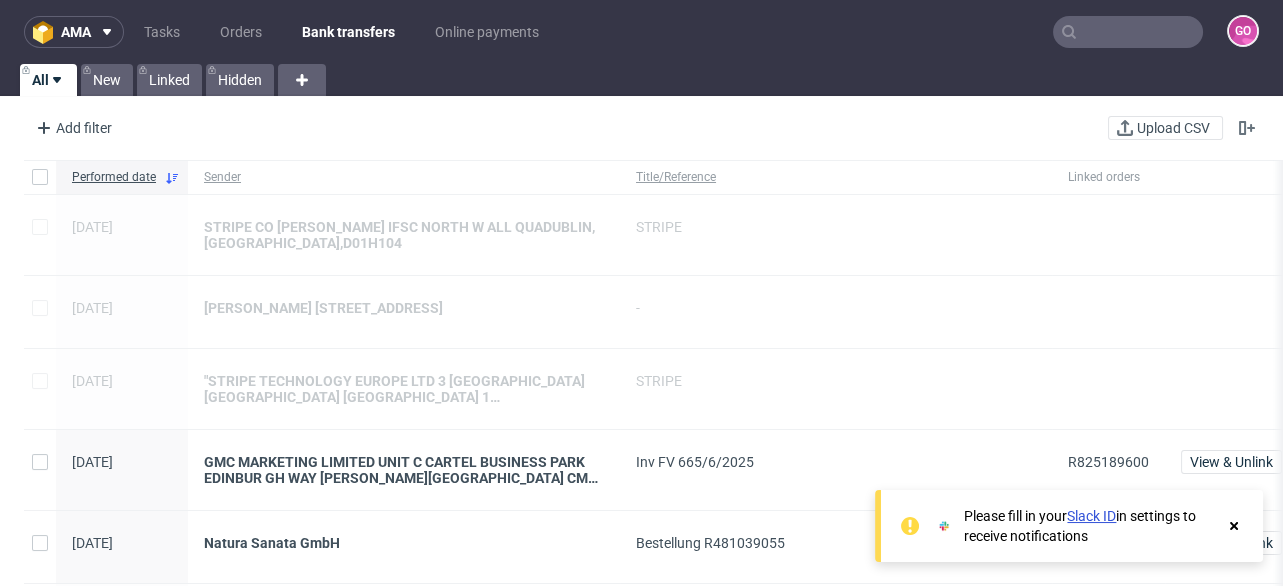 click on "ama Tasks Orders Bank transfers Online payments GO" at bounding box center [641, 32] 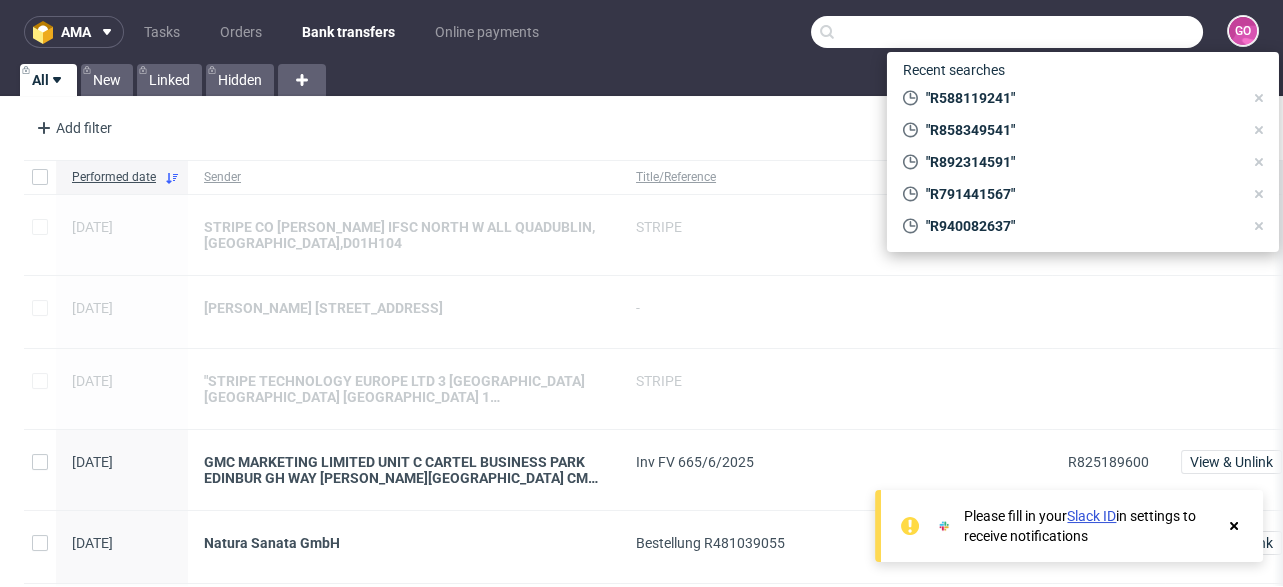 paste on "R588119241" 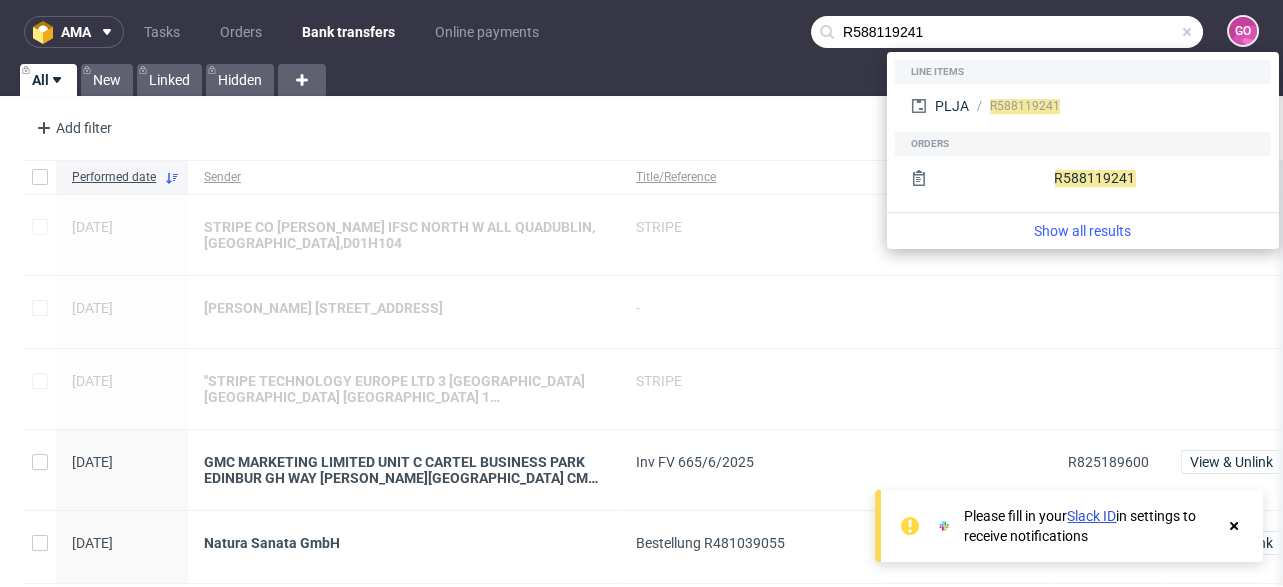 type on "R588119241" 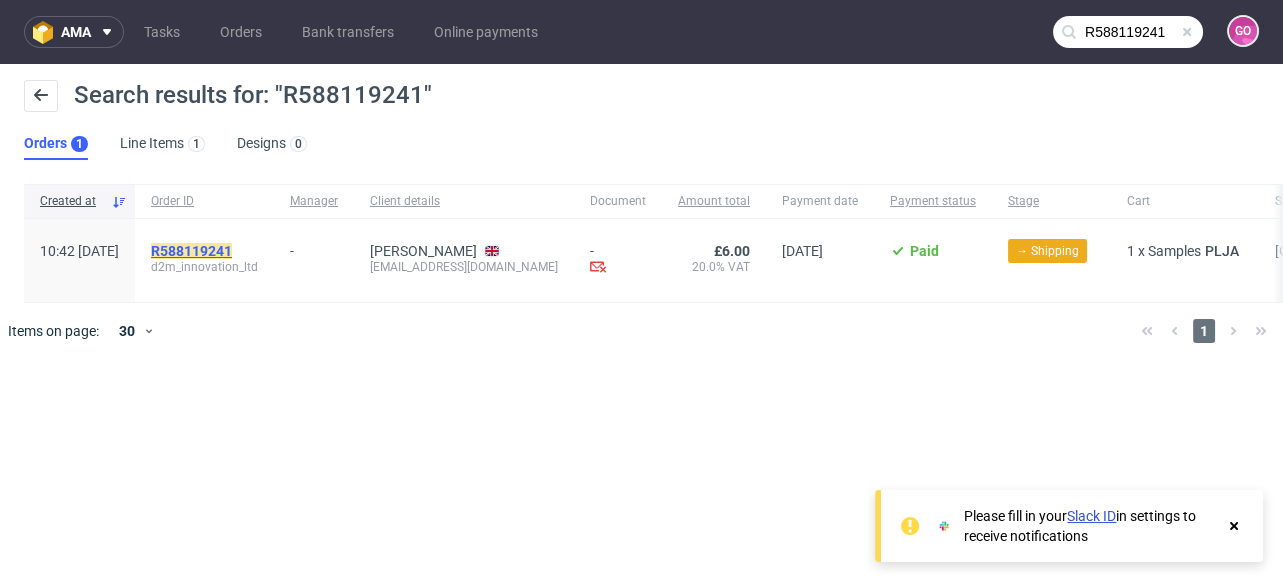 click on "R588119241" 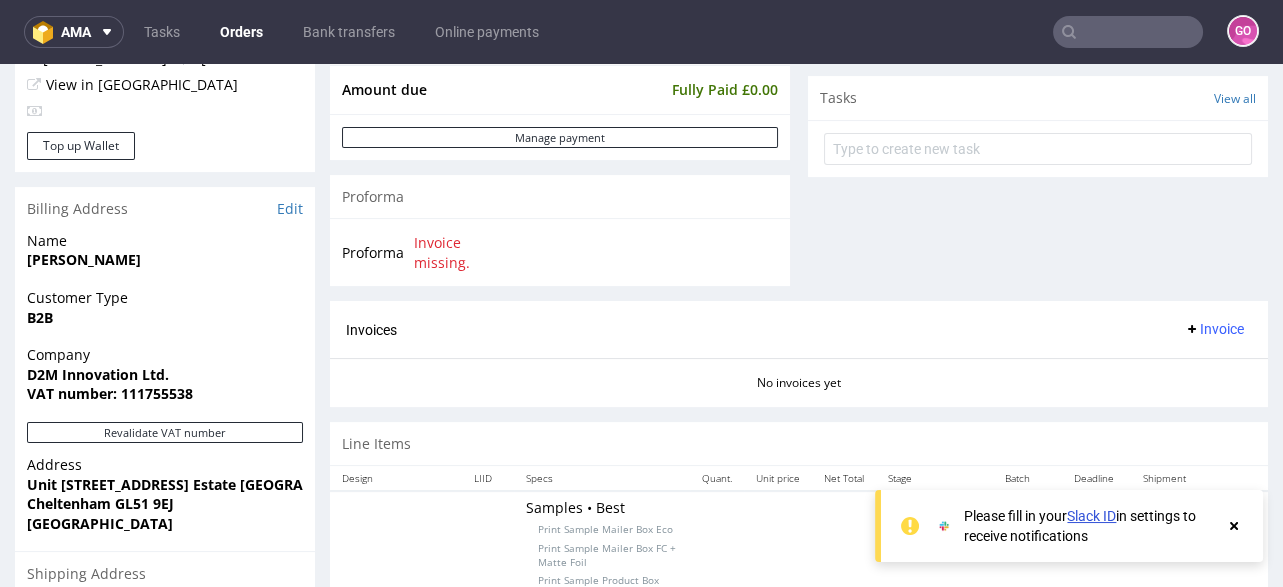 scroll, scrollTop: 719, scrollLeft: 0, axis: vertical 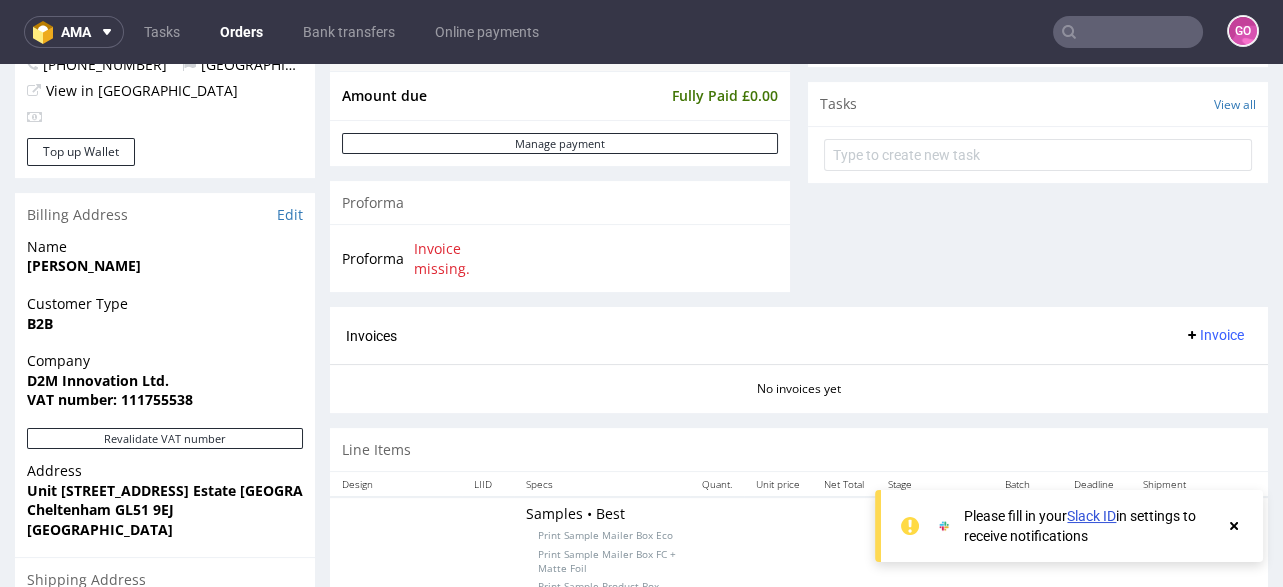 click on "VAT number: 111755538" at bounding box center [110, 399] 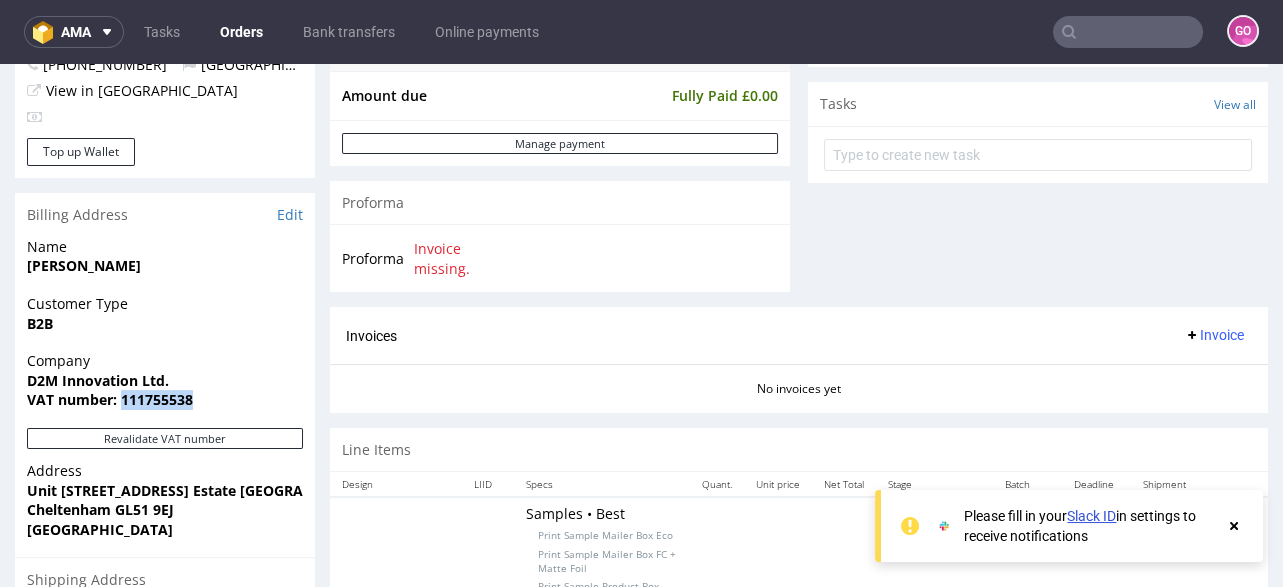 click on "VAT number: 111755538" at bounding box center (110, 399) 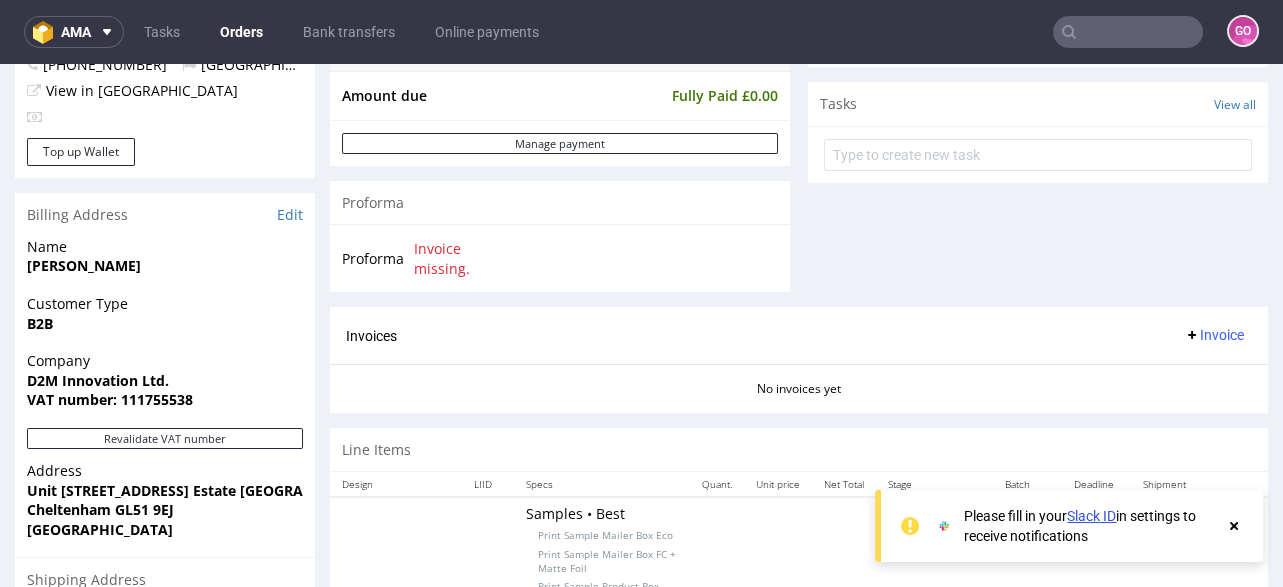 click on "VAT number: 111755538" at bounding box center [110, 399] 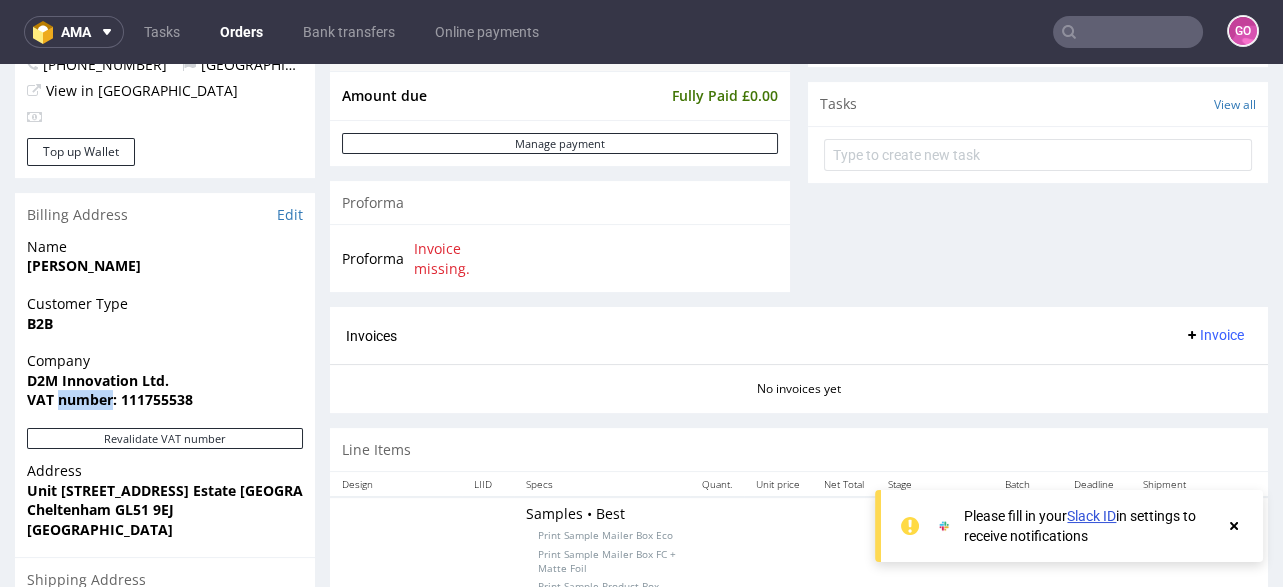 click on "VAT number: 111755538" at bounding box center (110, 399) 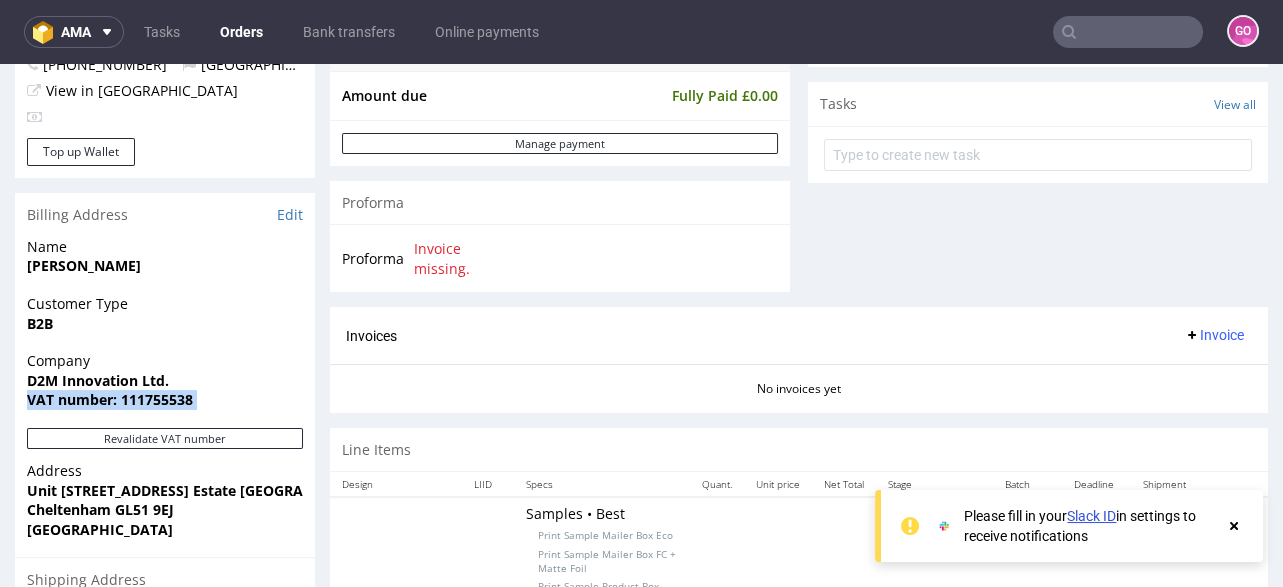 click on "VAT number: 111755538" at bounding box center [110, 399] 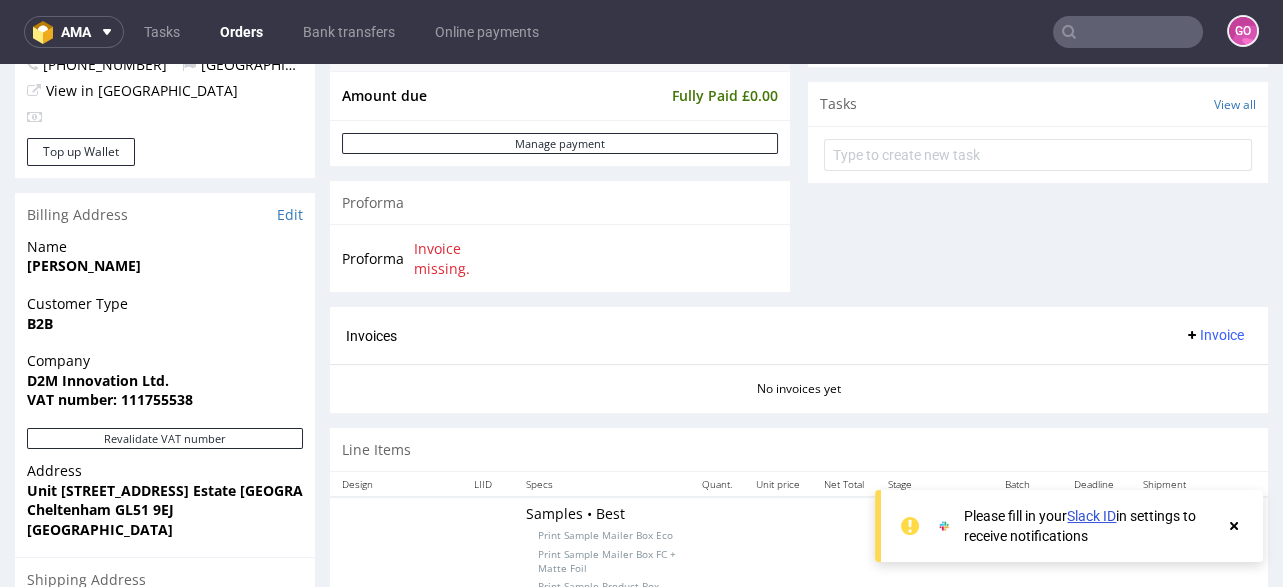 click on "D2M Innovation Ltd." at bounding box center (98, 380) 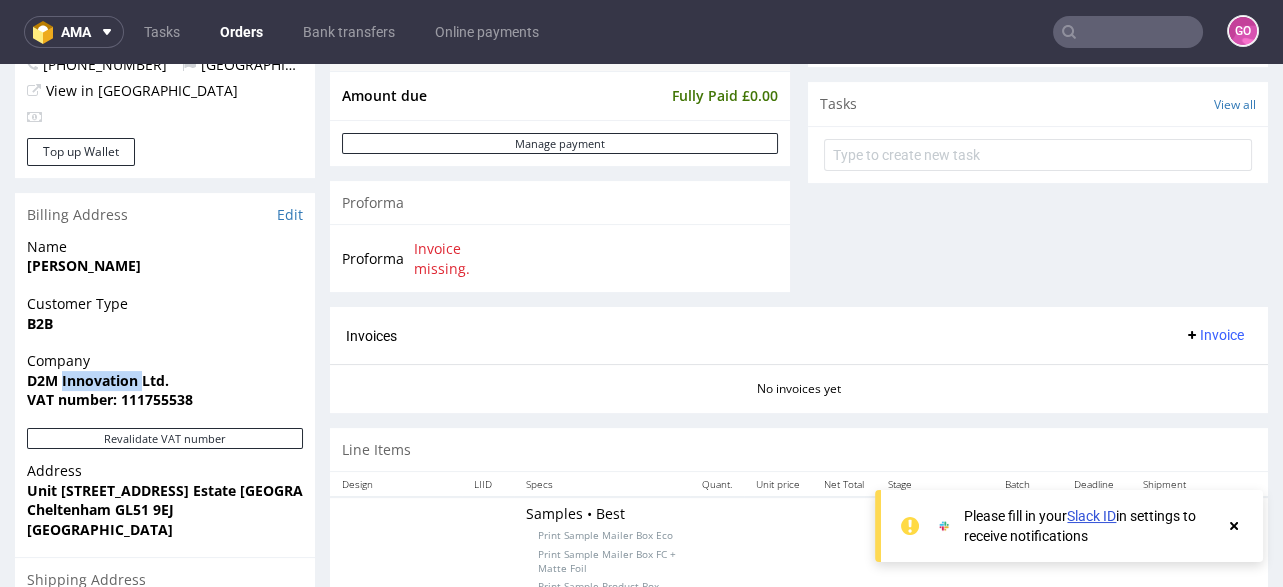 click on "D2M Innovation Ltd." at bounding box center (98, 380) 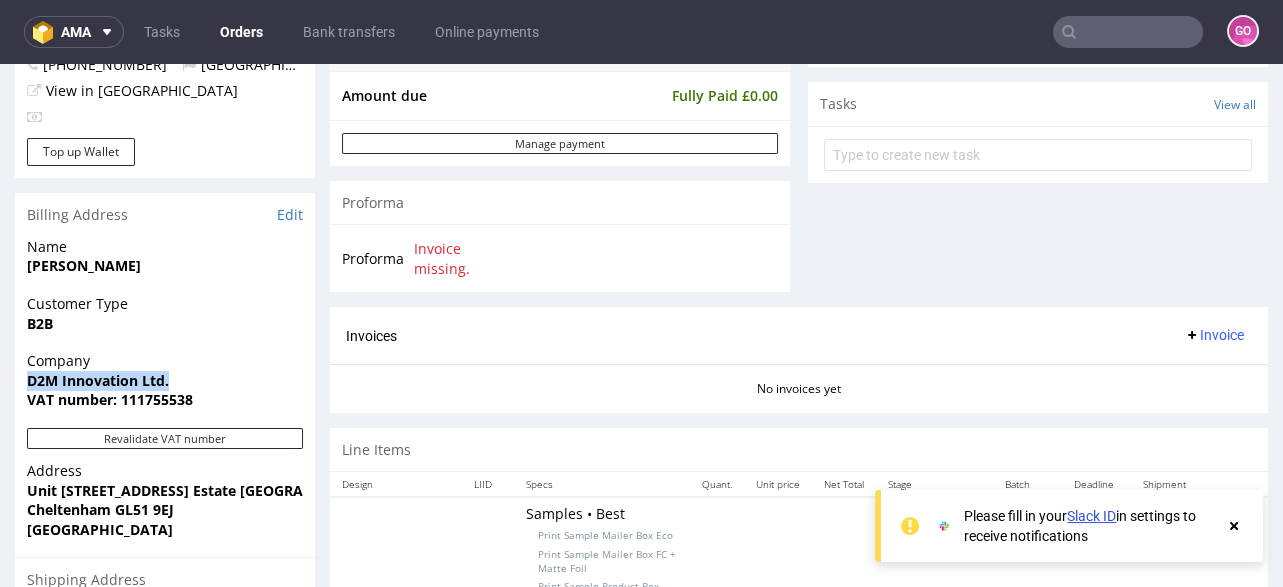 click on "D2M Innovation Ltd." at bounding box center (98, 380) 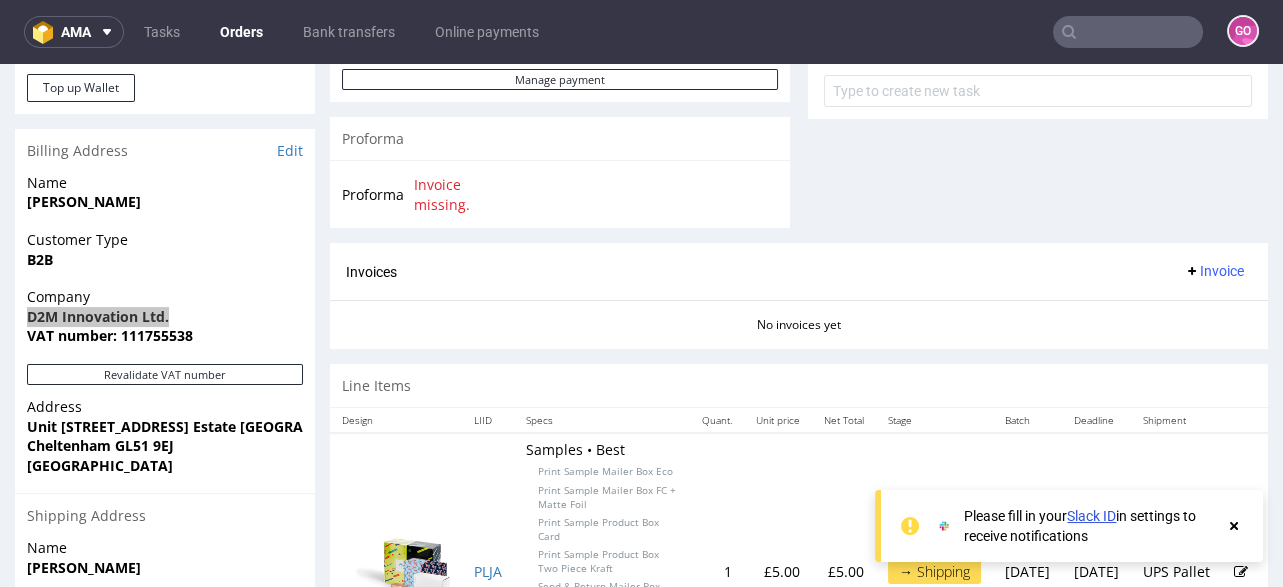scroll, scrollTop: 880, scrollLeft: 0, axis: vertical 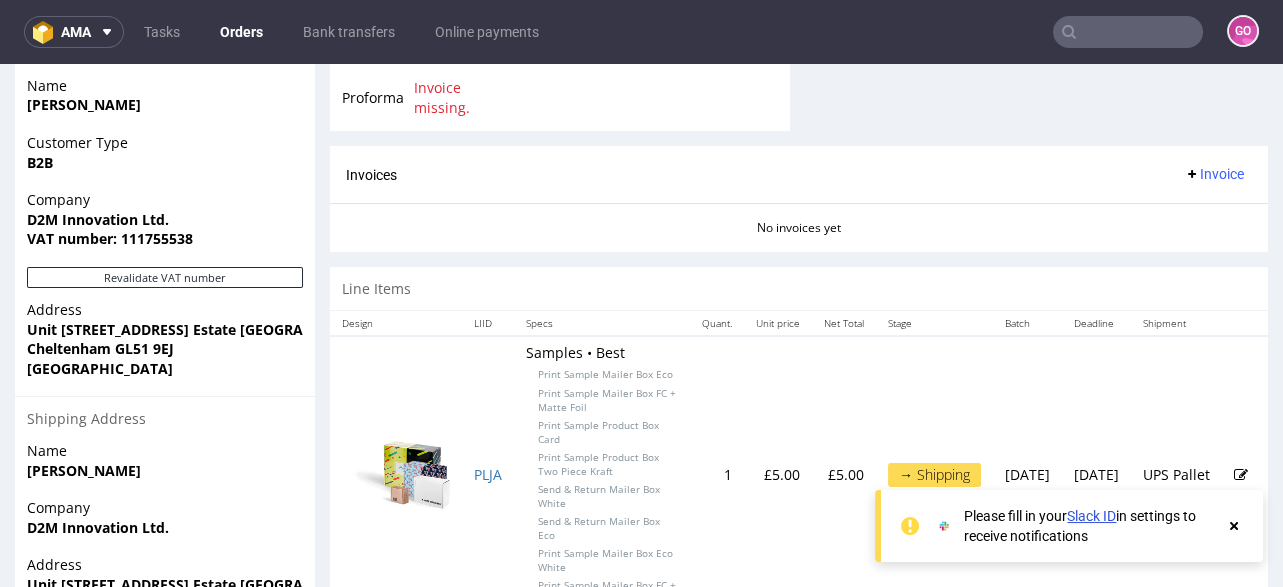 click on "Unit [STREET_ADDRESS] Estate [GEOGRAPHIC_DATA]" at bounding box center (206, 329) 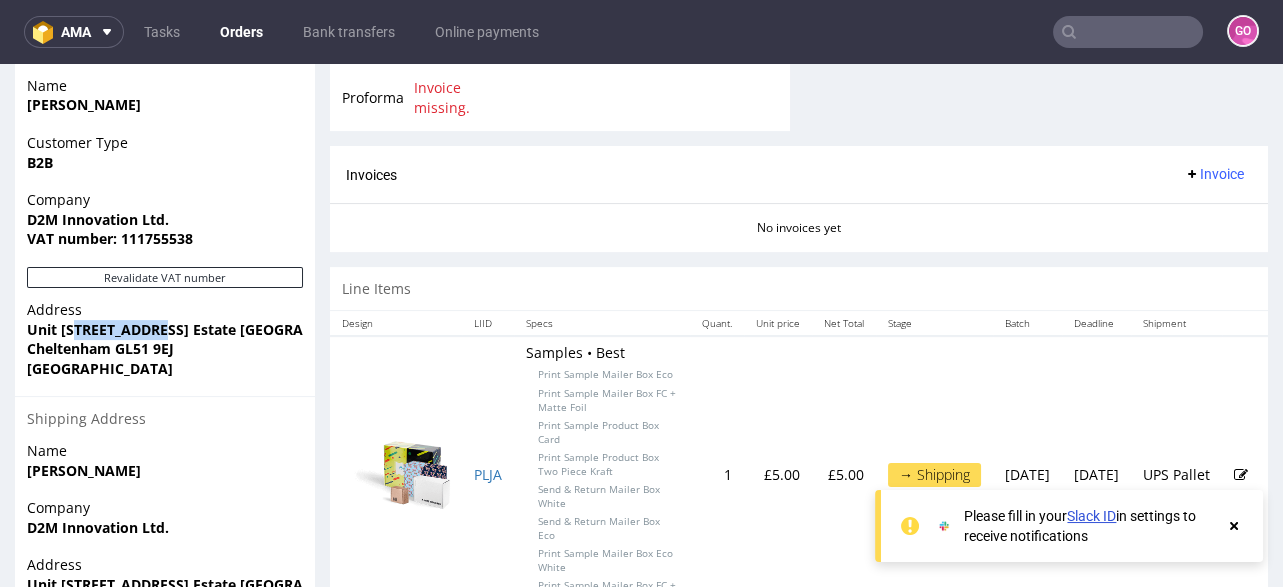 click on "Unit [STREET_ADDRESS] Estate [GEOGRAPHIC_DATA]" at bounding box center [206, 329] 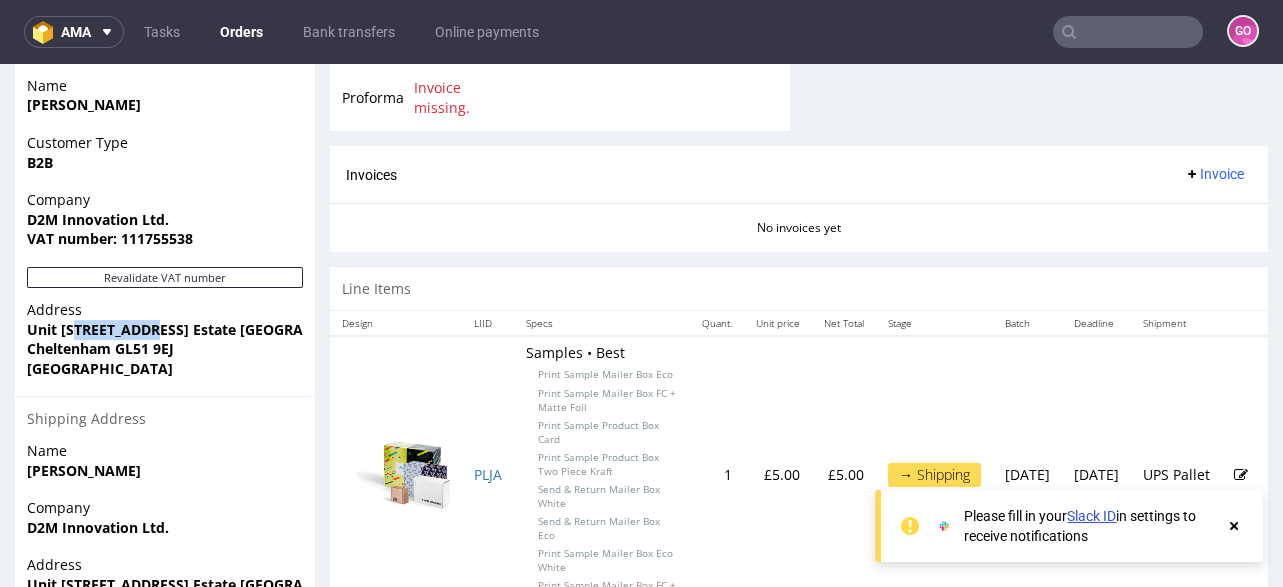 click on "Unit [STREET_ADDRESS] Estate [GEOGRAPHIC_DATA]" at bounding box center [206, 329] 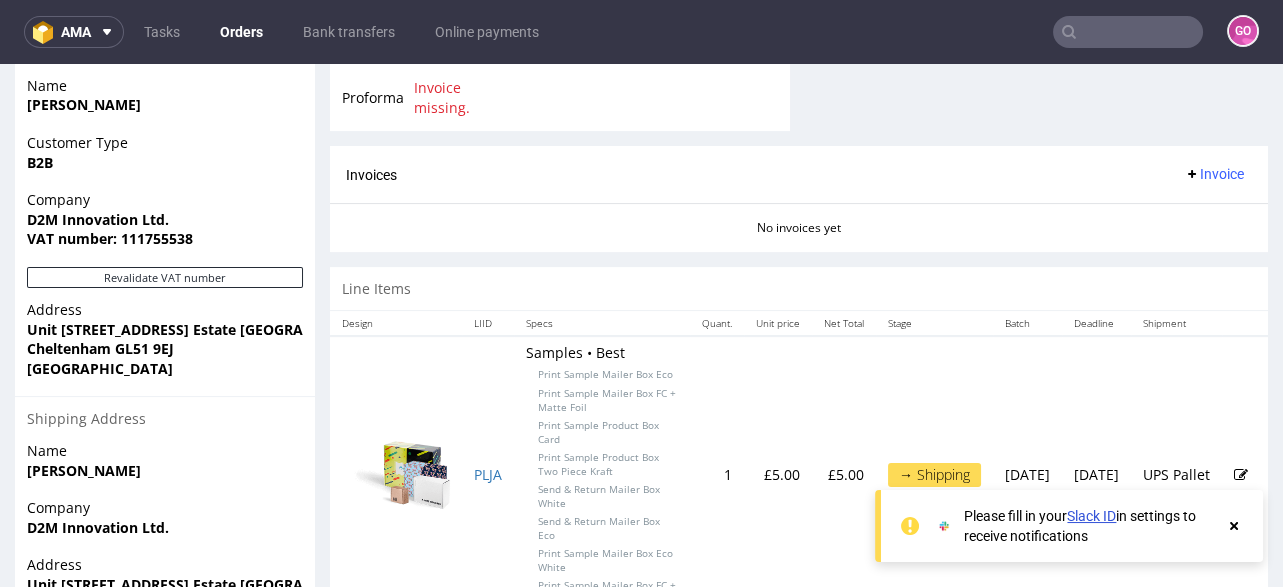 click on "Unit [STREET_ADDRESS] Estate [GEOGRAPHIC_DATA]" at bounding box center (206, 329) 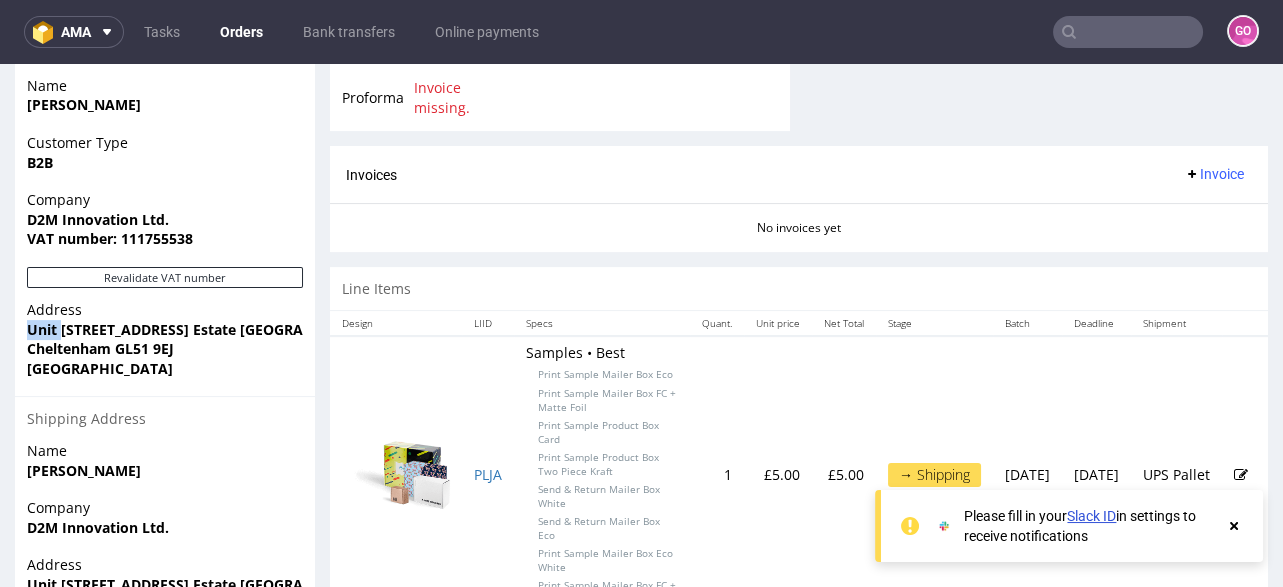 click on "Unit [STREET_ADDRESS] Estate [GEOGRAPHIC_DATA]" at bounding box center (206, 329) 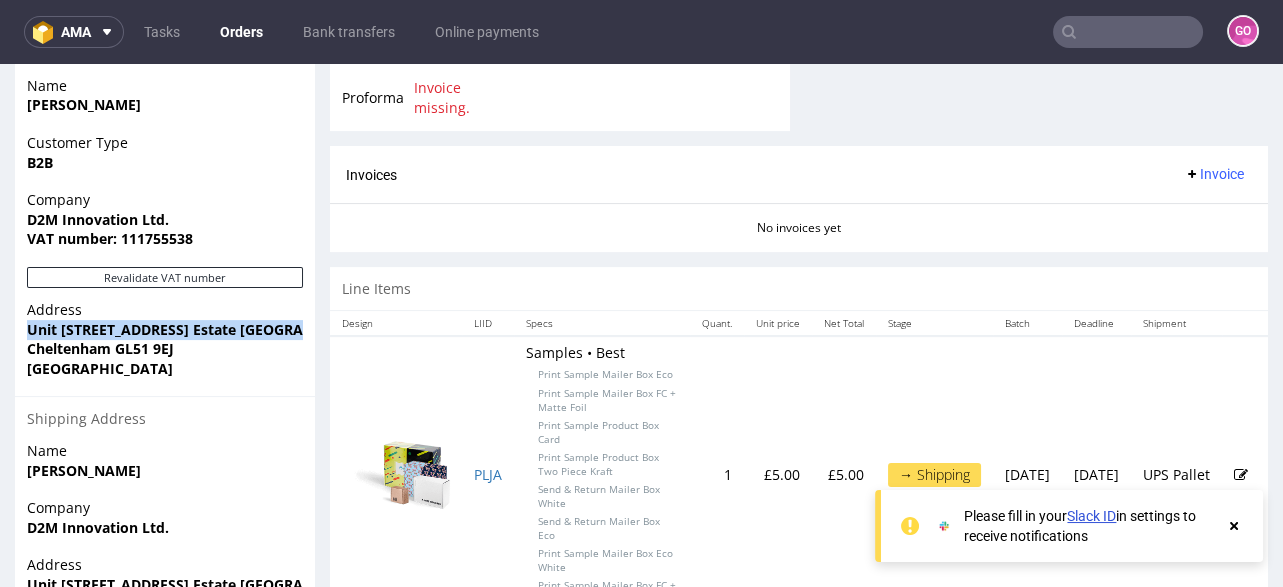 click on "Unit [STREET_ADDRESS] Estate [GEOGRAPHIC_DATA]" at bounding box center (206, 329) 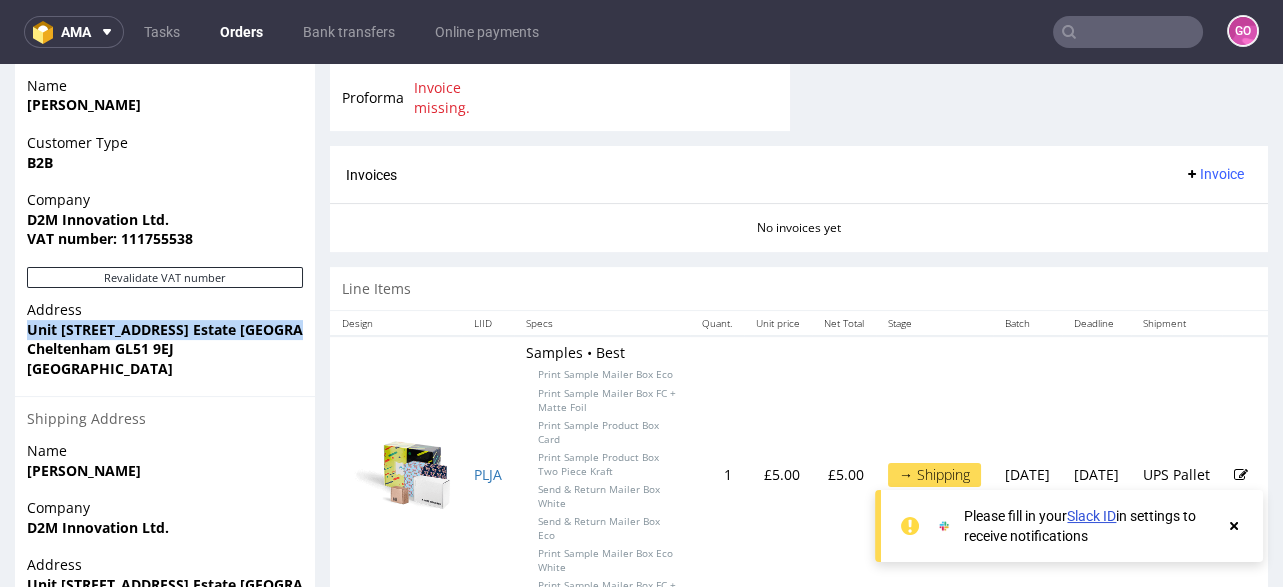 copy on "Unit [STREET_ADDRESS] Estate [GEOGRAPHIC_DATA]" 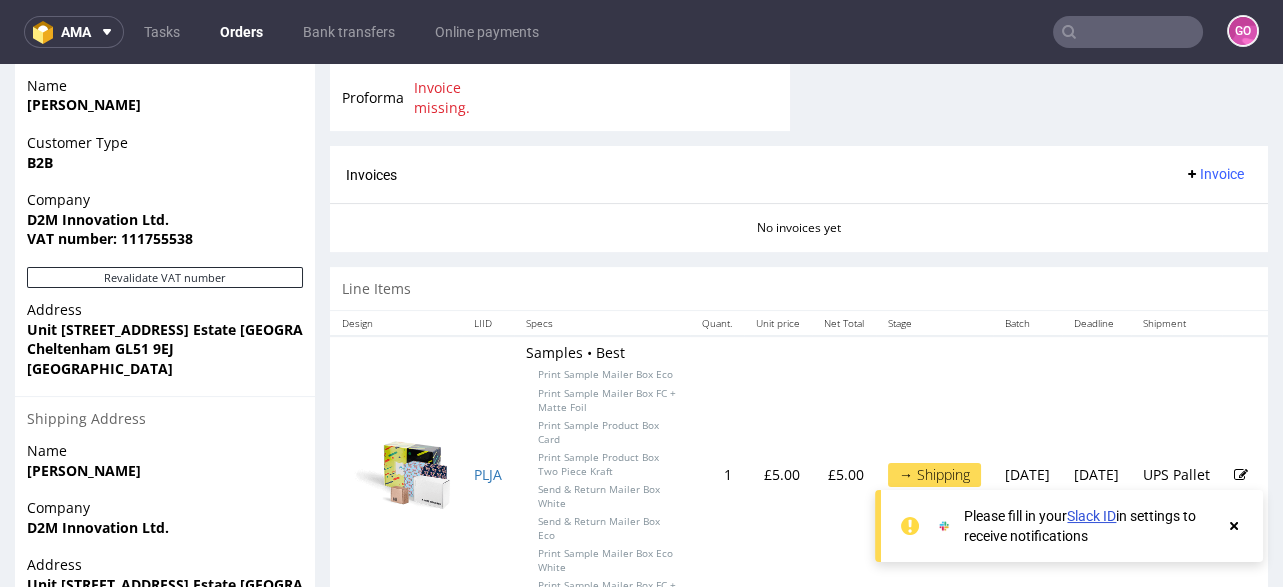 click on "Cheltenham GL51 9EJ" at bounding box center (100, 348) 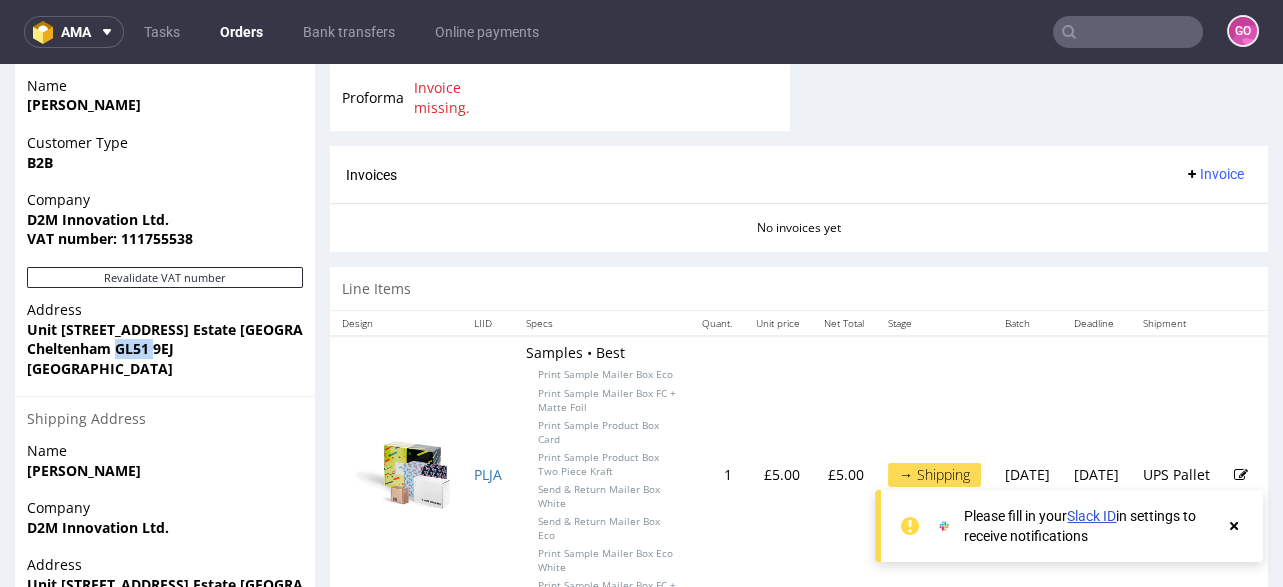 click on "Cheltenham GL51 9EJ" at bounding box center (100, 348) 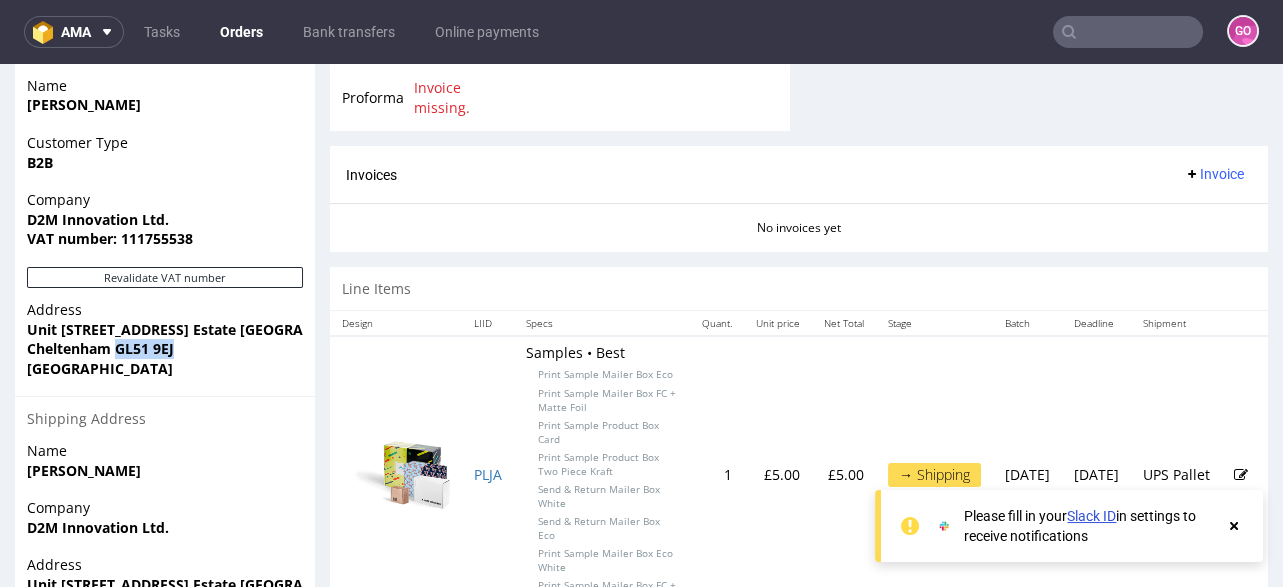 drag, startPoint x: 182, startPoint y: 347, endPoint x: 116, endPoint y: 353, distance: 66.27216 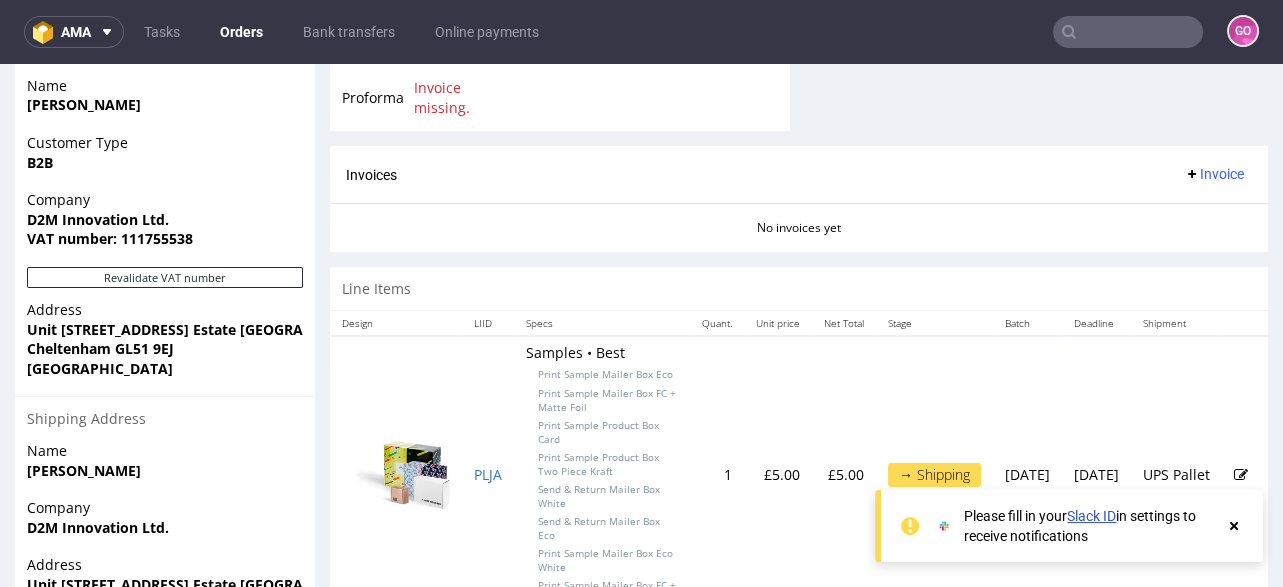 click on "Cheltenham GL51 9EJ" at bounding box center (100, 348) 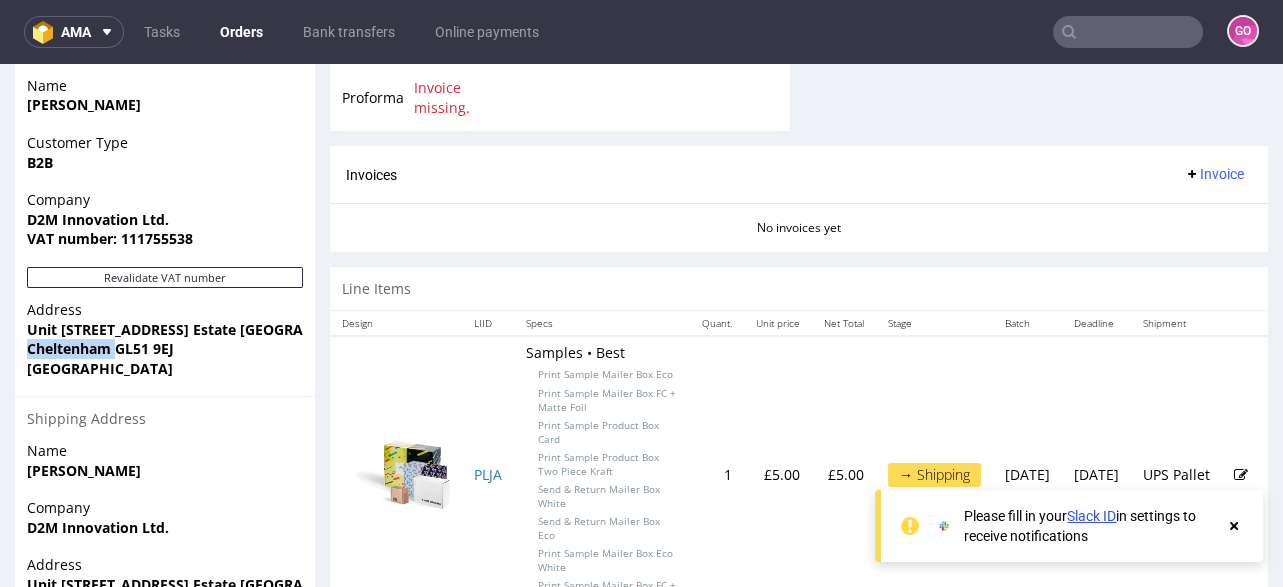 click on "Cheltenham GL51 9EJ" at bounding box center (100, 348) 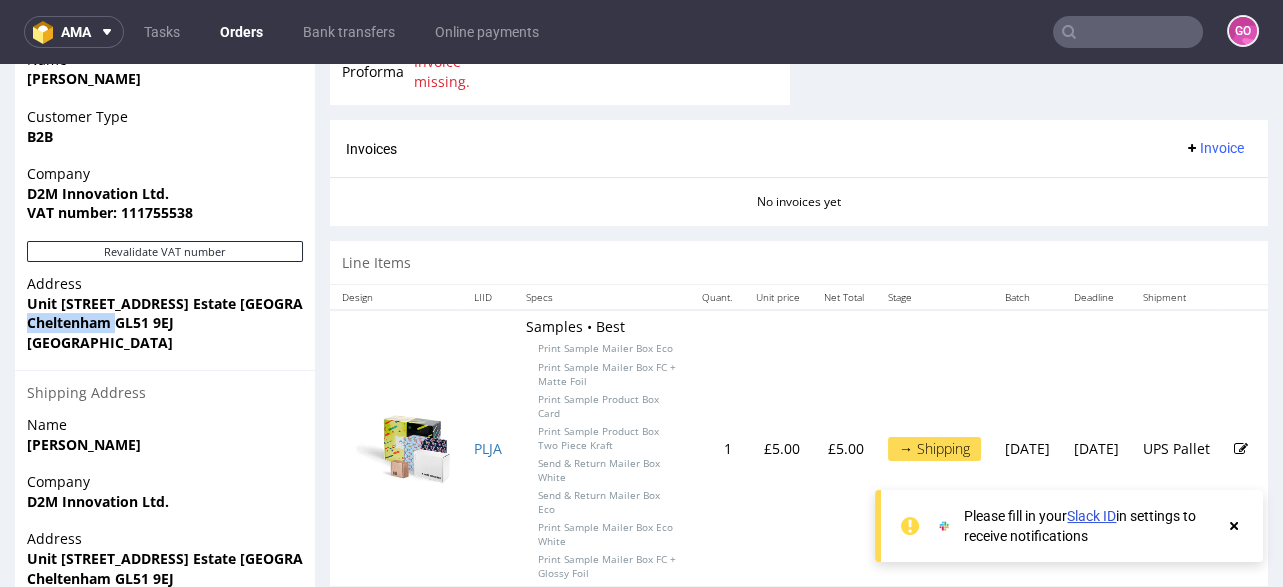 scroll, scrollTop: 912, scrollLeft: 0, axis: vertical 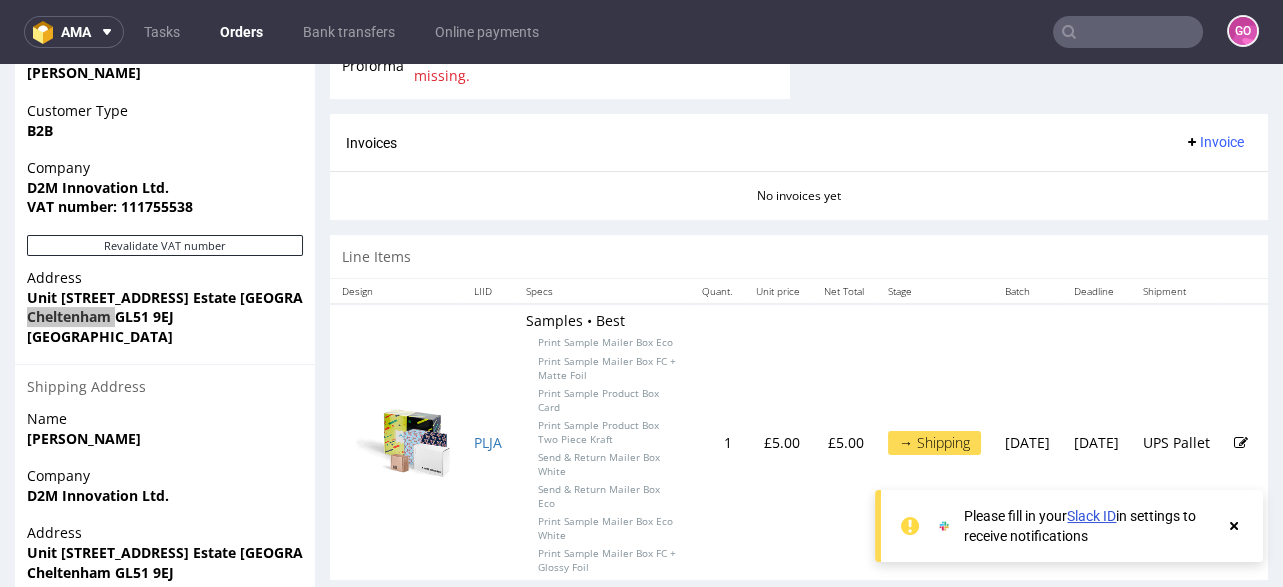 click at bounding box center (1128, 32) 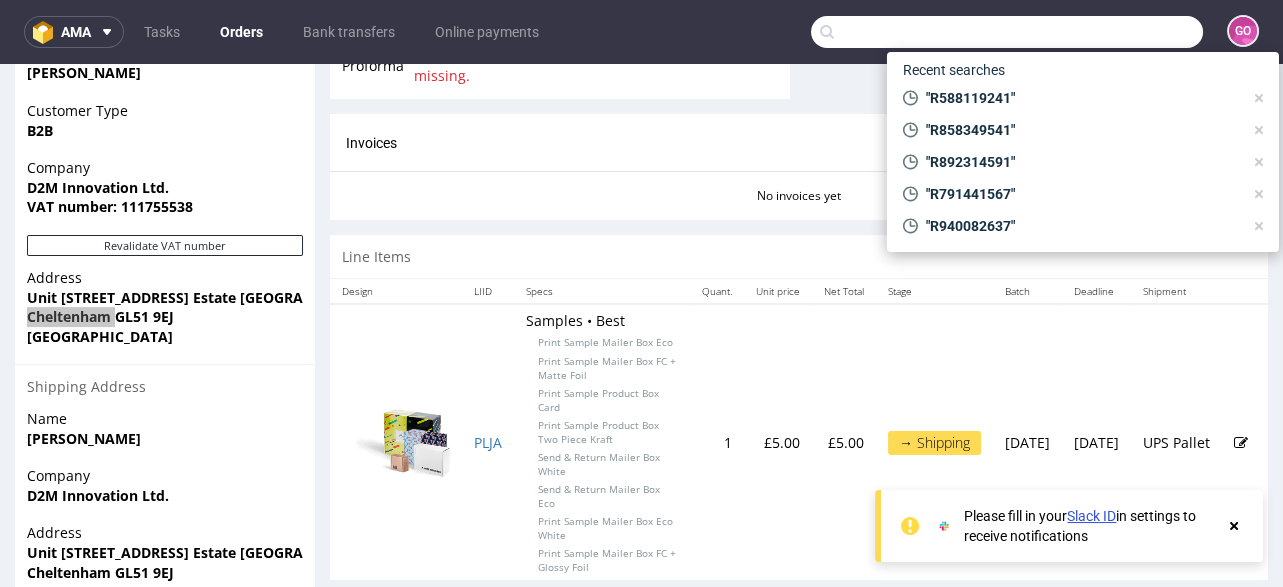paste on "R106797386" 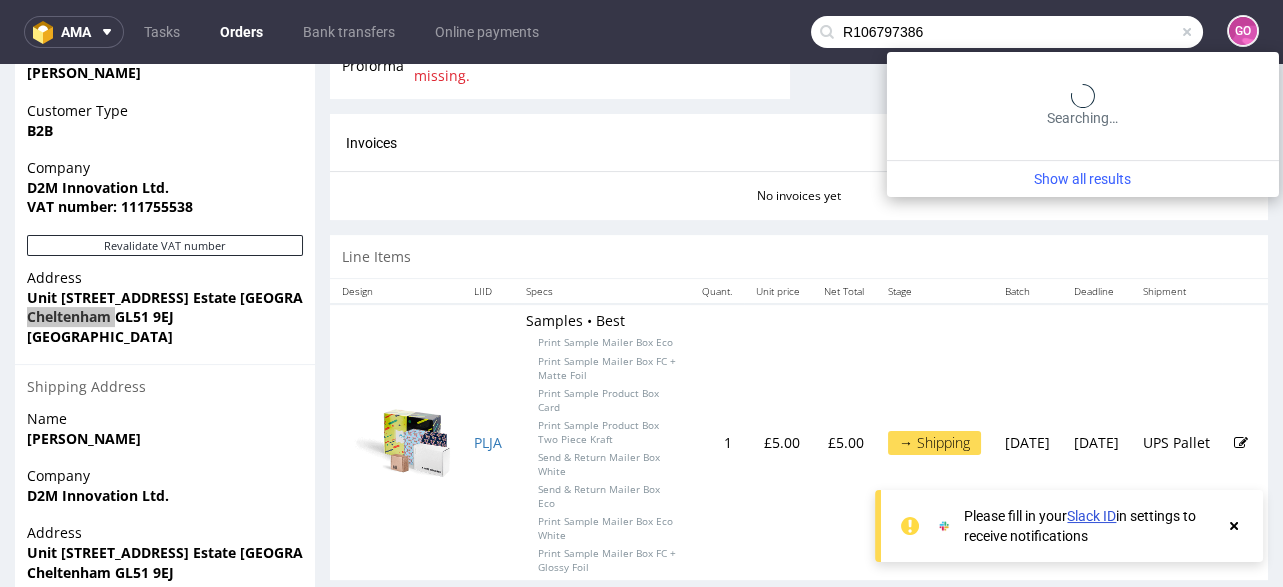 type on "R106797386" 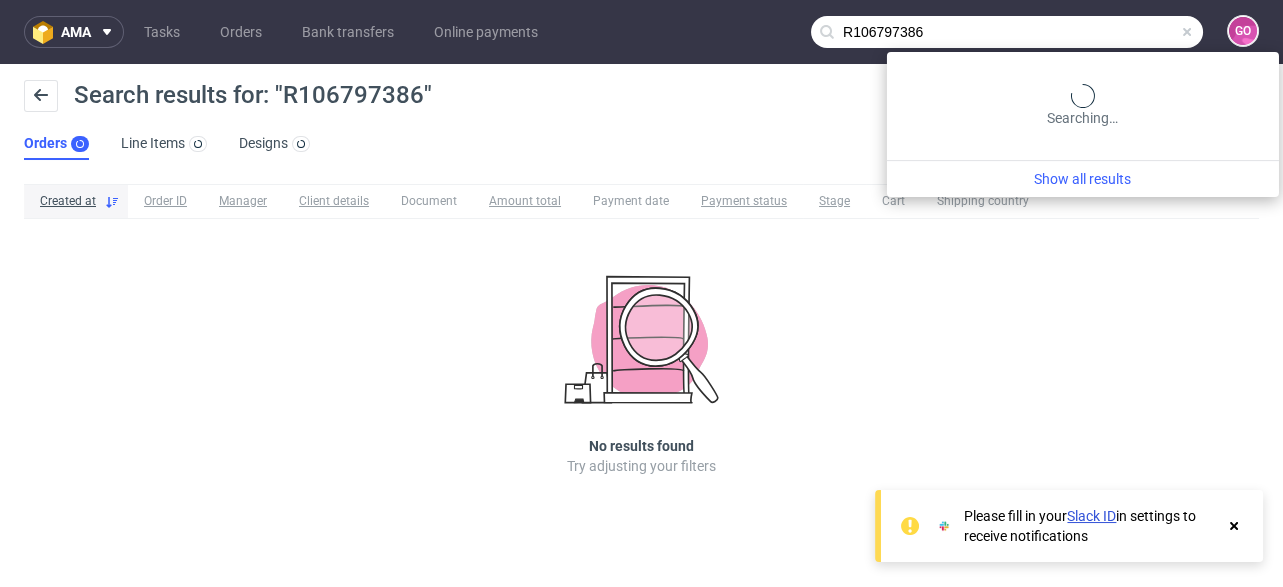 click on "R106797386" at bounding box center [1007, 32] 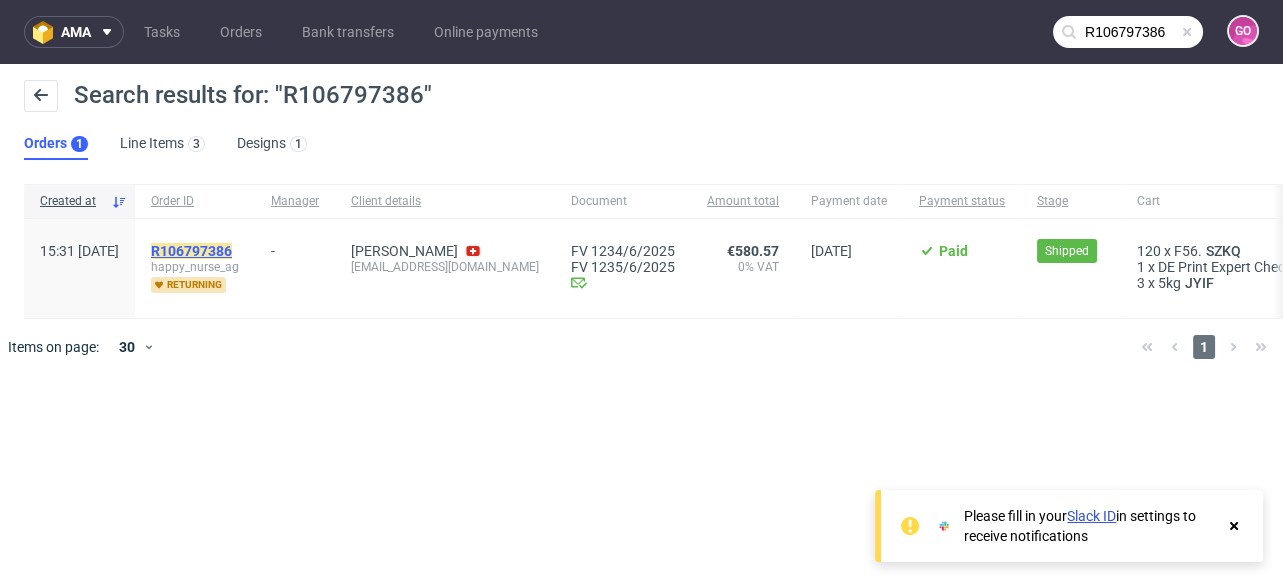 click on "R106797386" 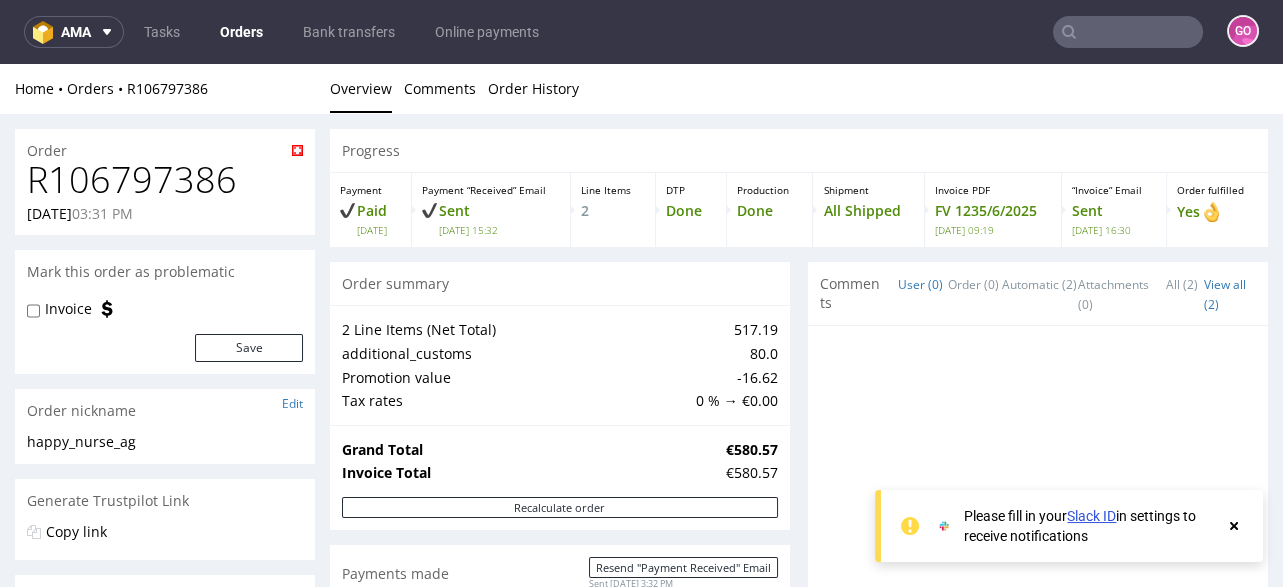 scroll, scrollTop: 0, scrollLeft: 0, axis: both 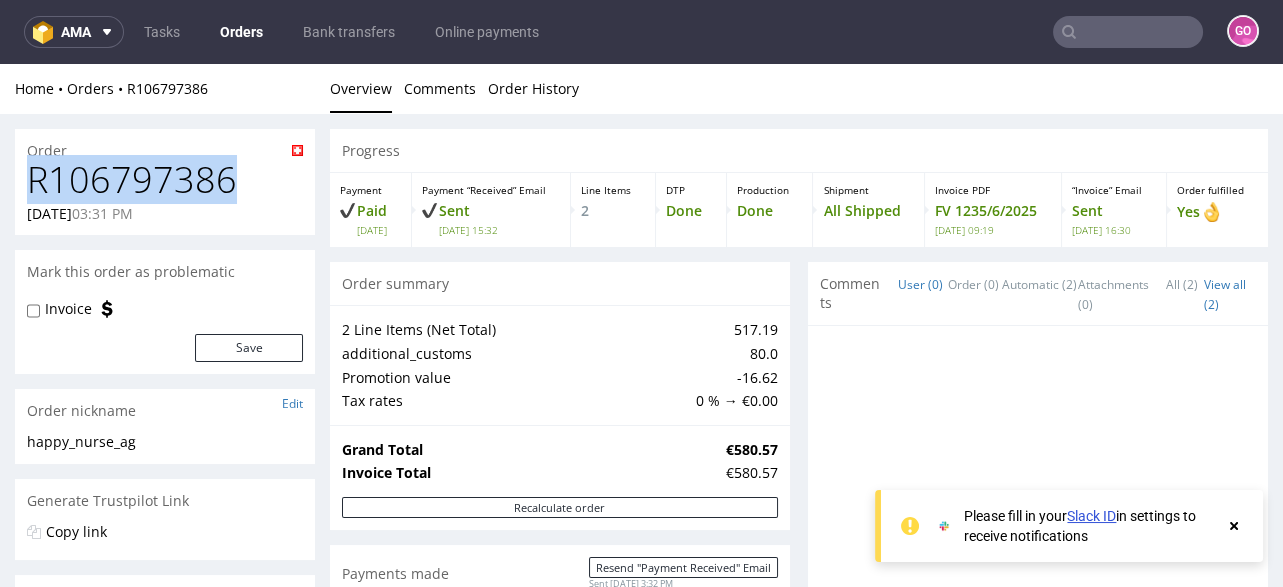 click on "R106797386" at bounding box center (165, 180) 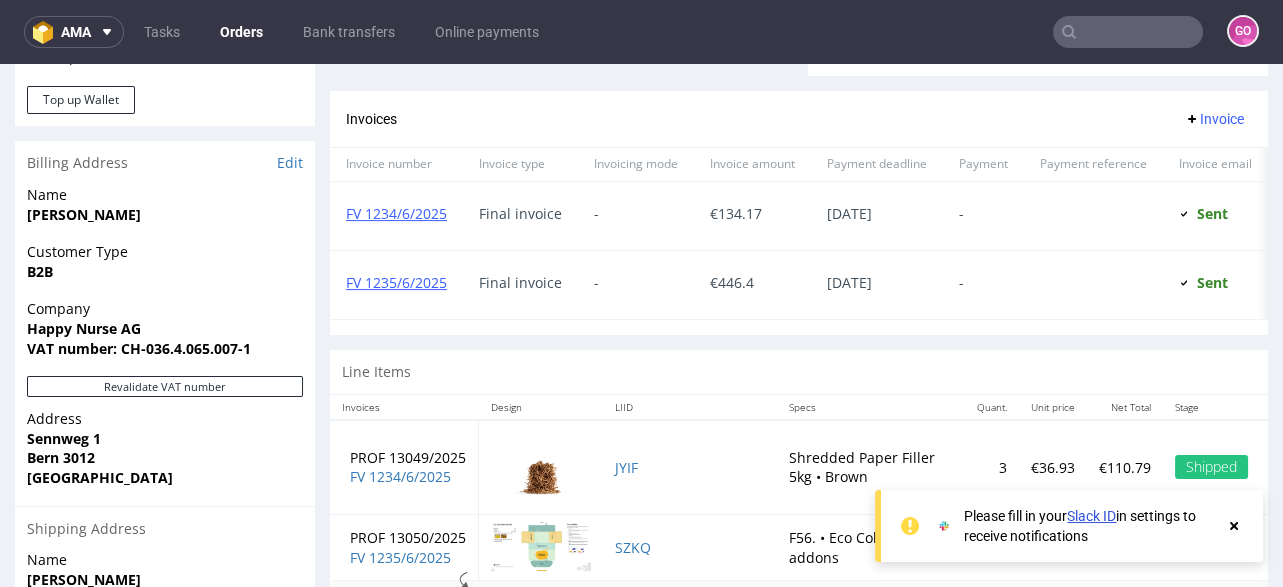 scroll, scrollTop: 1061, scrollLeft: 0, axis: vertical 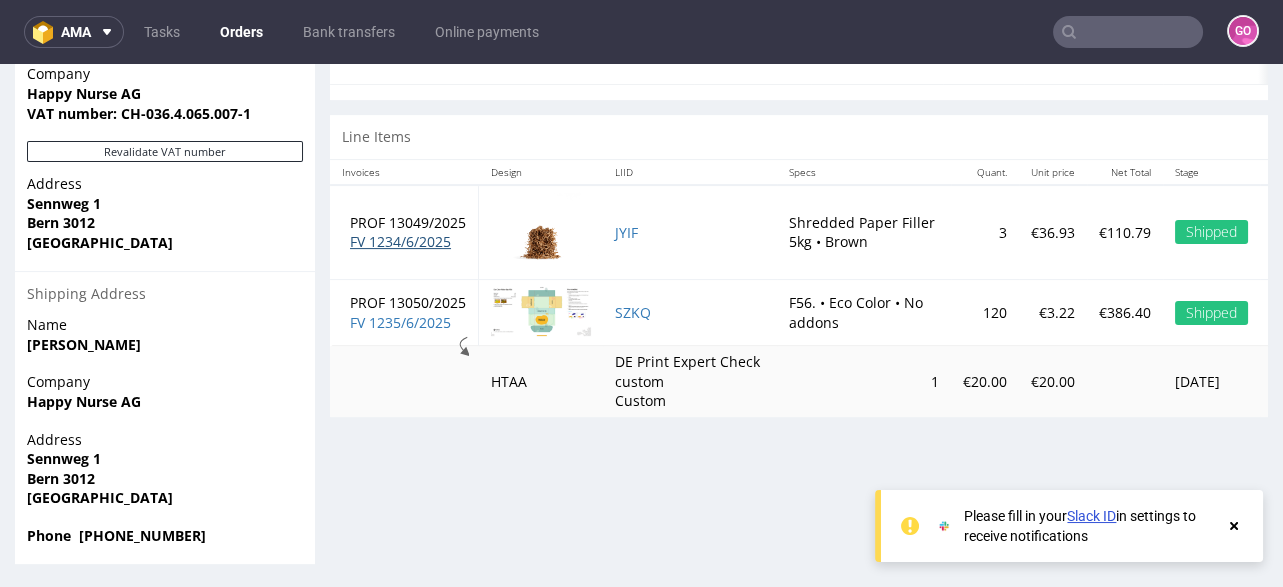 click on "FV 1234/6/2025" at bounding box center (400, 241) 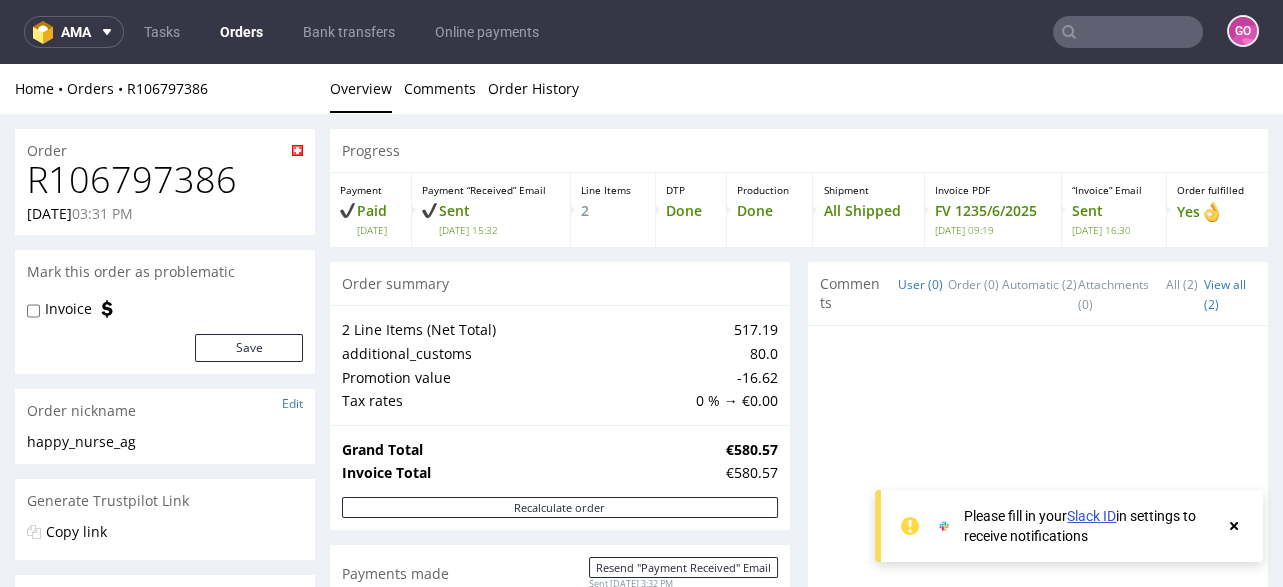 scroll, scrollTop: 1061, scrollLeft: 0, axis: vertical 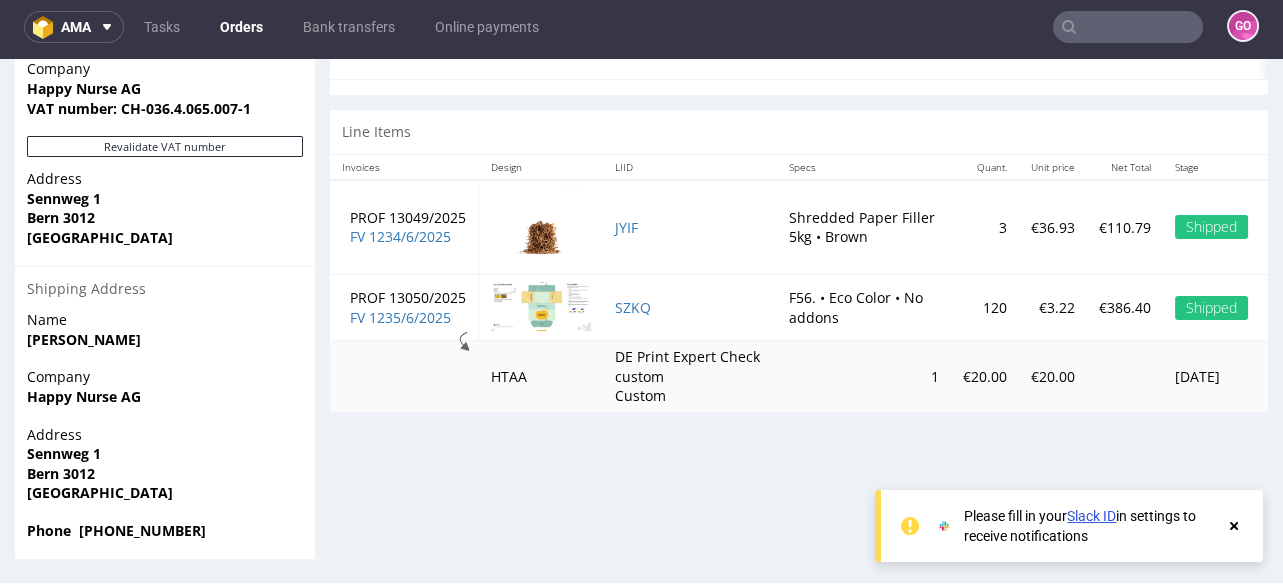 click on "Bern 3012" at bounding box center [61, 217] 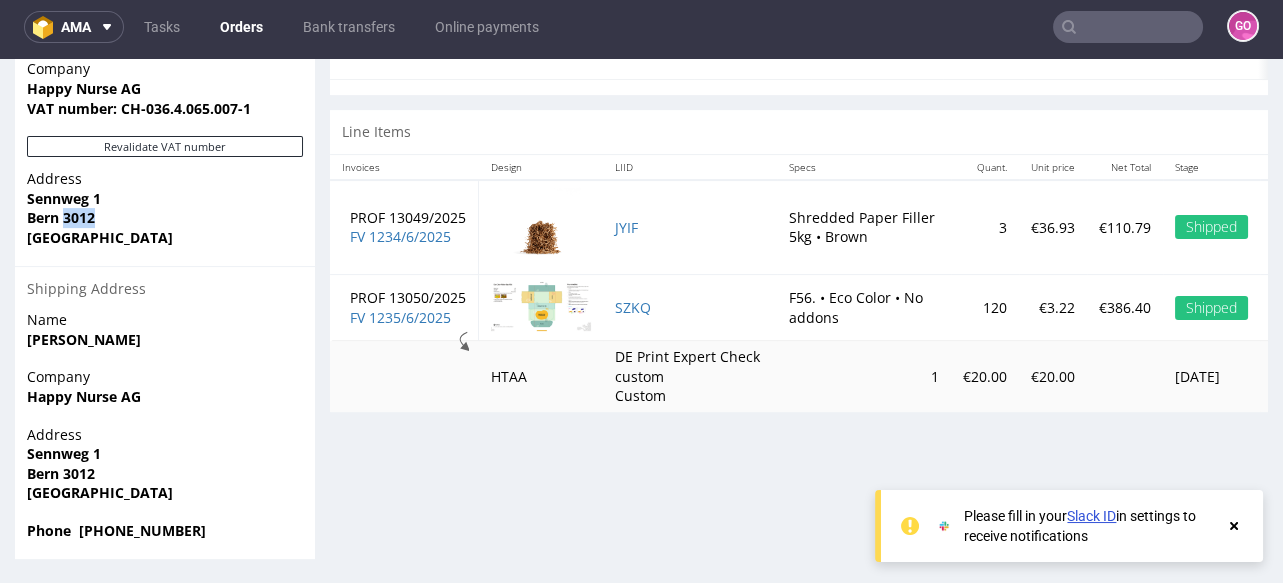 click on "Bern 3012" at bounding box center (61, 217) 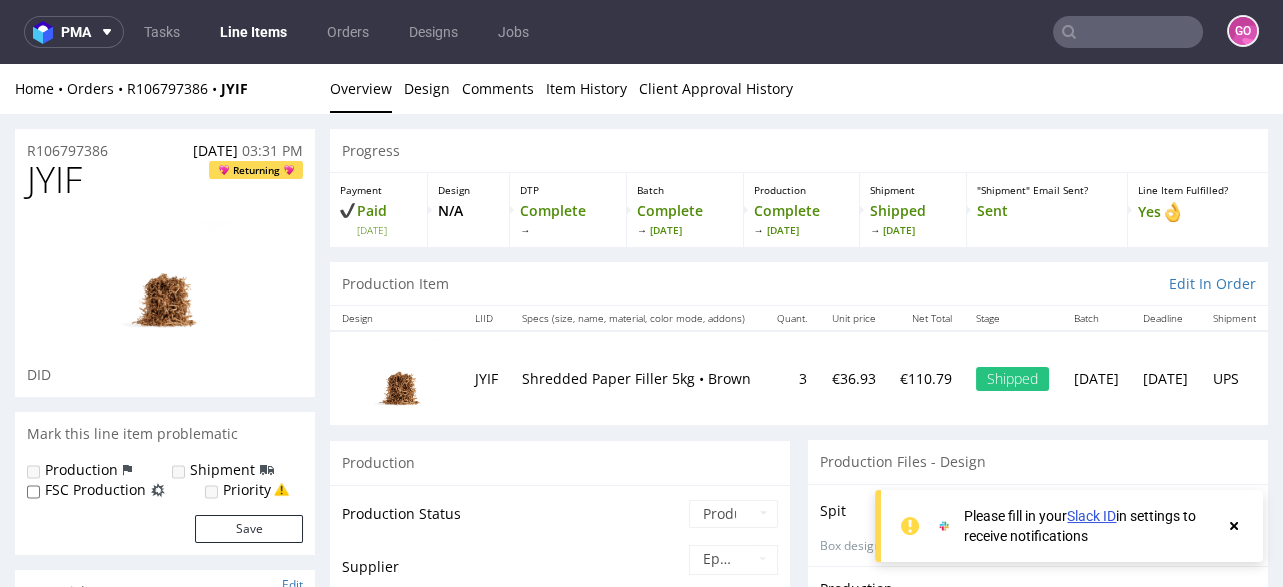 scroll, scrollTop: 5, scrollLeft: 0, axis: vertical 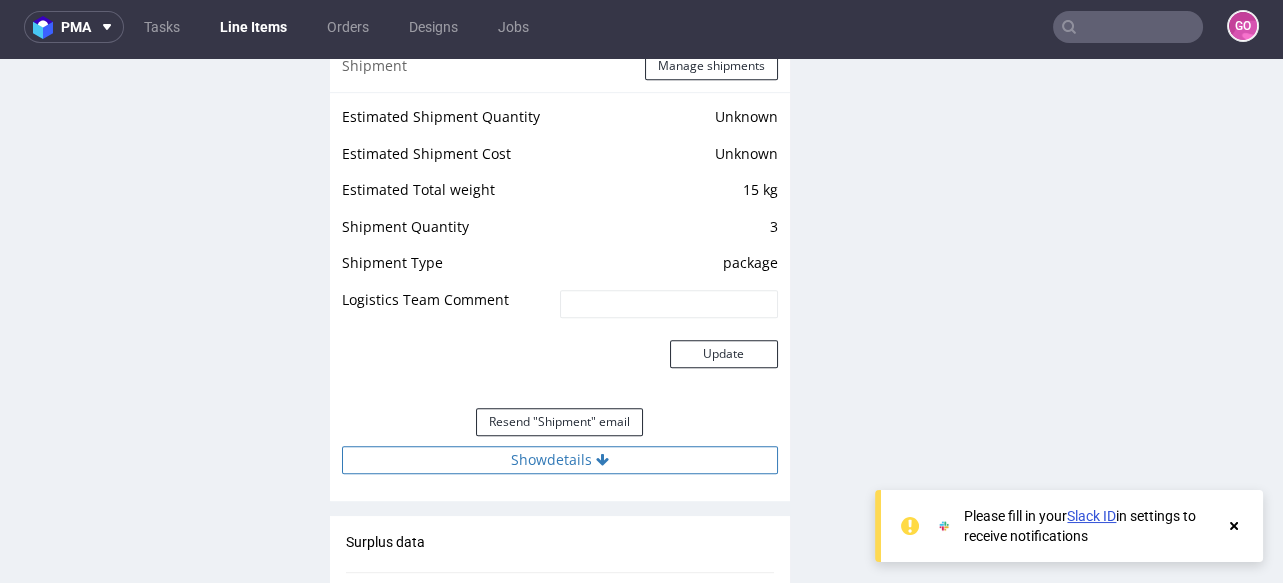 click on "Show  details" at bounding box center (560, 460) 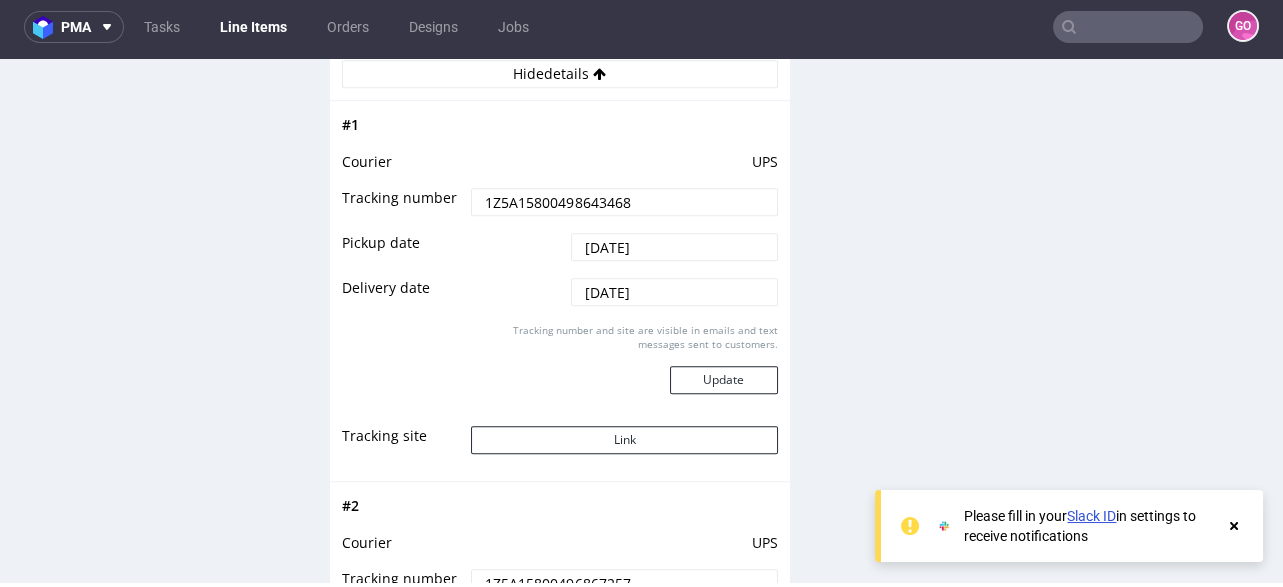 scroll, scrollTop: 2080, scrollLeft: 0, axis: vertical 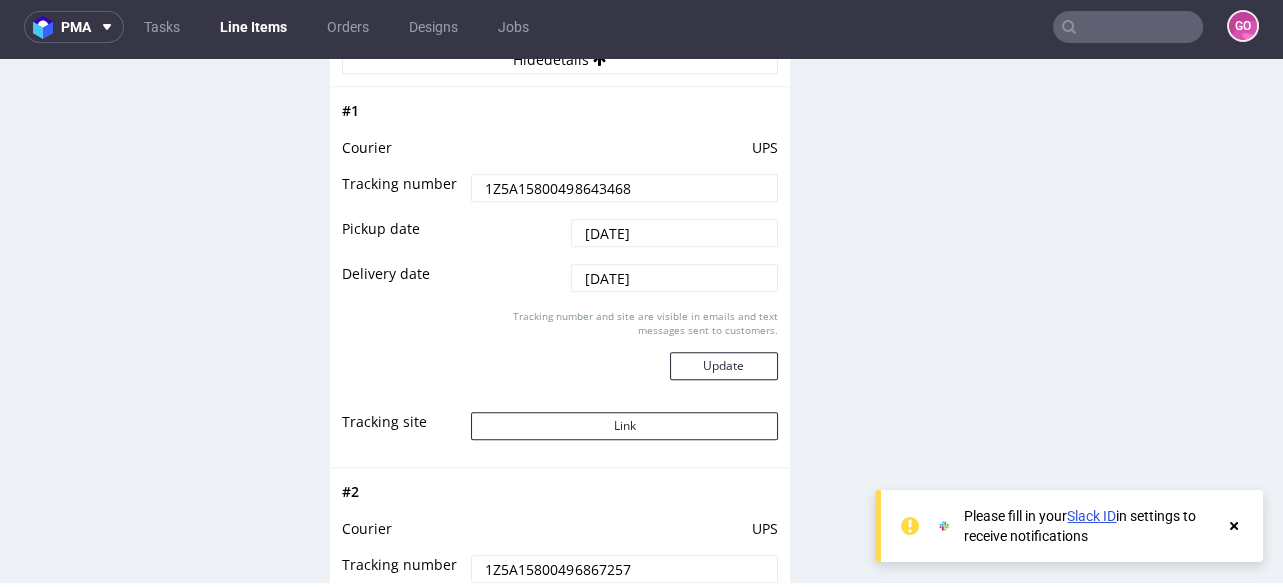 drag, startPoint x: 631, startPoint y: 185, endPoint x: 431, endPoint y: 186, distance: 200.0025 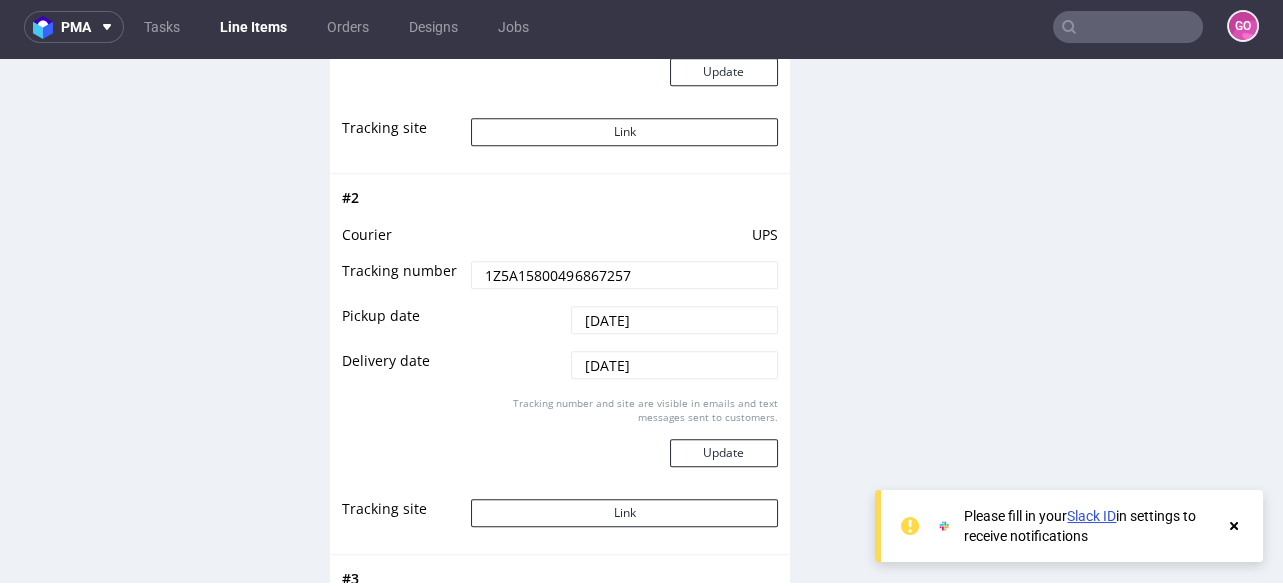 scroll, scrollTop: 2400, scrollLeft: 0, axis: vertical 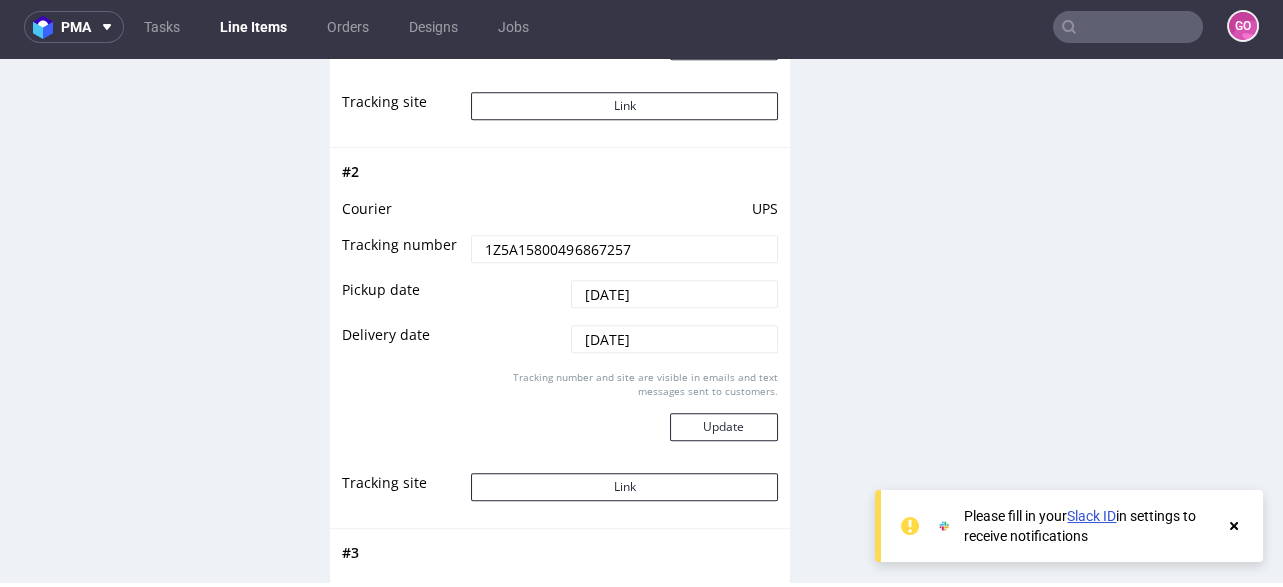 click on "1Z5A15800496867257" at bounding box center (624, 249) 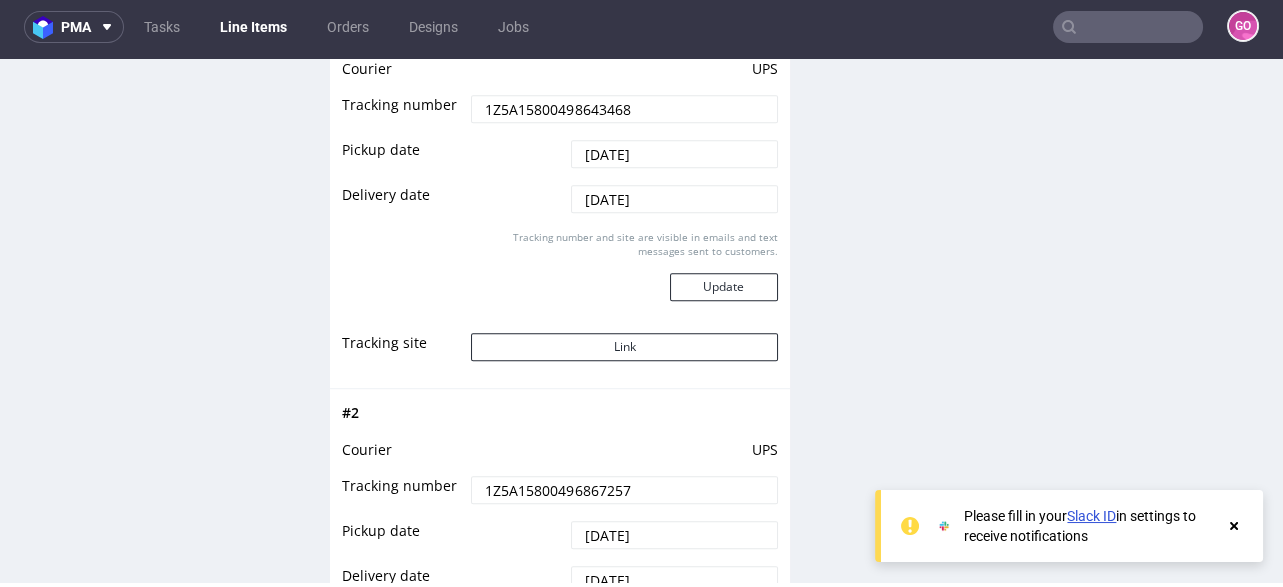 drag, startPoint x: 666, startPoint y: 110, endPoint x: 418, endPoint y: 137, distance: 249.46542 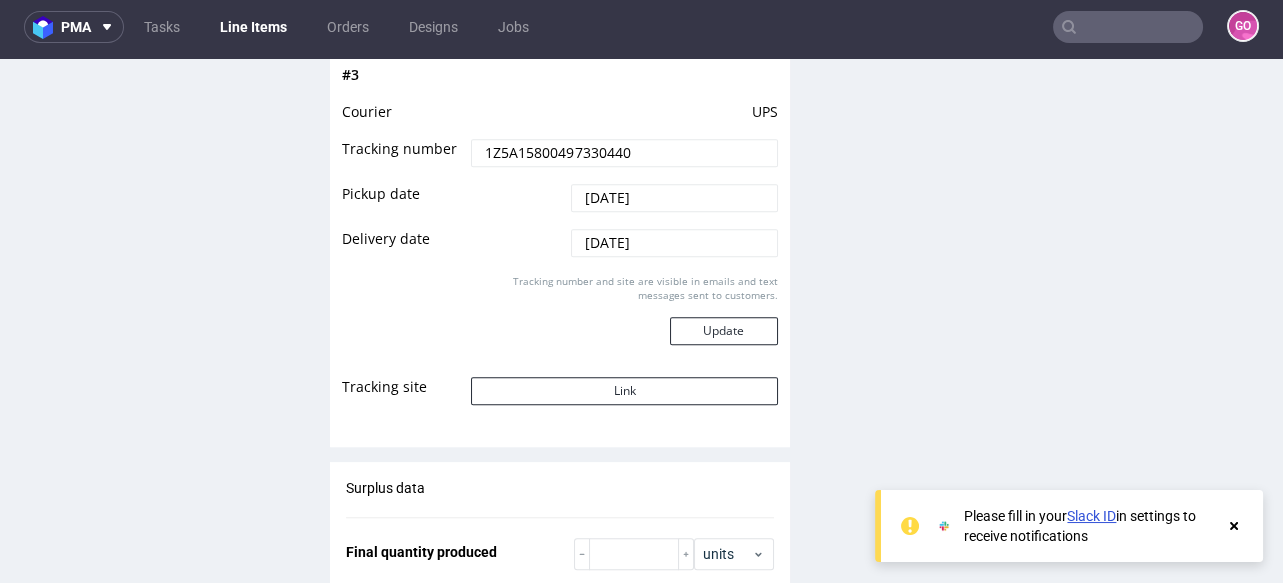 scroll, scrollTop: 2880, scrollLeft: 0, axis: vertical 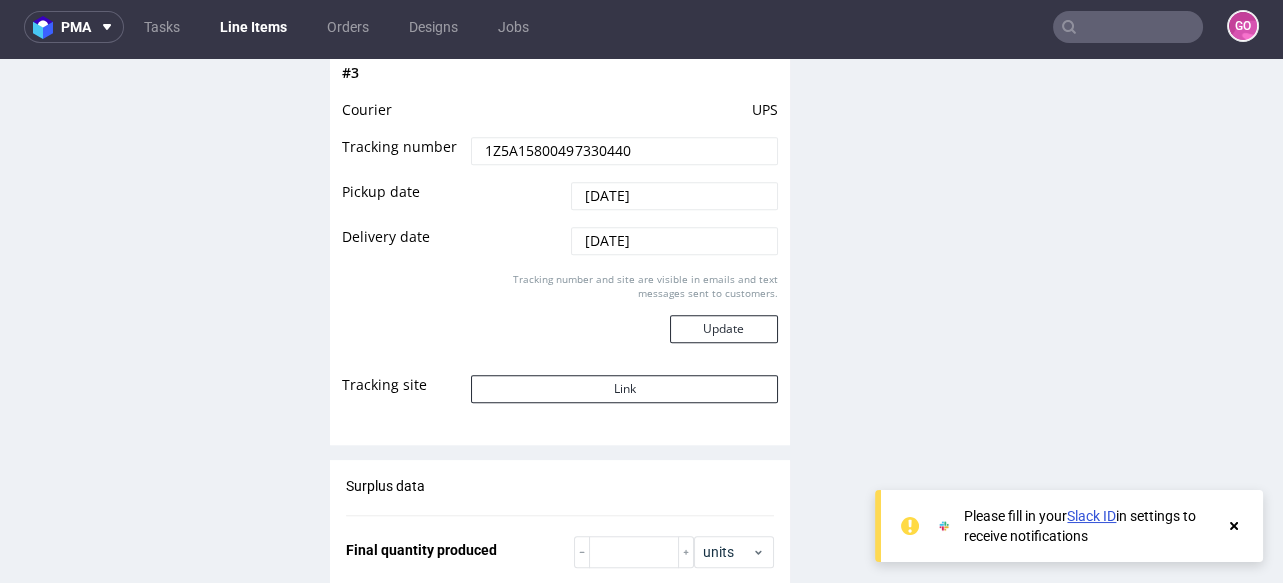 click on "1Z5A15800497330440" at bounding box center [624, 151] 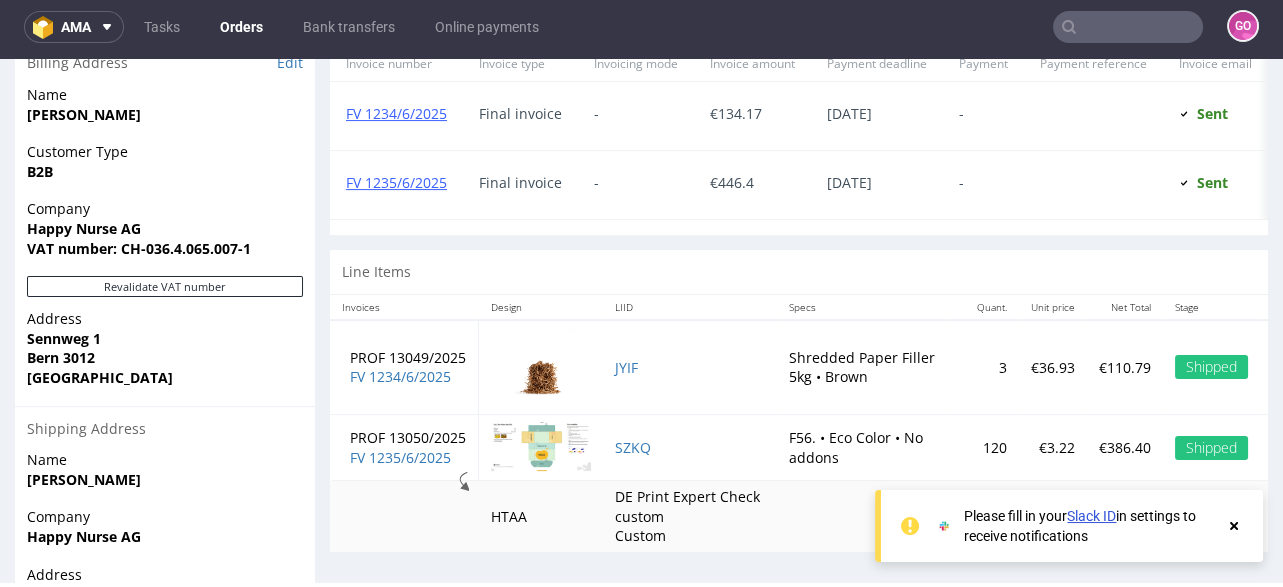 scroll, scrollTop: 959, scrollLeft: 0, axis: vertical 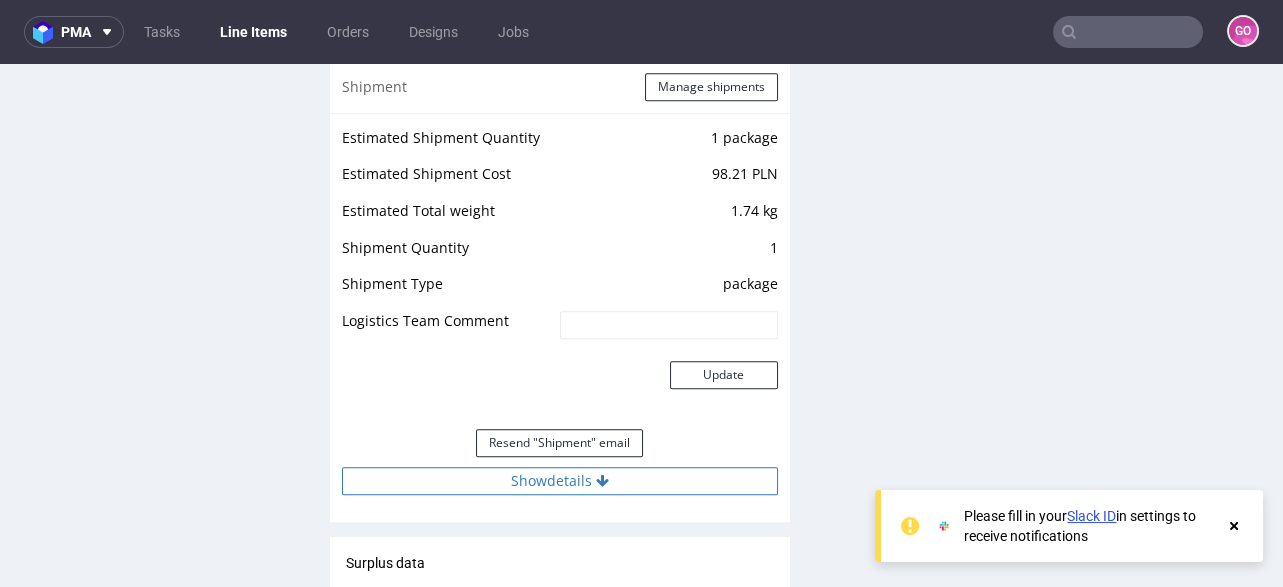 click on "Show  details" at bounding box center (560, 481) 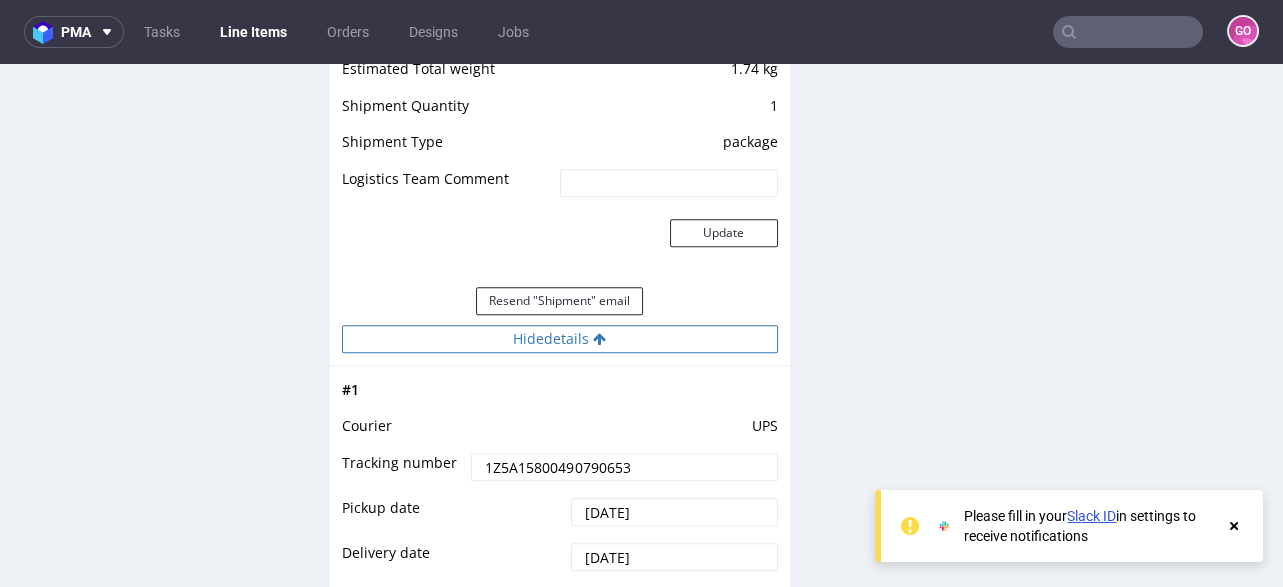scroll, scrollTop: 2400, scrollLeft: 0, axis: vertical 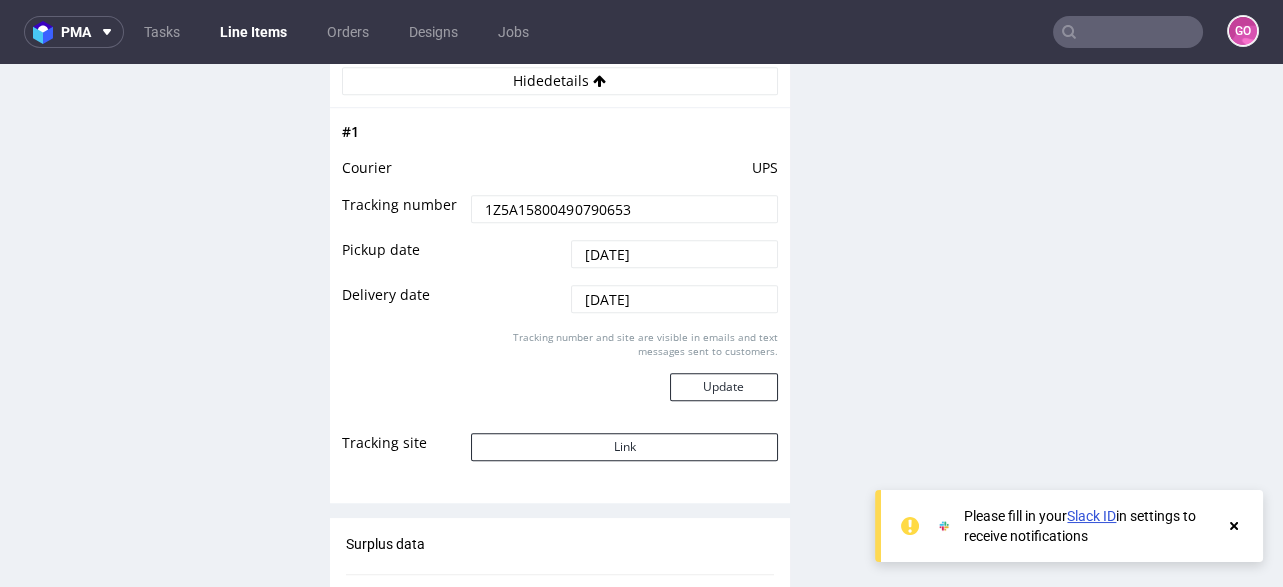 click on "1Z5A15800490790653" at bounding box center (624, 209) 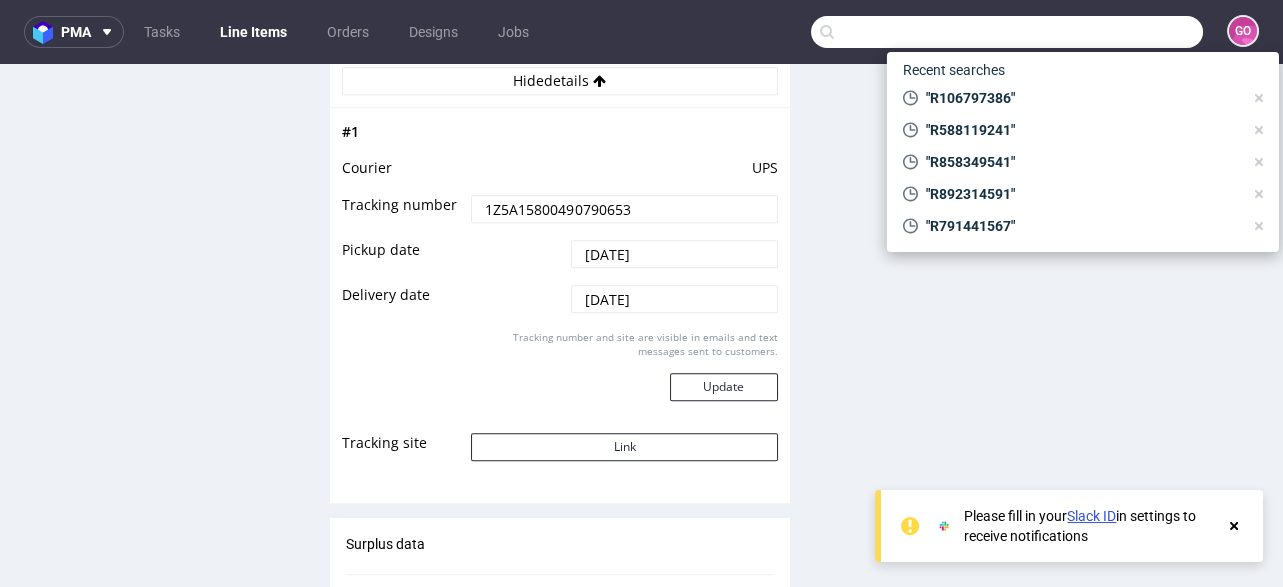paste on "R501903221" 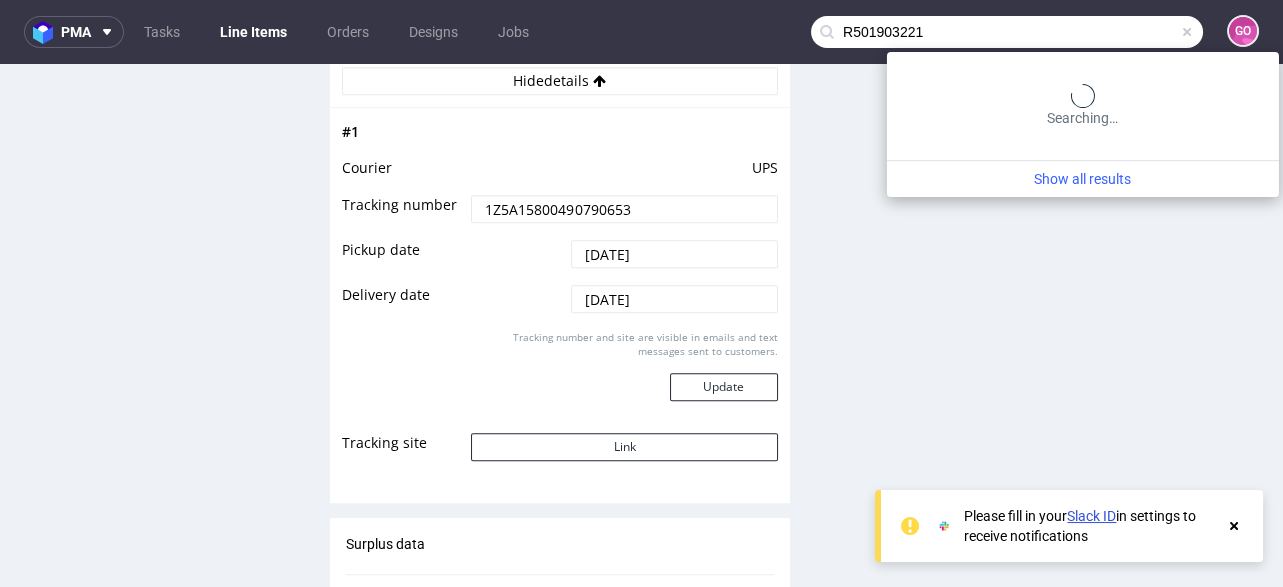 type on "R501903221" 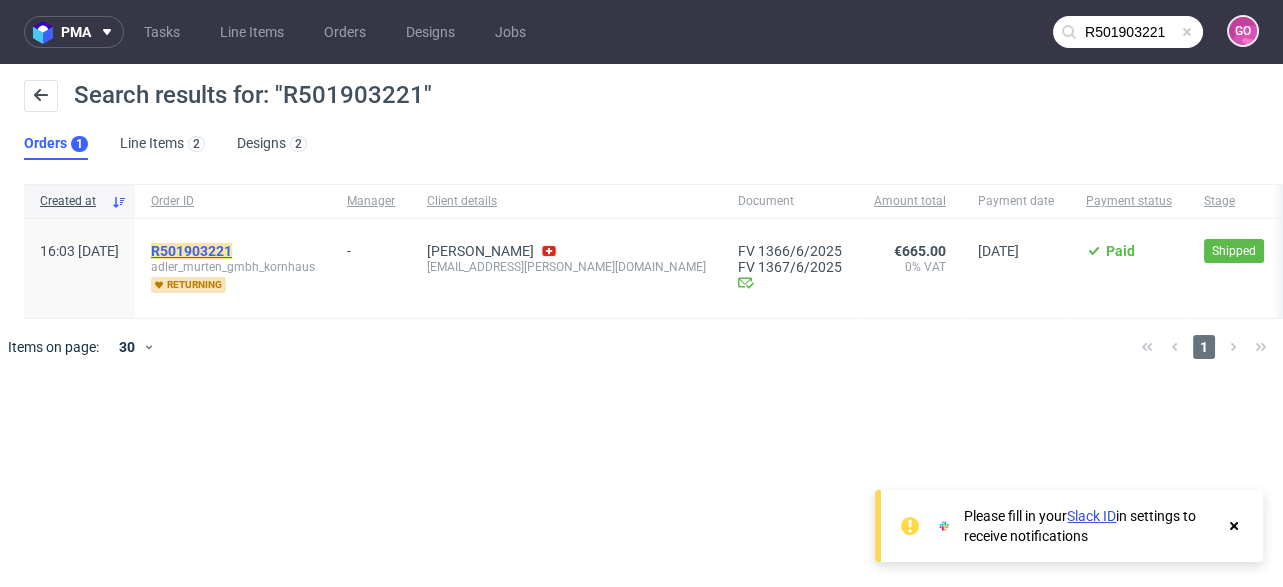 click on "R501903221" 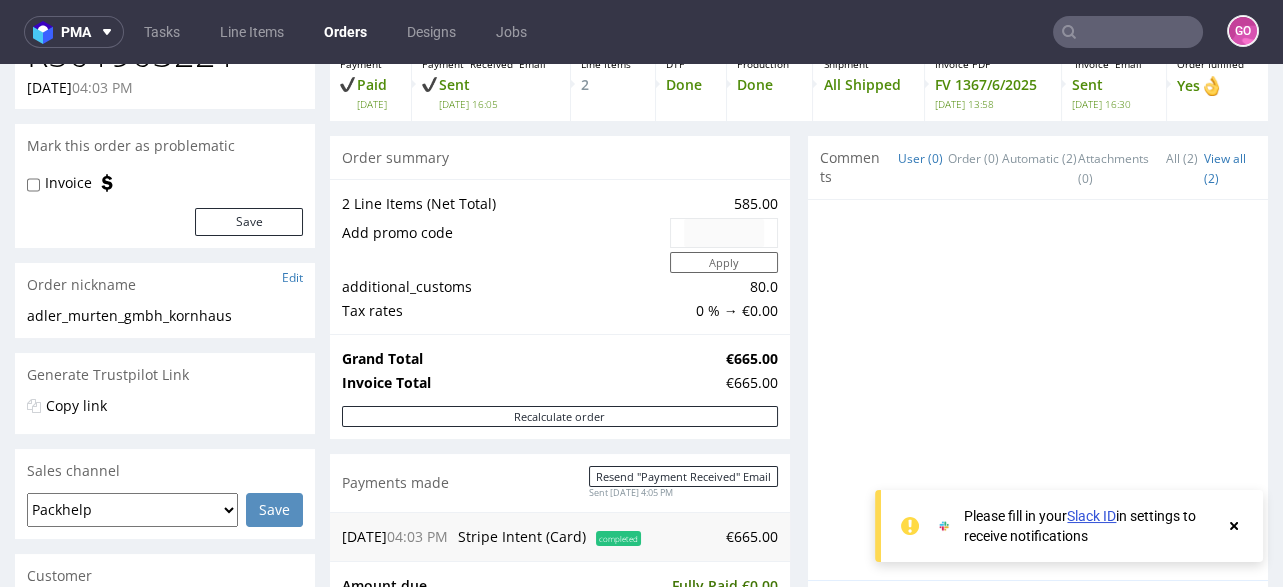 scroll, scrollTop: 0, scrollLeft: 0, axis: both 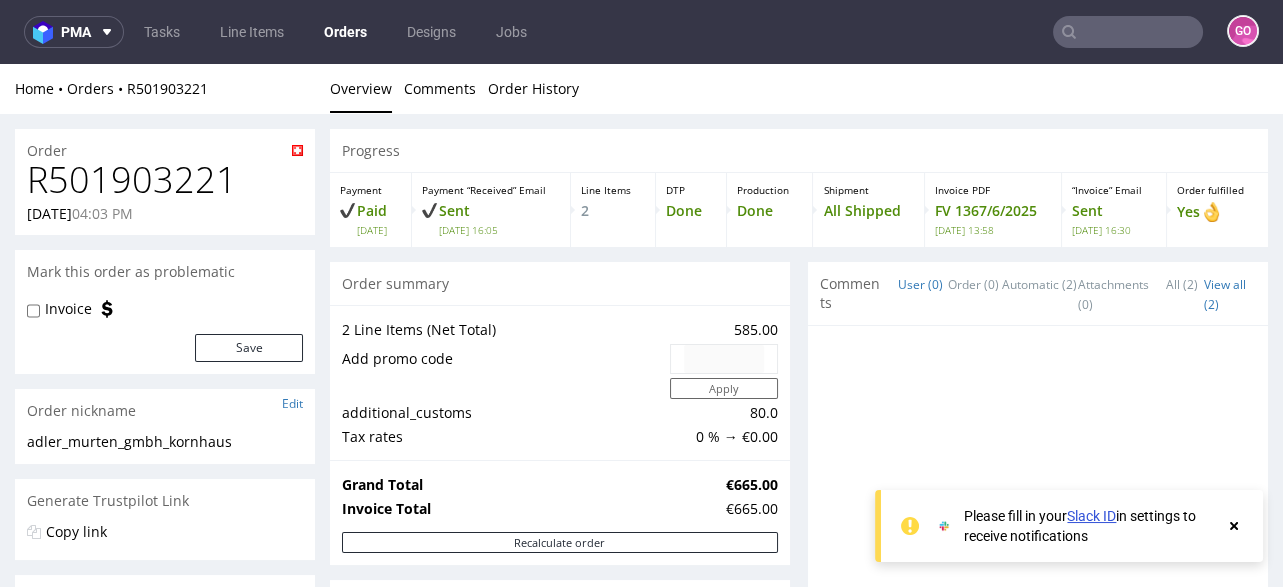 click on "R501903221" at bounding box center (165, 180) 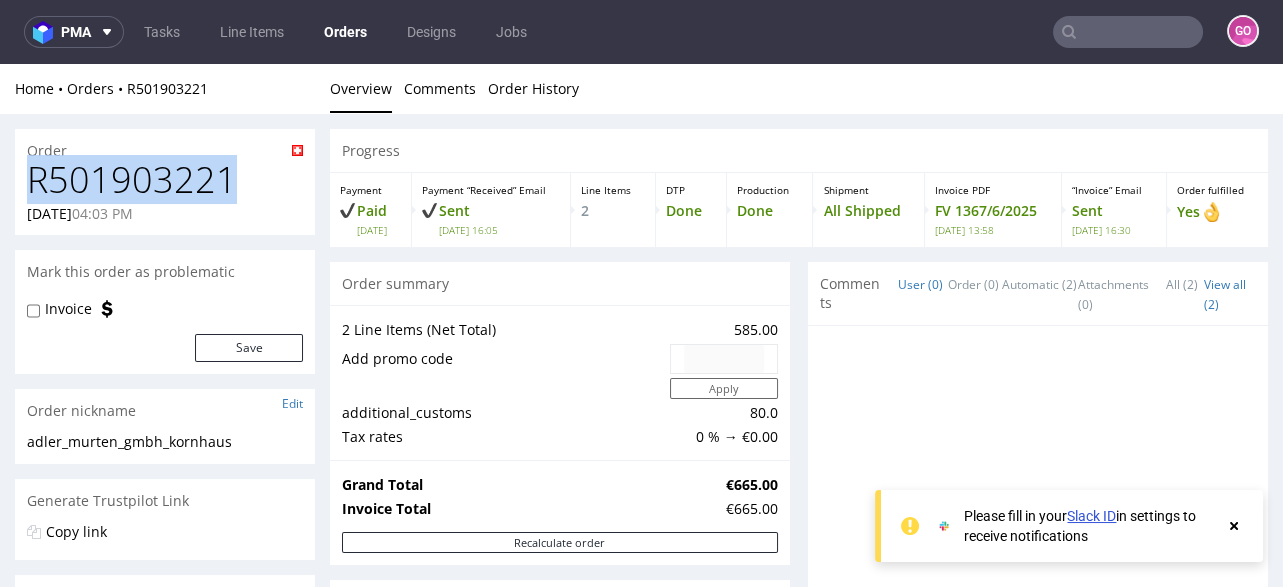 click on "R501903221" at bounding box center (165, 180) 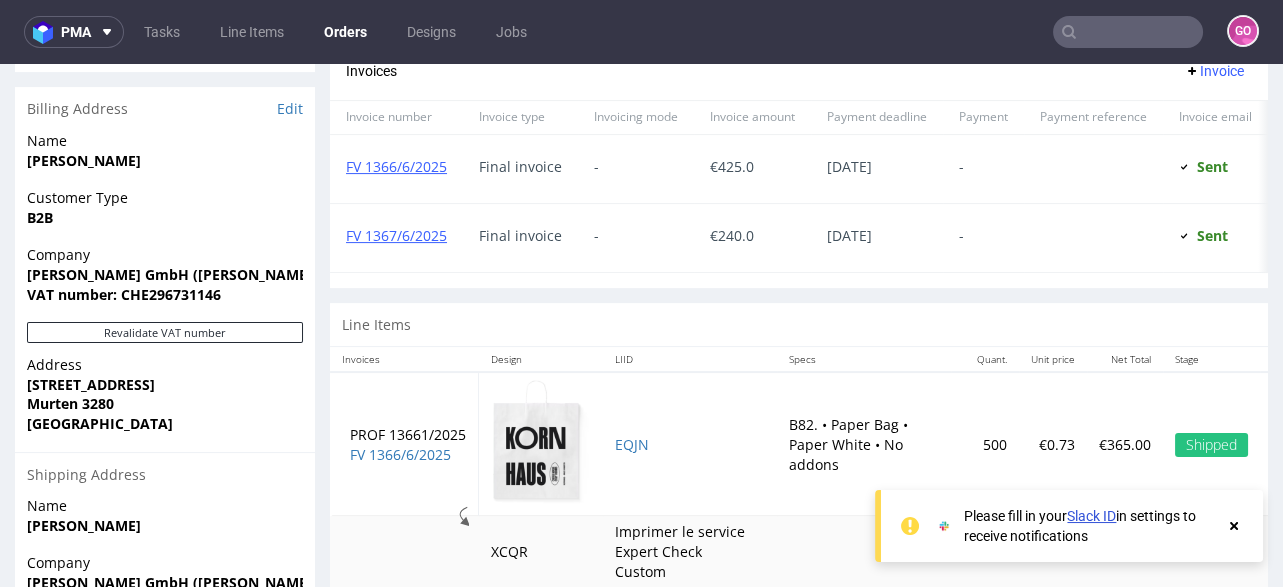 scroll, scrollTop: 959, scrollLeft: 0, axis: vertical 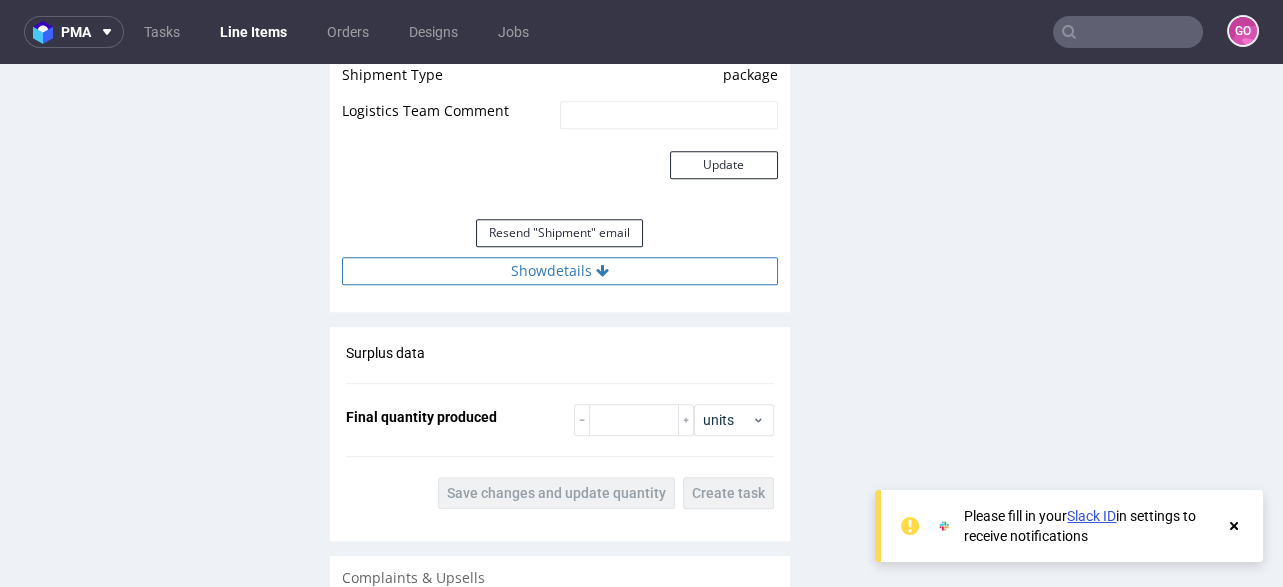 click on "Show  details" at bounding box center (560, 271) 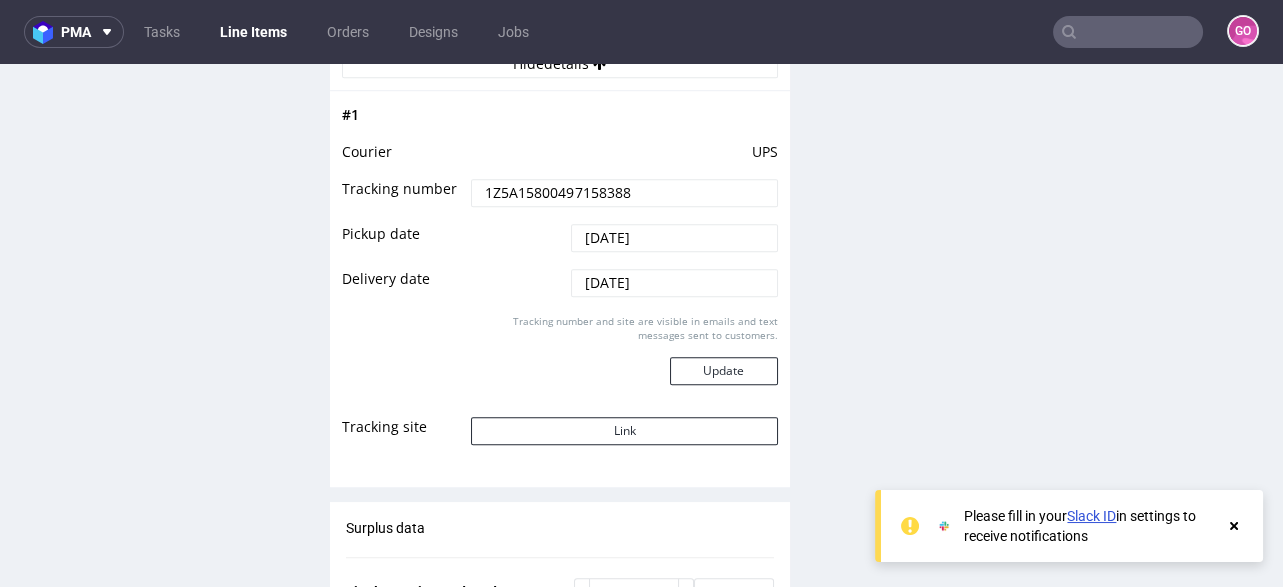 scroll, scrollTop: 2320, scrollLeft: 0, axis: vertical 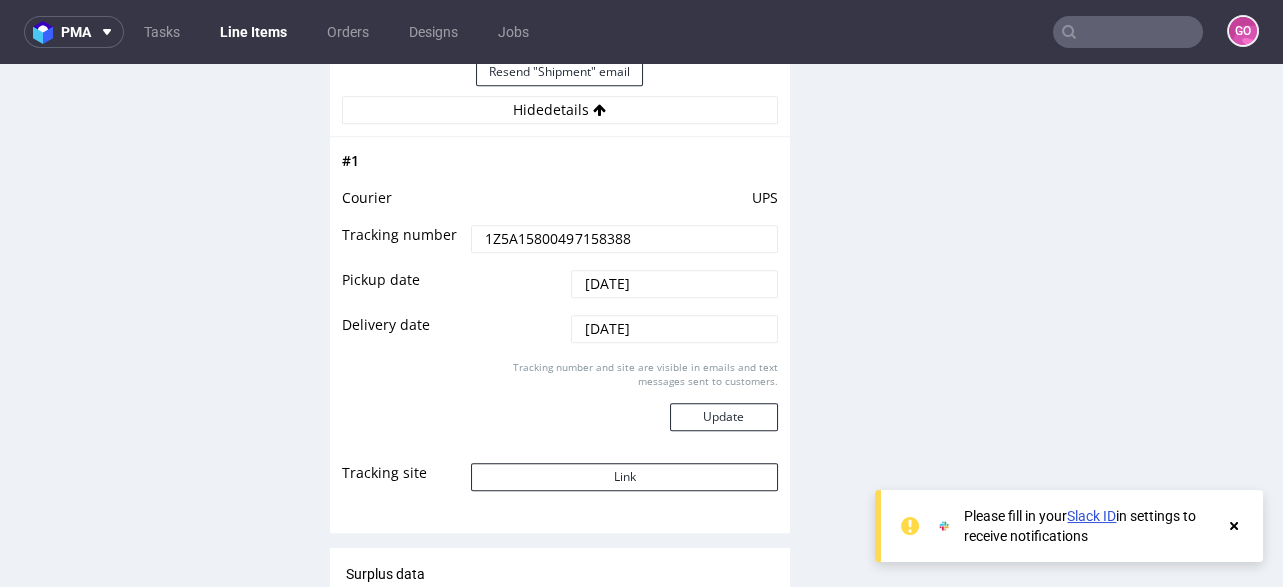 click on "1Z5A15800497158388" at bounding box center [624, 239] 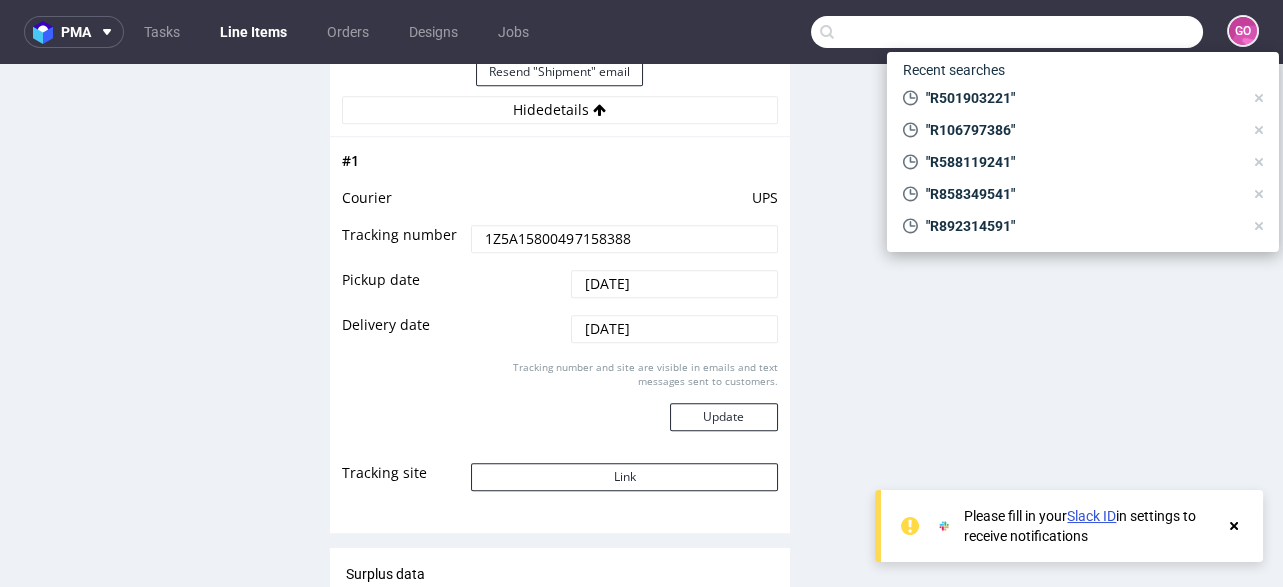 click at bounding box center [1007, 32] 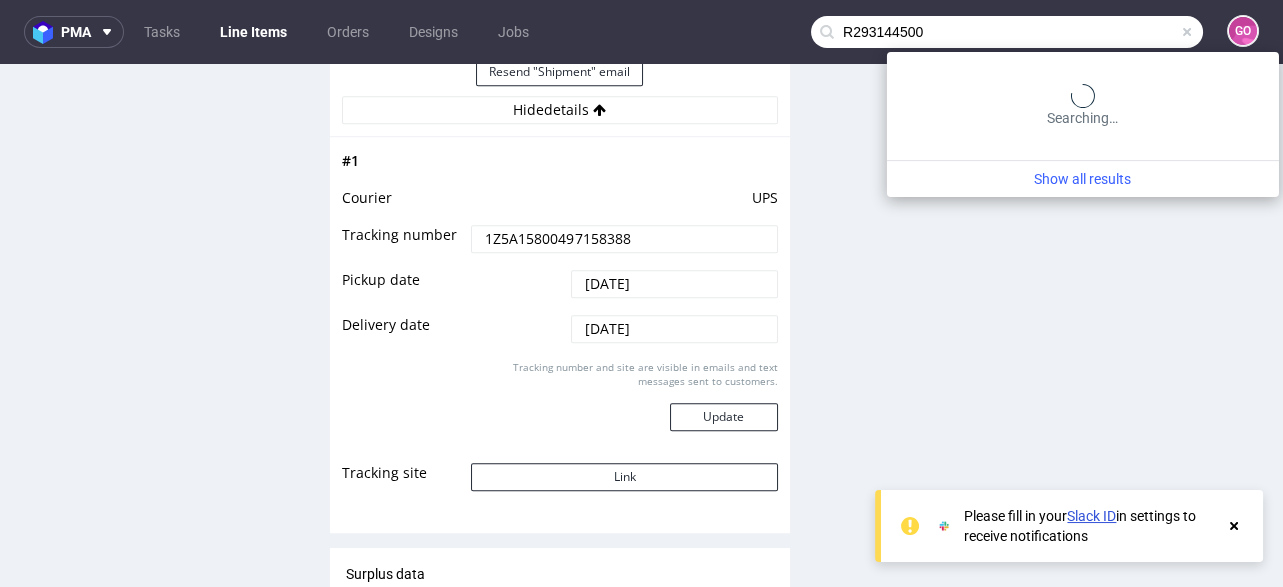 type on "R293144500" 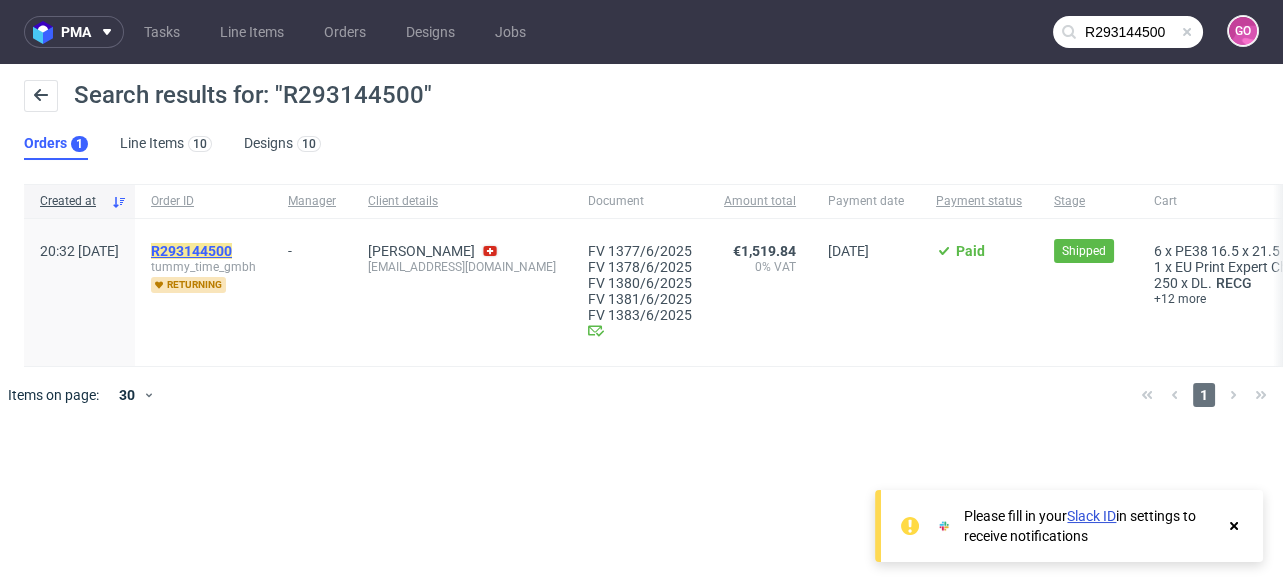 click on "R293144500" 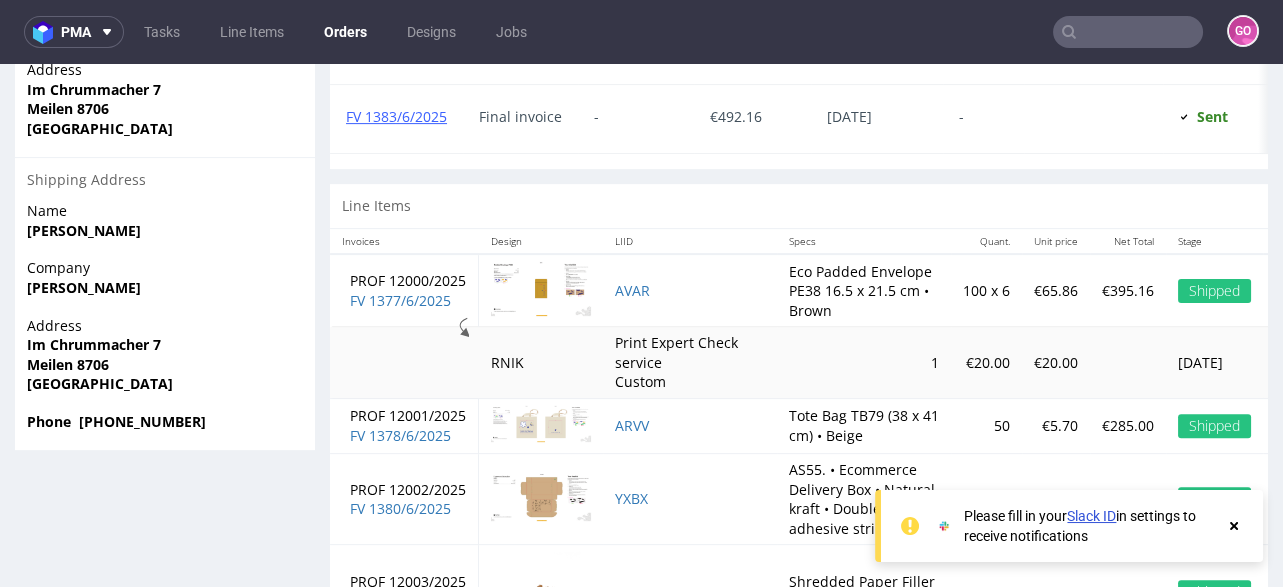 scroll, scrollTop: 1280, scrollLeft: 0, axis: vertical 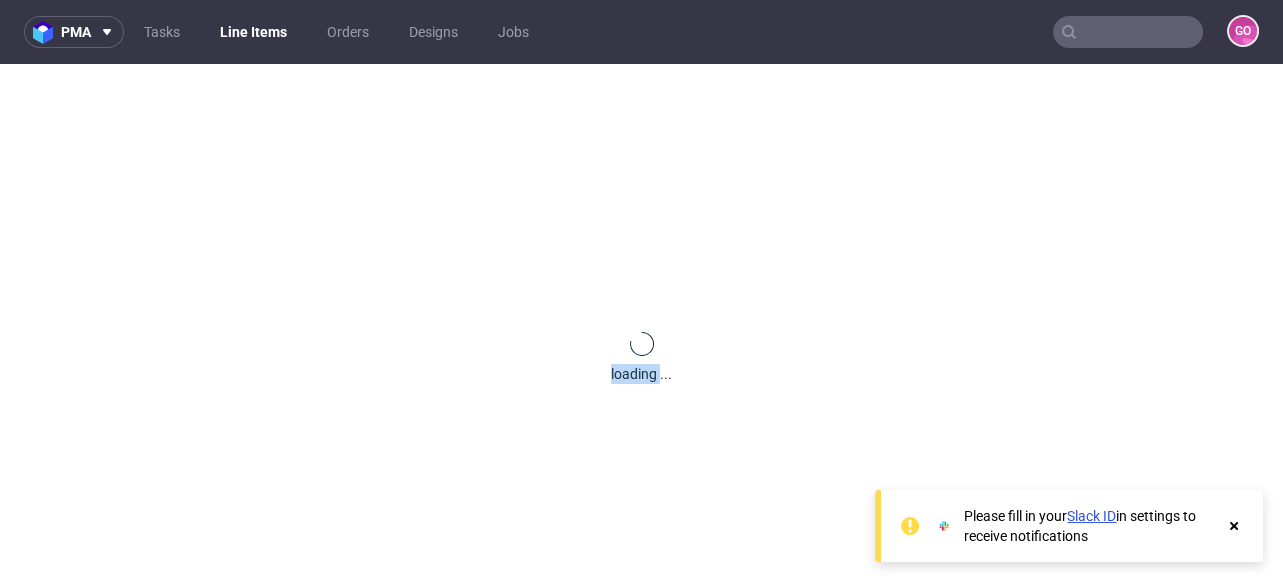 click on "loading ..." at bounding box center [641, 357] 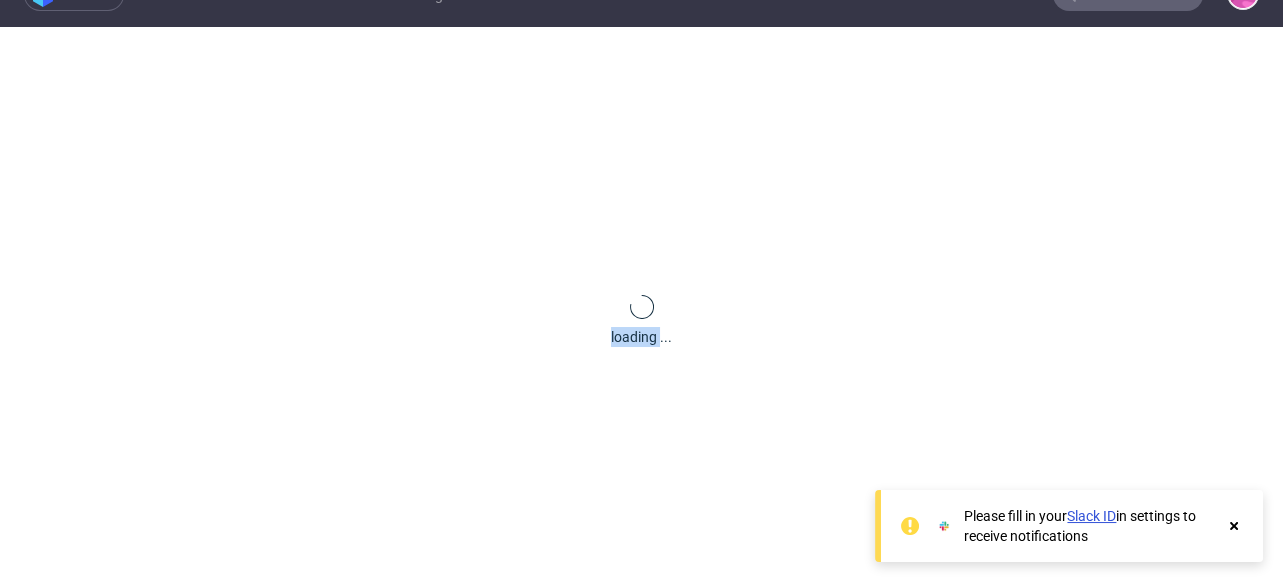 scroll, scrollTop: 5, scrollLeft: 0, axis: vertical 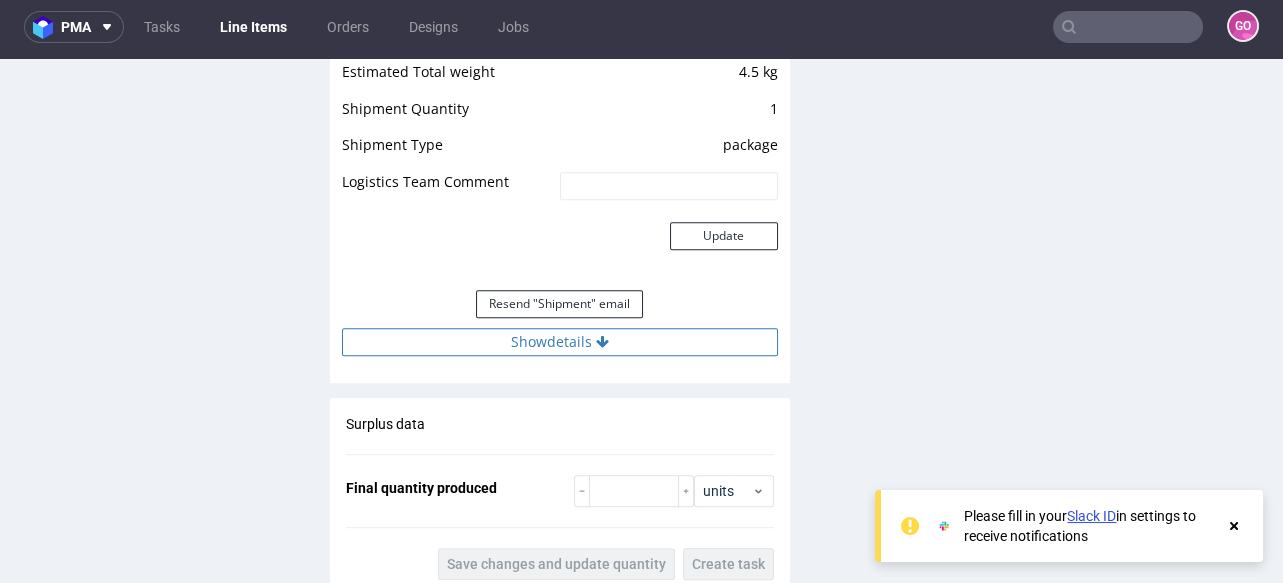 click on "Show  details" at bounding box center (560, 342) 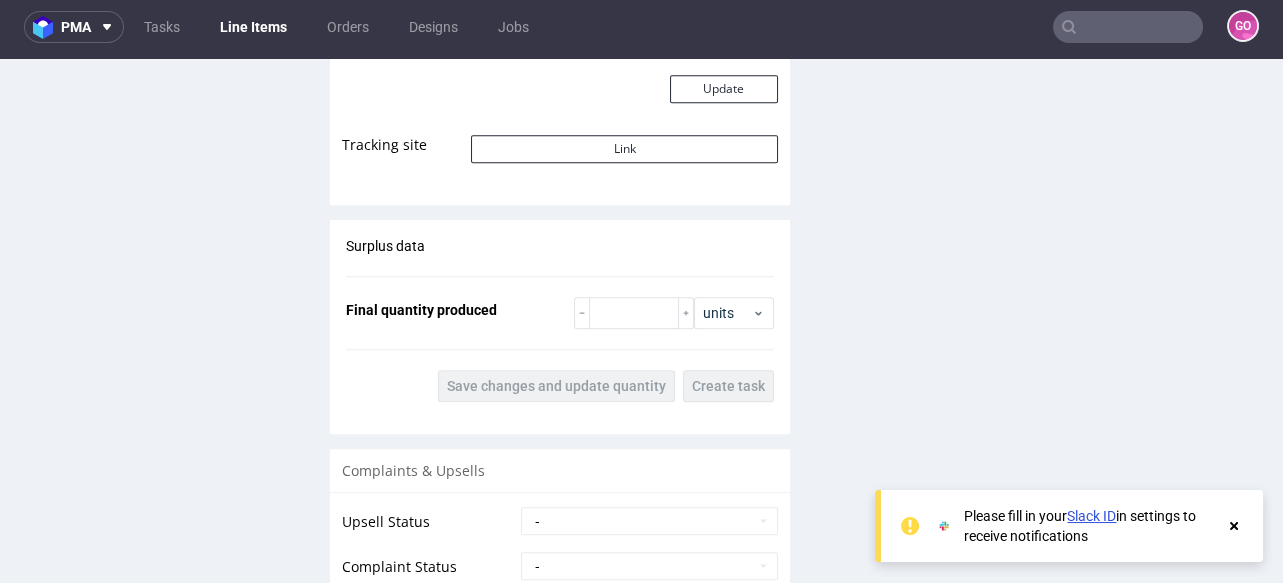 scroll, scrollTop: 2239, scrollLeft: 0, axis: vertical 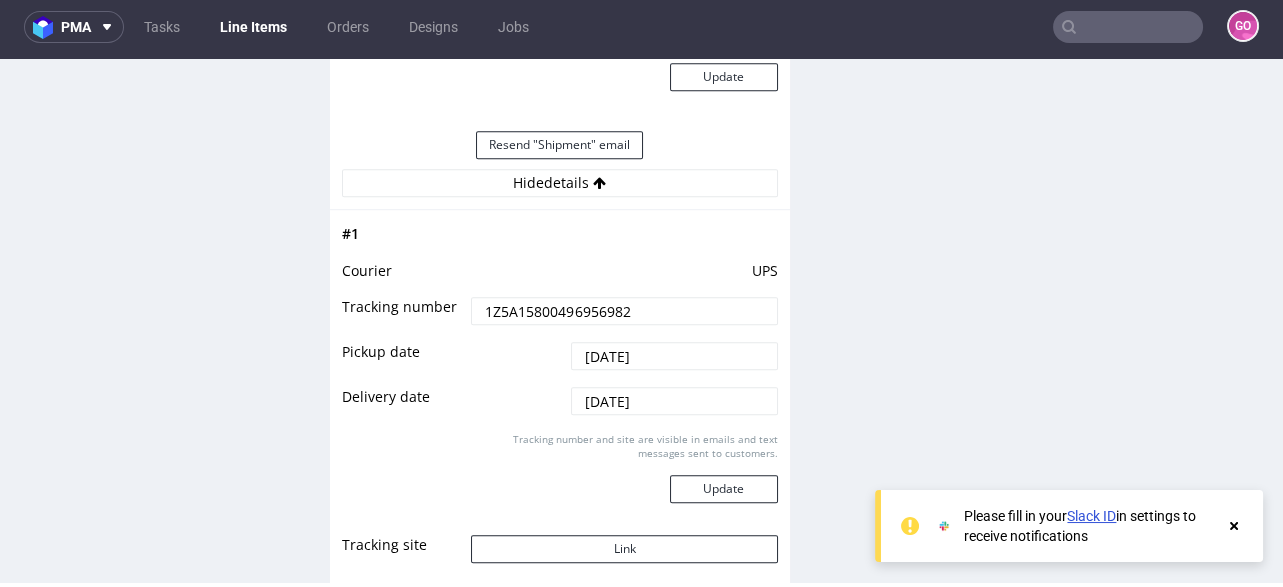 click on "1Z5A15800496956982" at bounding box center [624, 311] 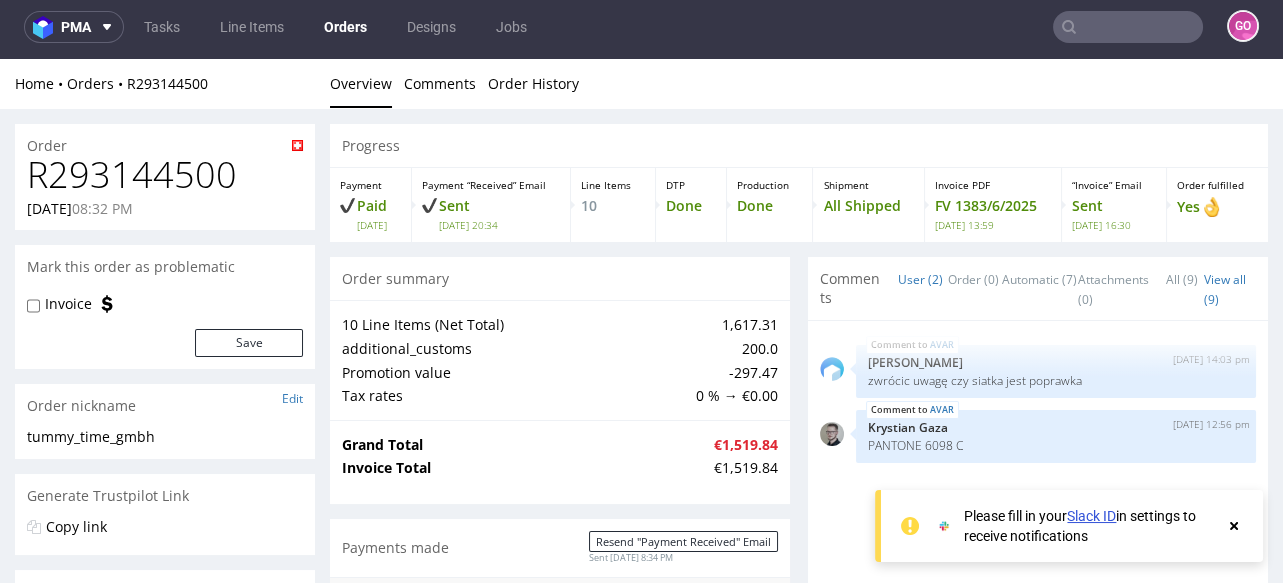scroll, scrollTop: 5, scrollLeft: 0, axis: vertical 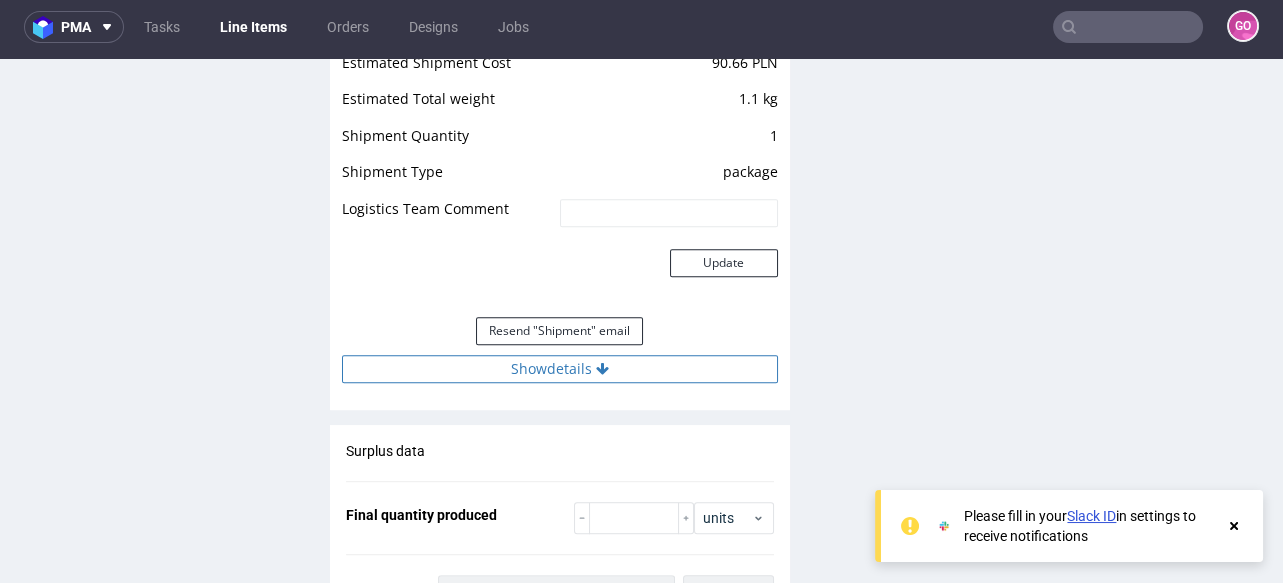 click on "Show  details" at bounding box center [560, 369] 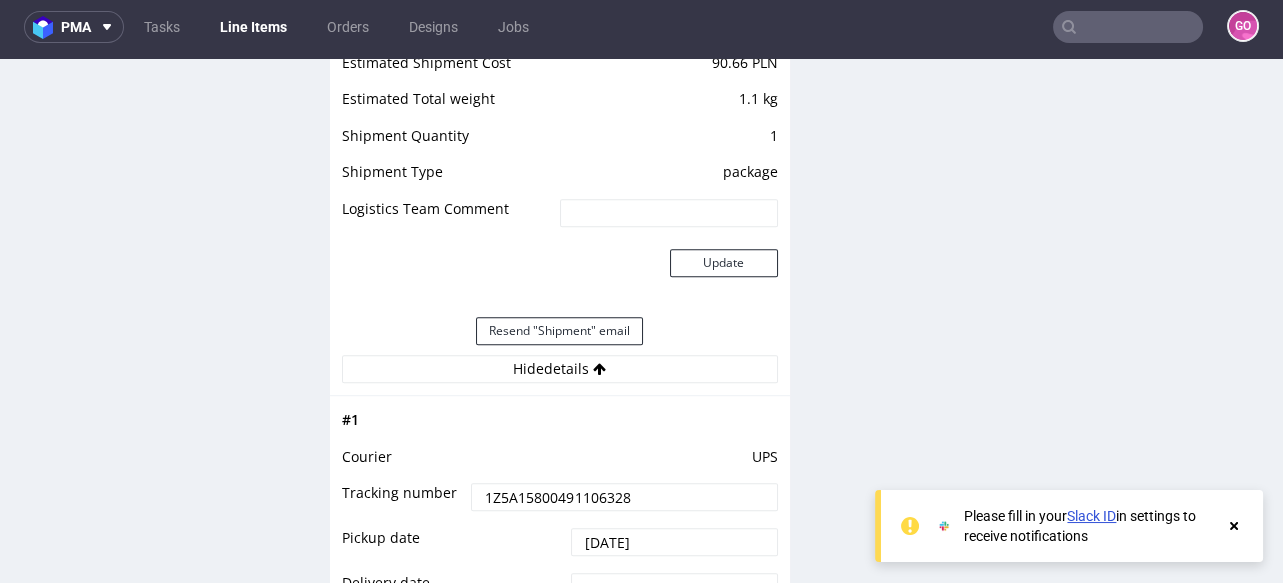 scroll, scrollTop: 2480, scrollLeft: 0, axis: vertical 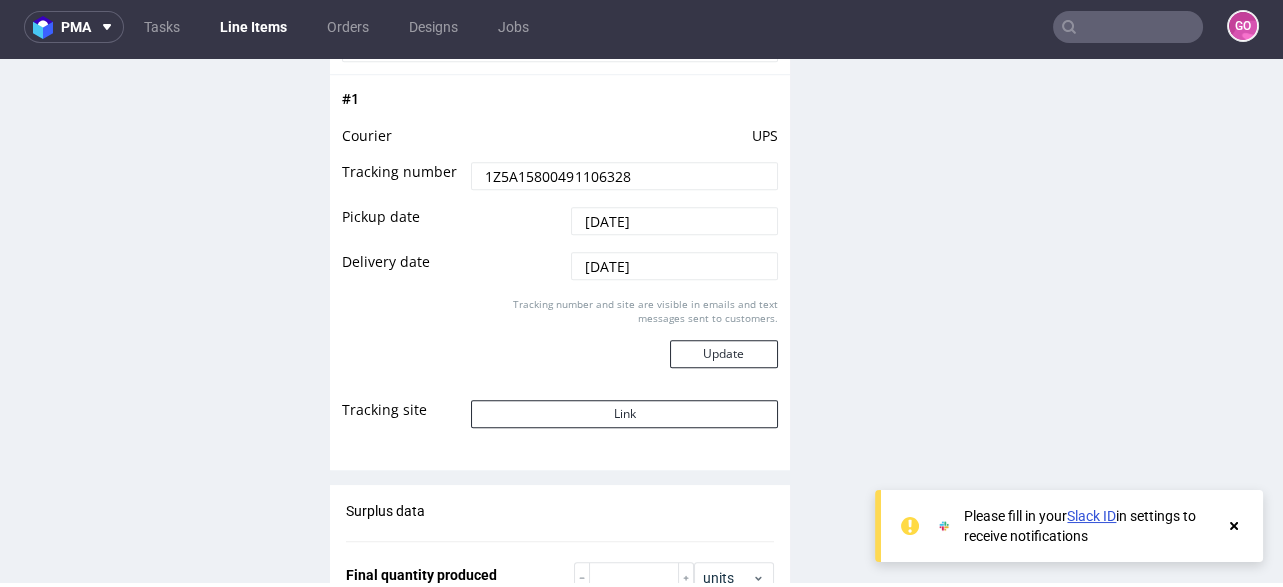 click on "1Z5A15800491106328" at bounding box center [624, 176] 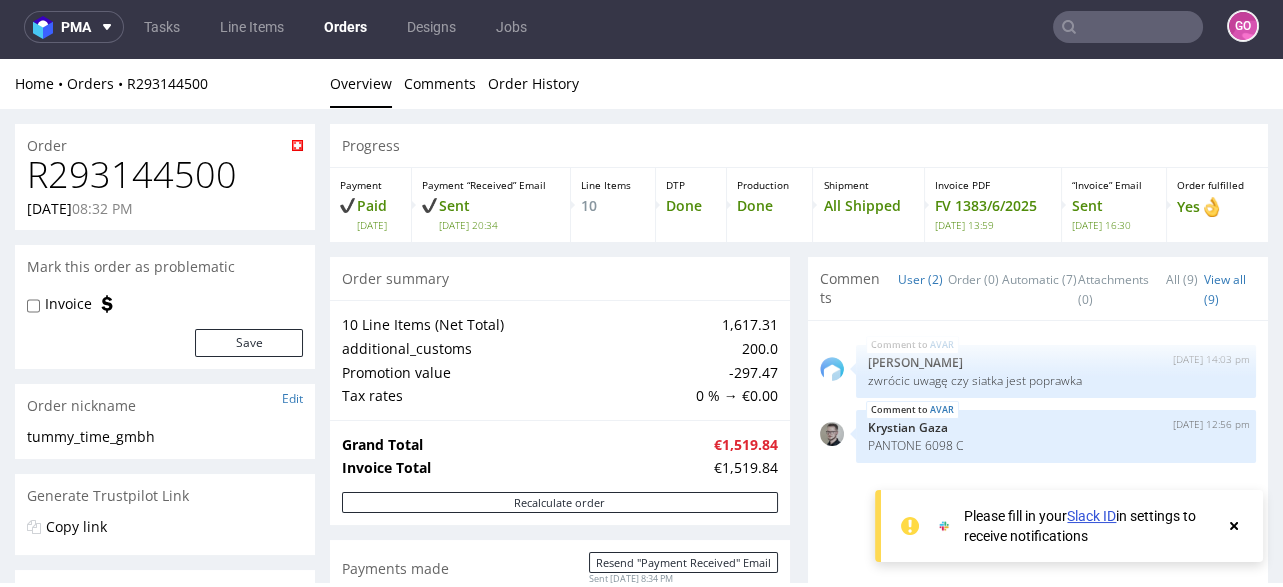 scroll, scrollTop: 5, scrollLeft: 0, axis: vertical 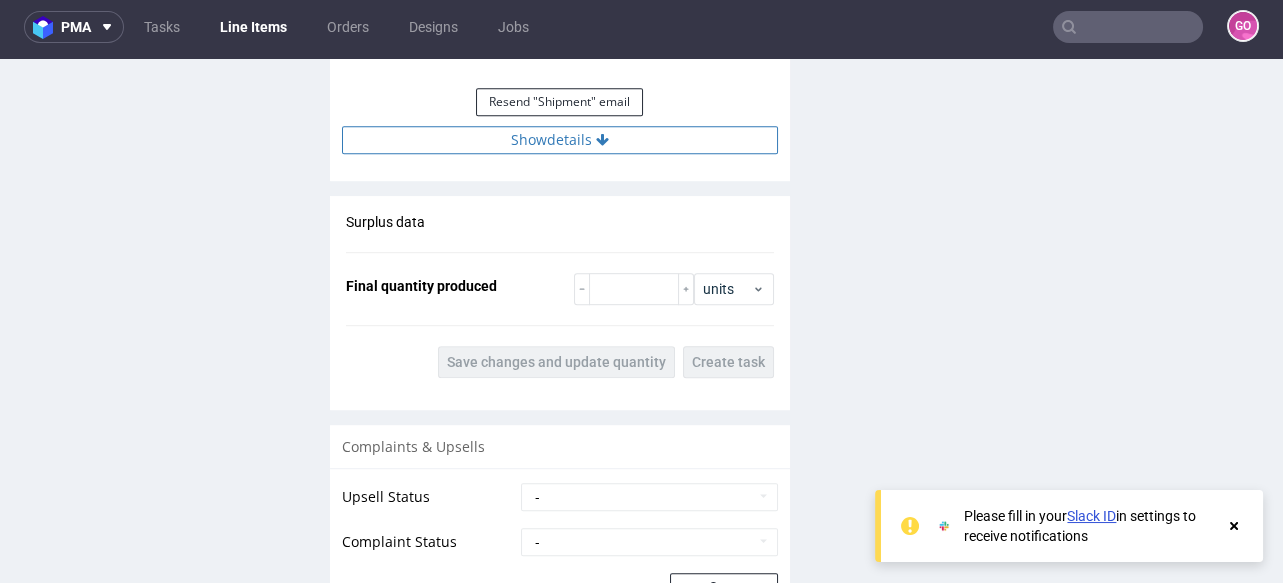 click at bounding box center (602, 140) 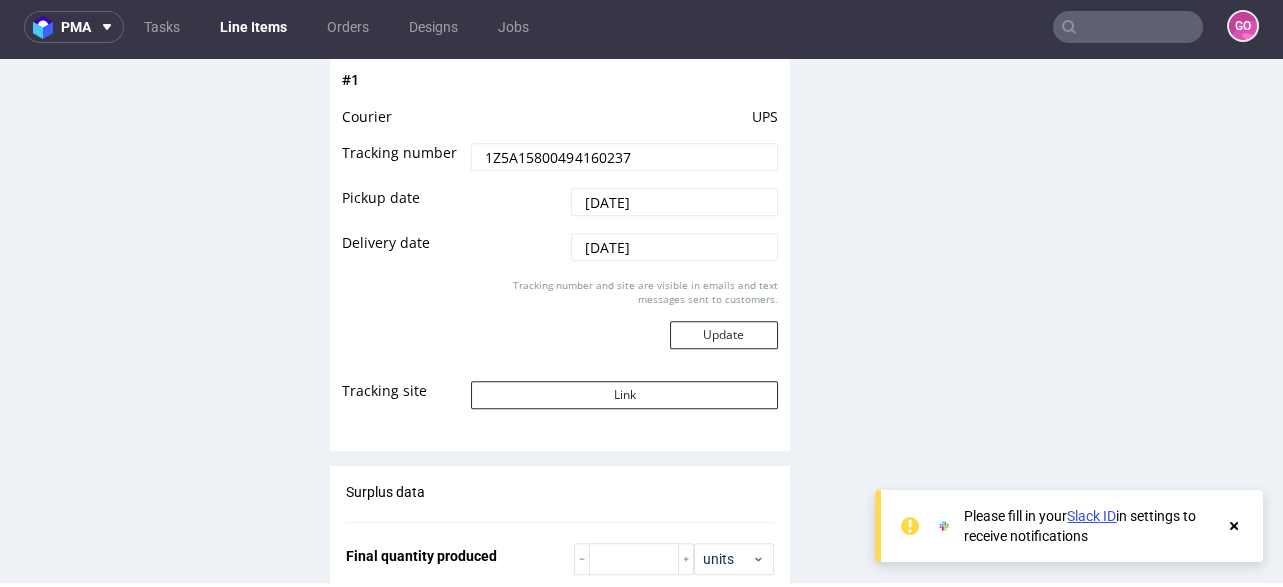 scroll, scrollTop: 2080, scrollLeft: 0, axis: vertical 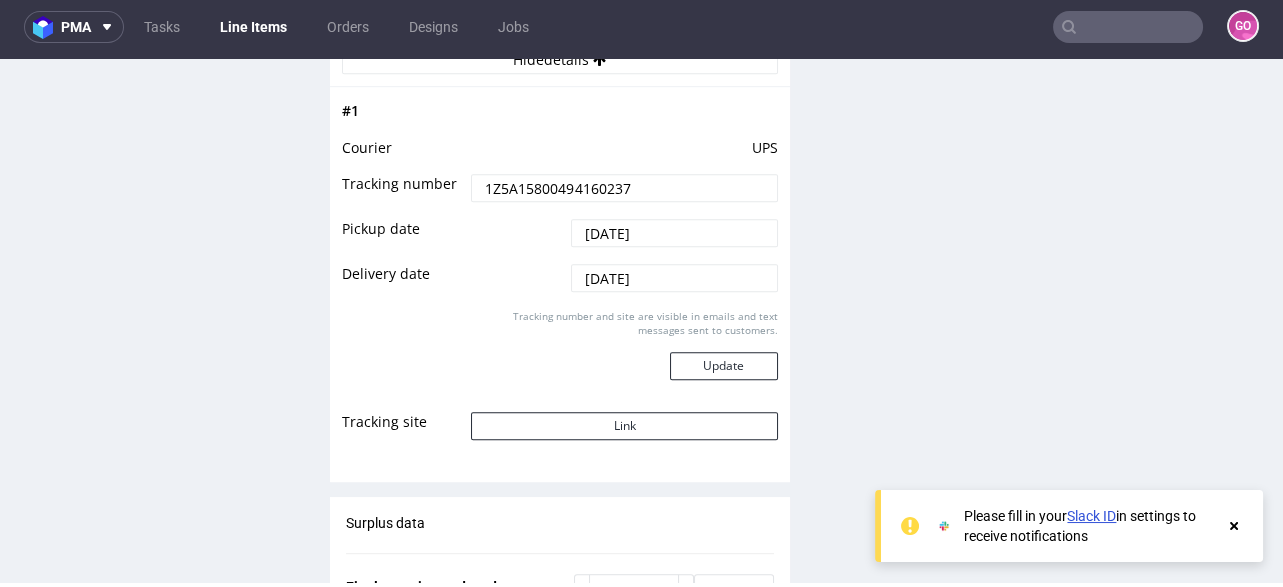 click on "1Z5A15800494160237" at bounding box center [624, 188] 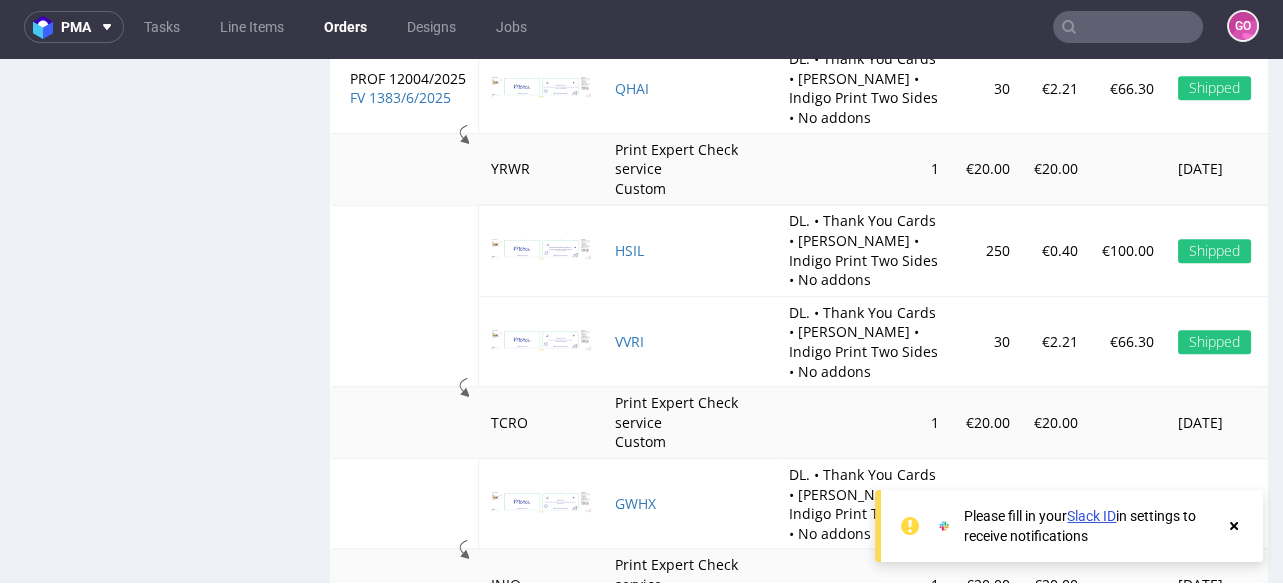 scroll, scrollTop: 1738, scrollLeft: 0, axis: vertical 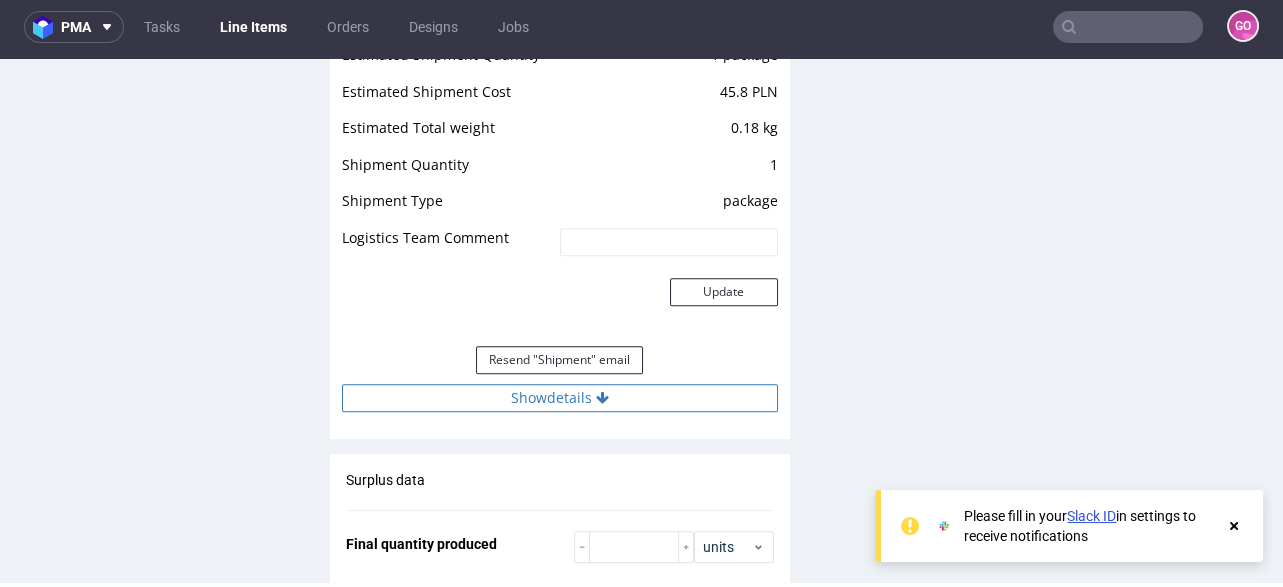 click on "Show  details" at bounding box center [560, 398] 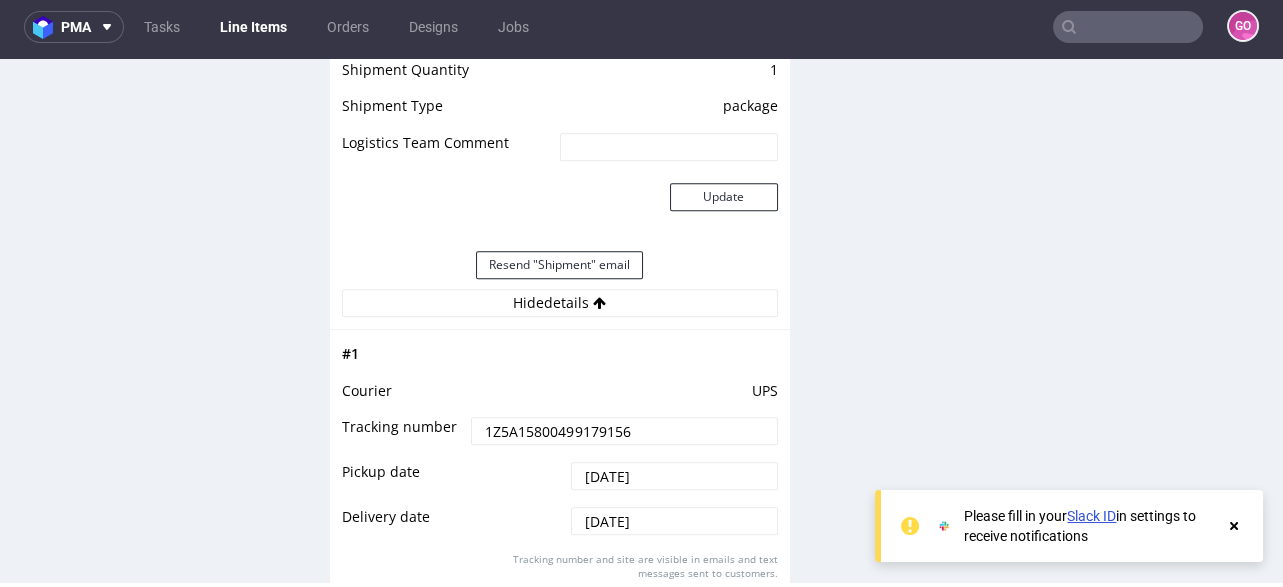 scroll, scrollTop: 2239, scrollLeft: 0, axis: vertical 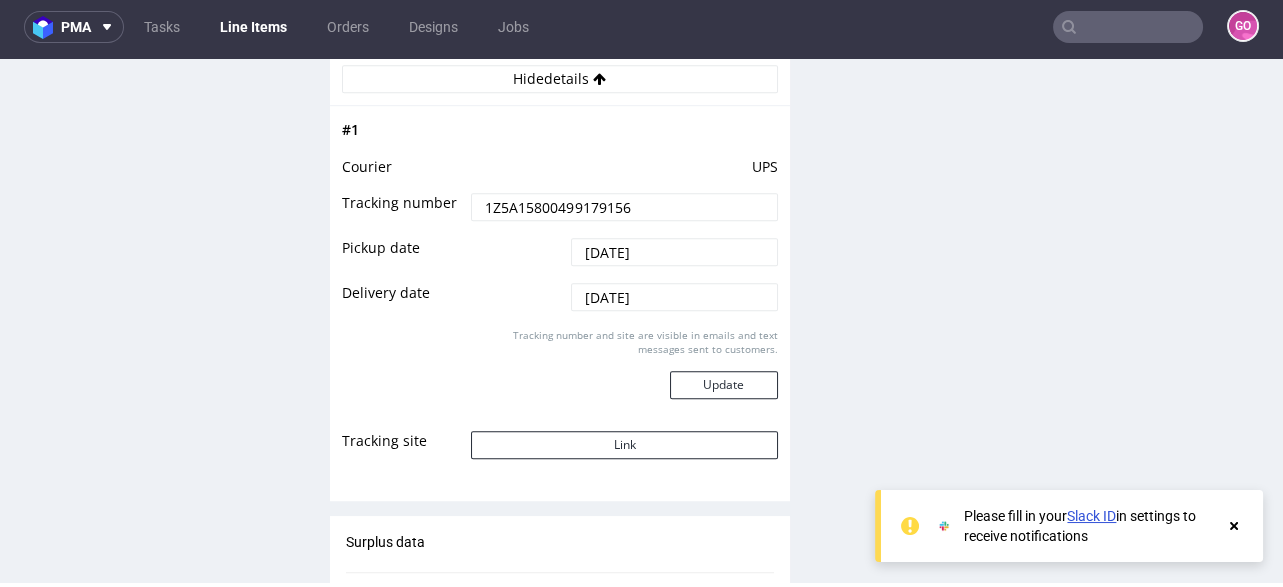 click on "1Z5A15800499179156" at bounding box center [624, 207] 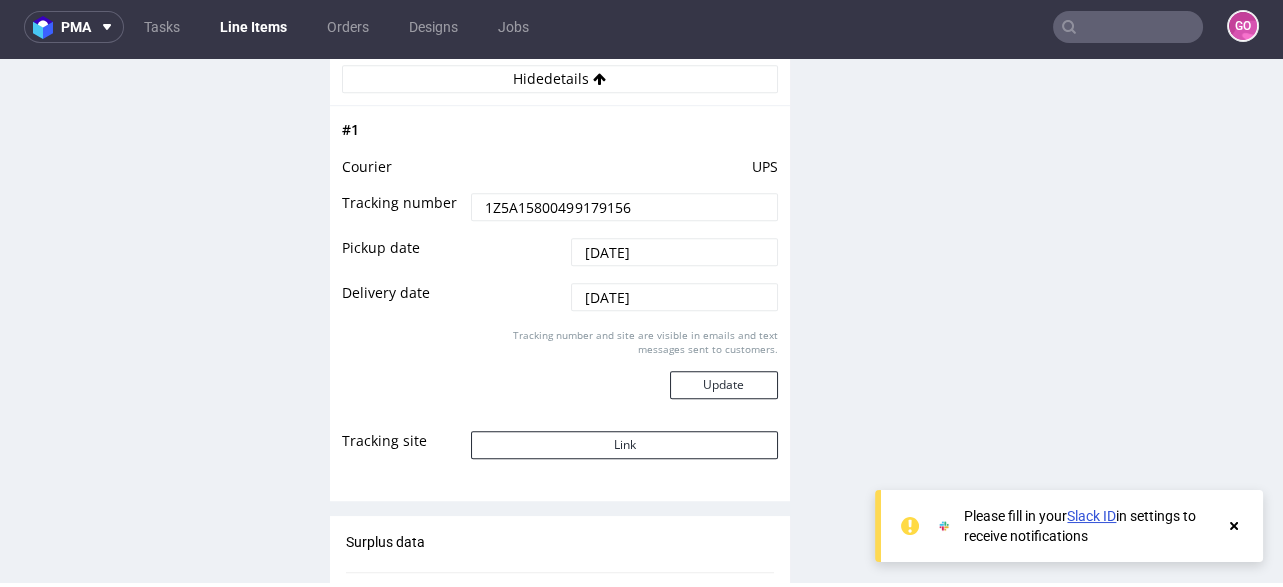 paste on "4160237" 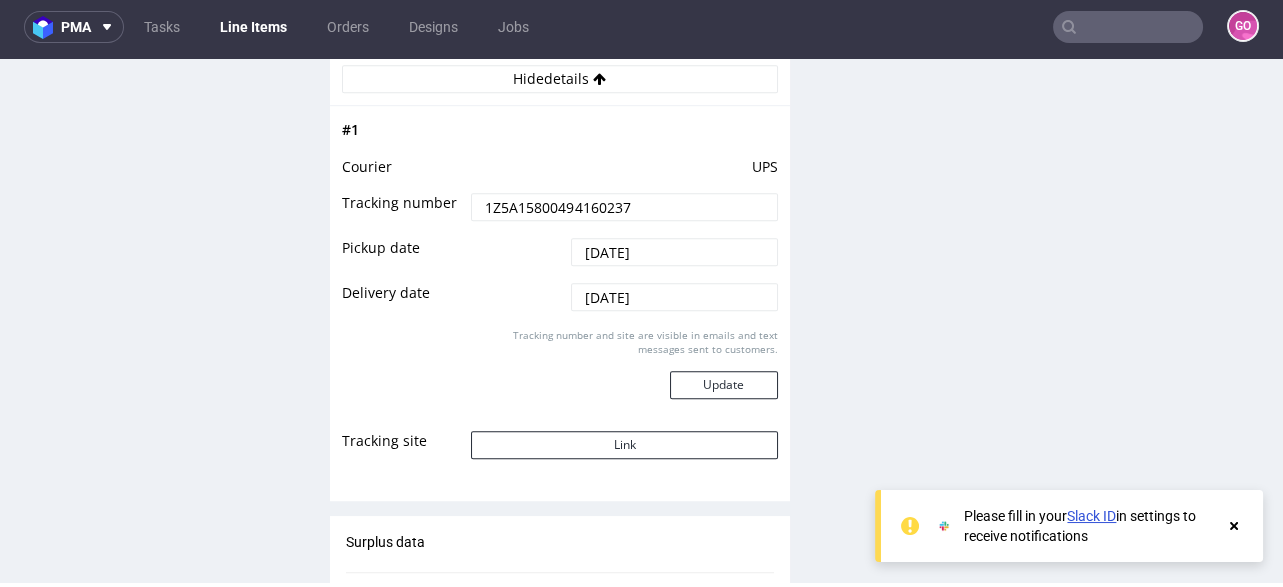 type on "1Z5A15800499179156" 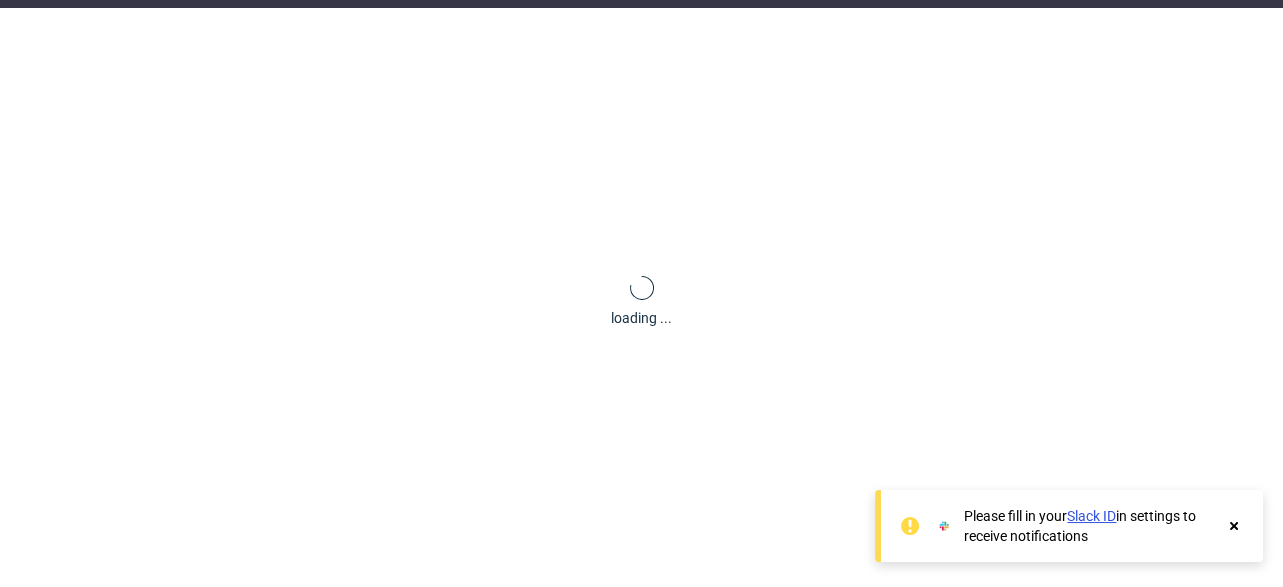 scroll, scrollTop: 0, scrollLeft: 0, axis: both 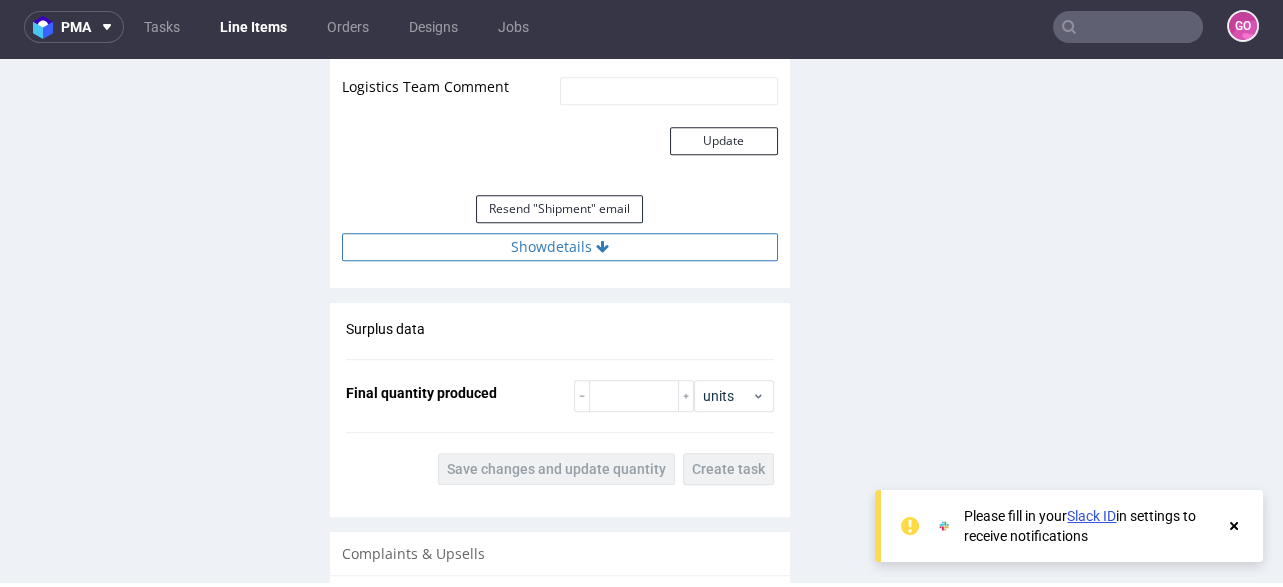 click at bounding box center [602, 247] 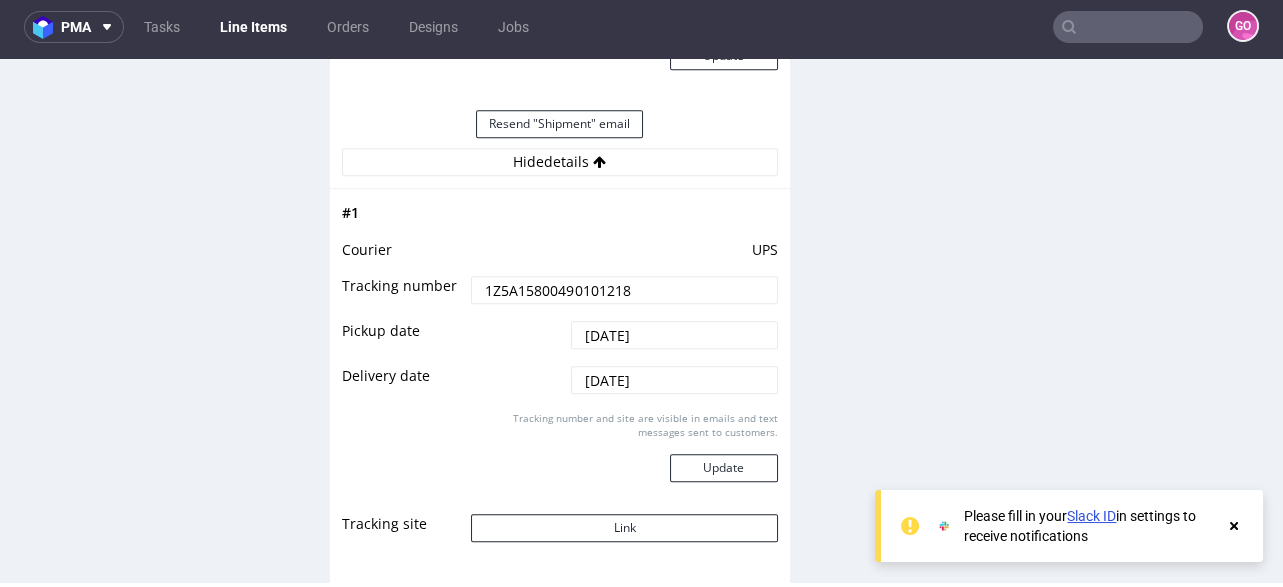 scroll, scrollTop: 2159, scrollLeft: 0, axis: vertical 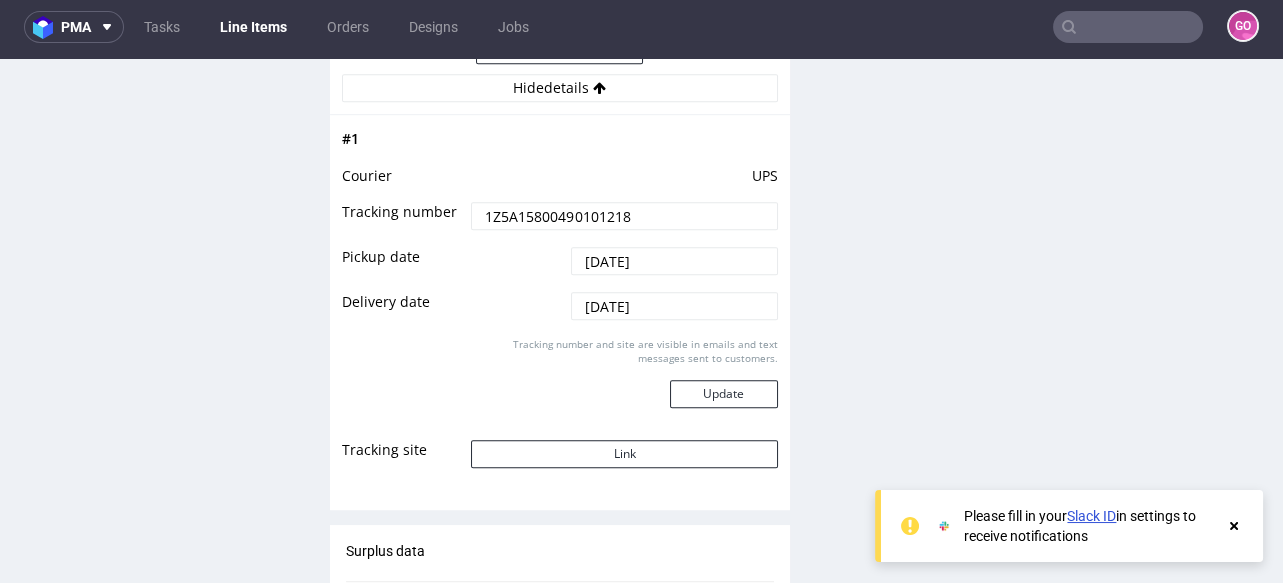 click on "1Z5A15800490101218" at bounding box center [624, 216] 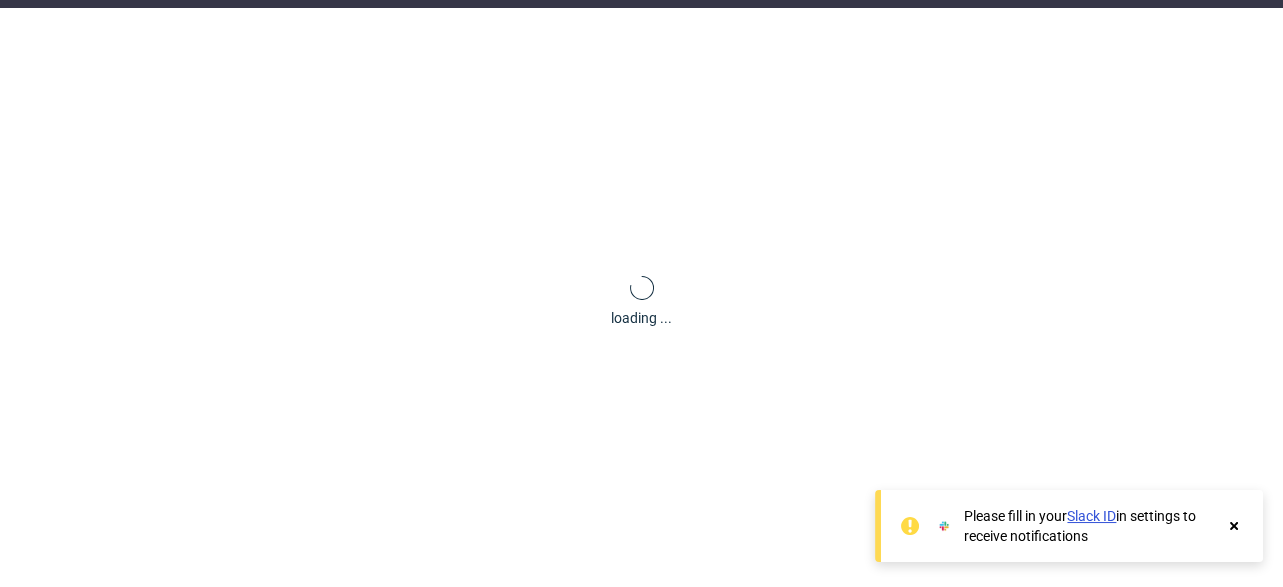 scroll, scrollTop: 0, scrollLeft: 0, axis: both 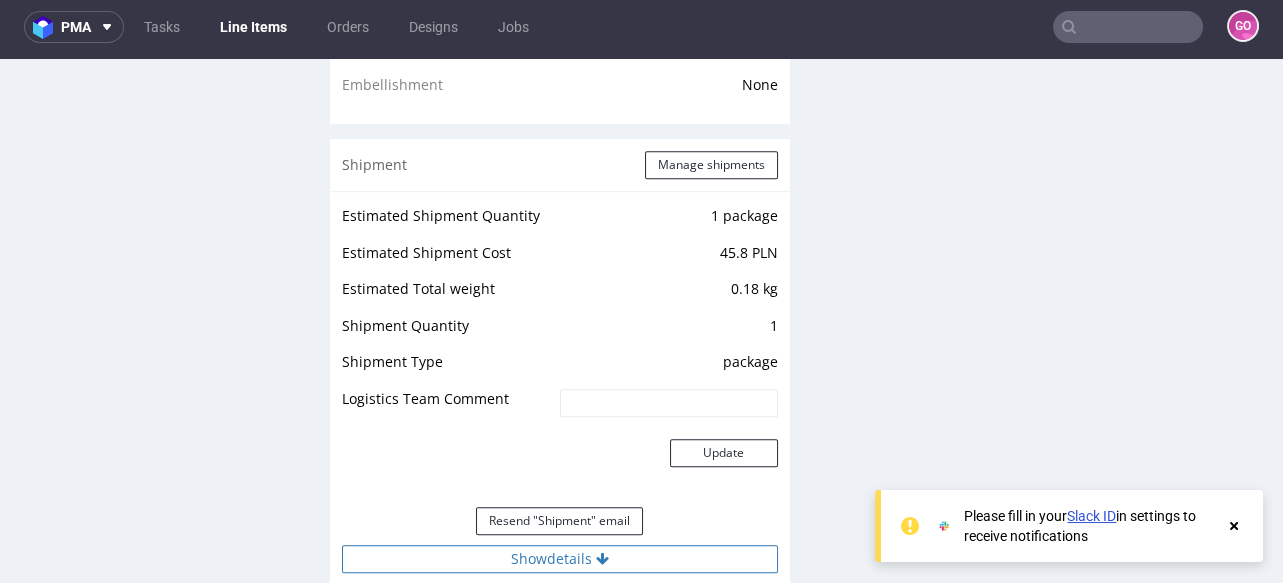 click on "Show  details" at bounding box center (560, 559) 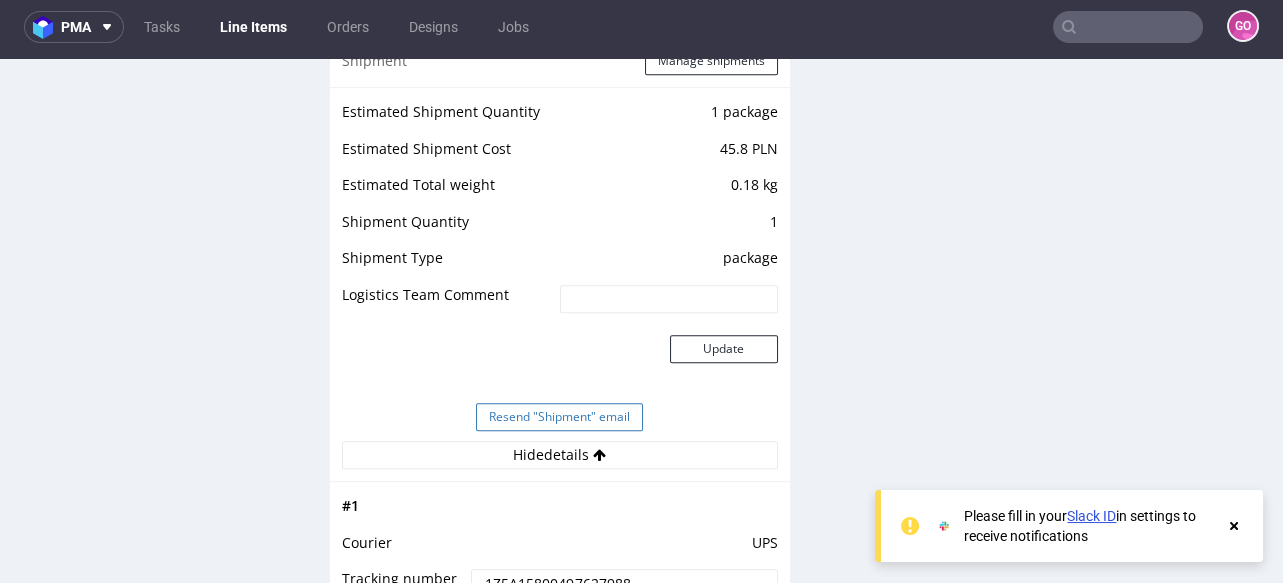 scroll, scrollTop: 2159, scrollLeft: 0, axis: vertical 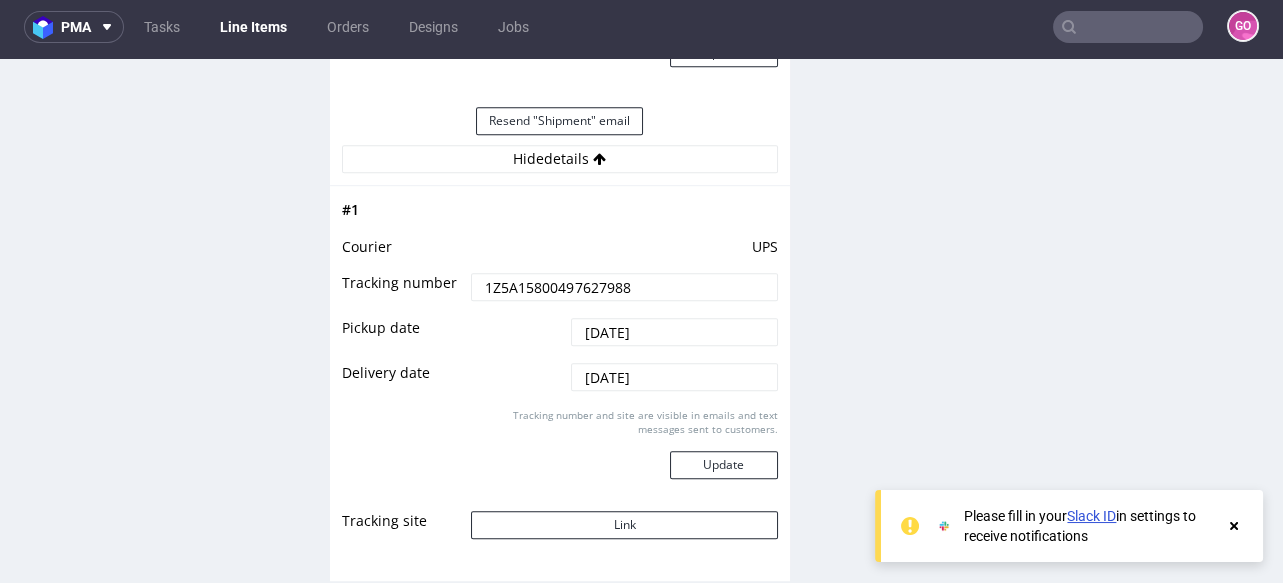 click on "1Z5A15800497627988" at bounding box center (624, 287) 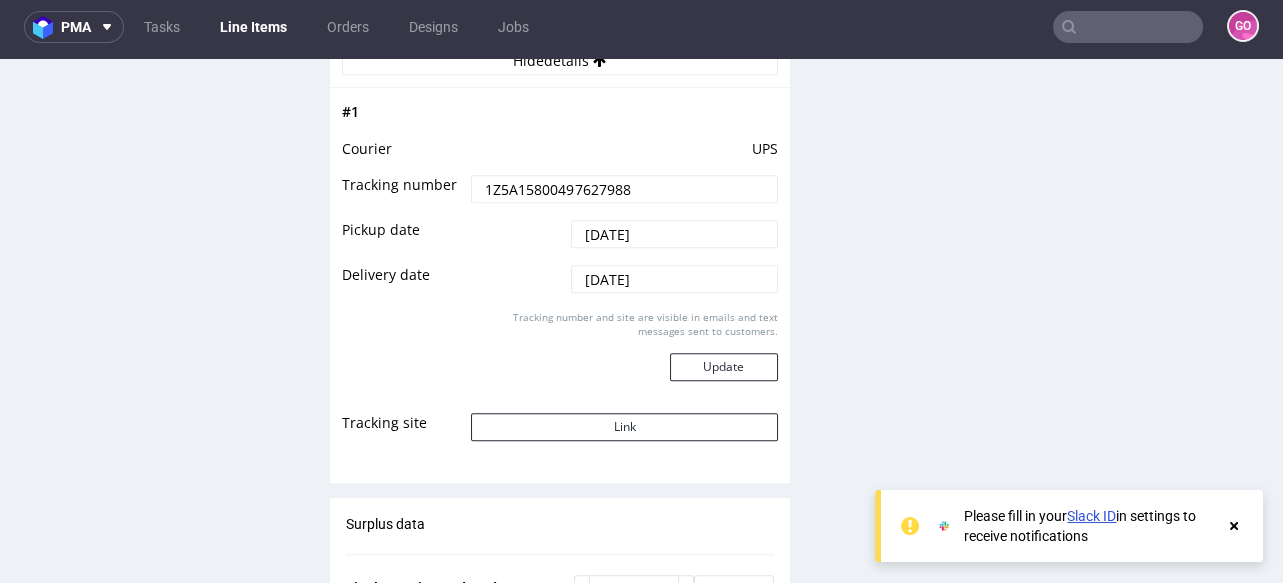 scroll, scrollTop: 2400, scrollLeft: 0, axis: vertical 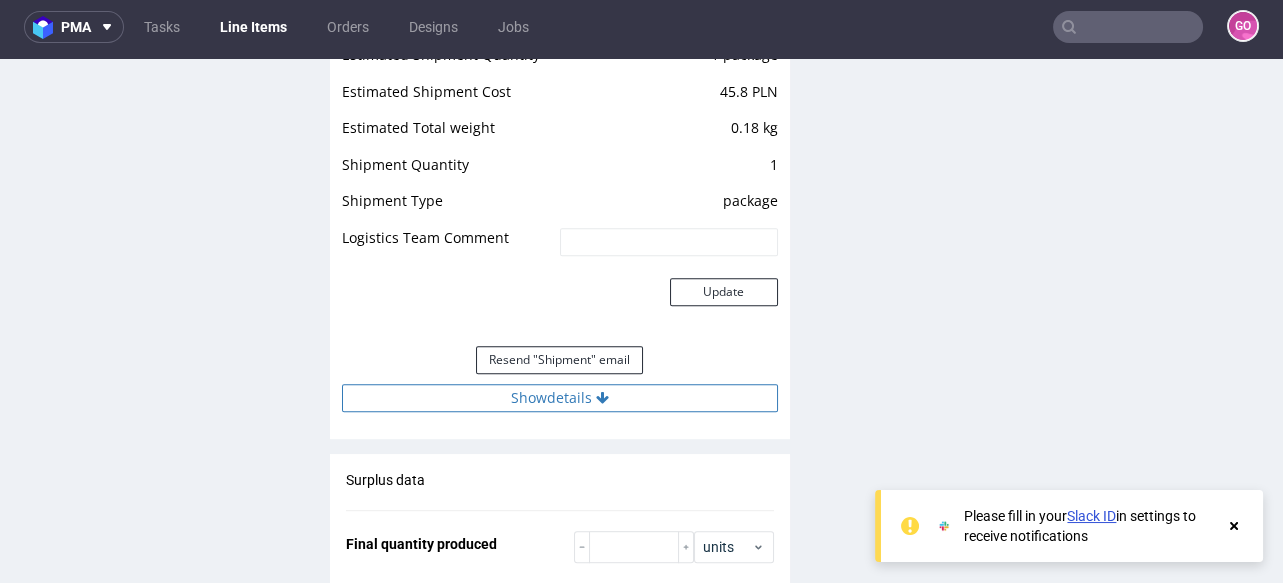 click on "Show  details" at bounding box center [560, 398] 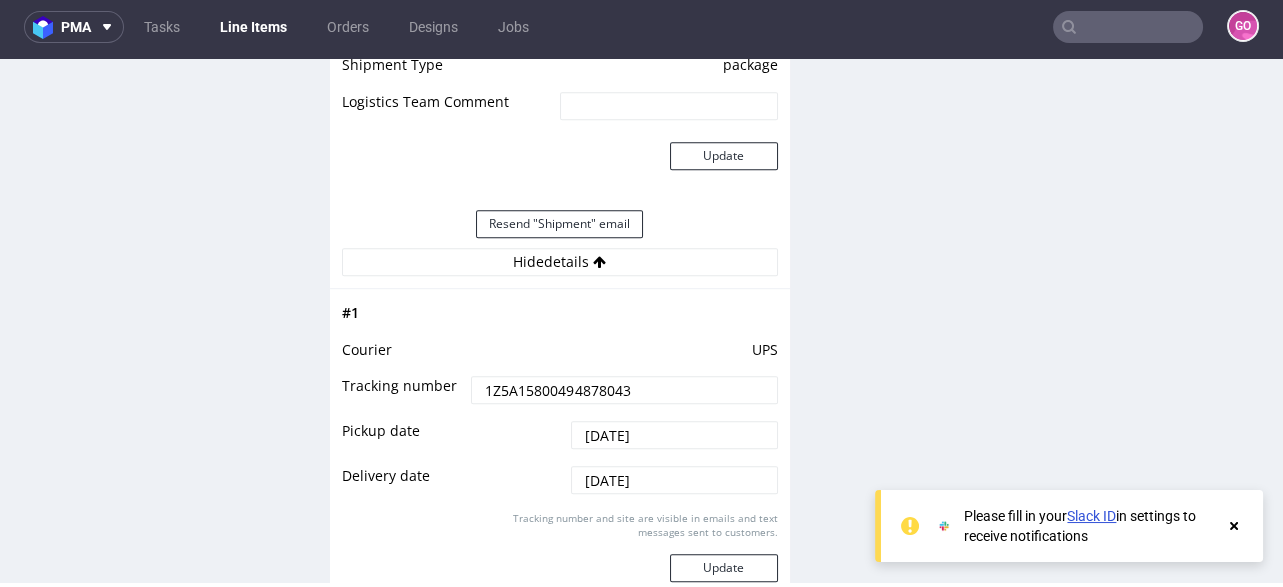 scroll, scrollTop: 2239, scrollLeft: 0, axis: vertical 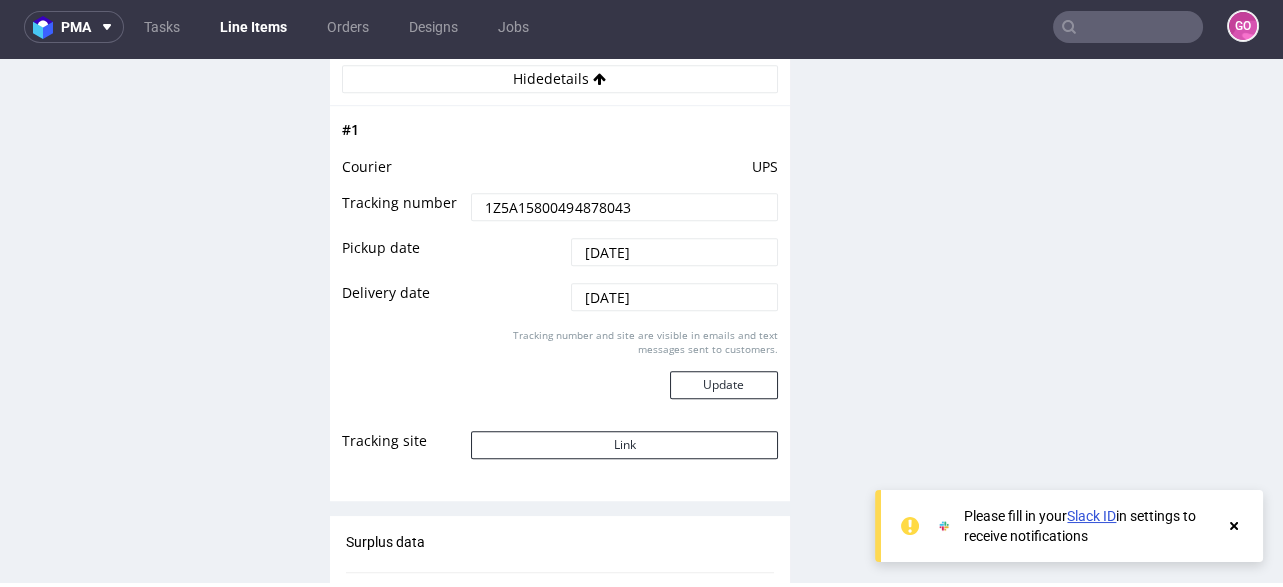click on "1Z5A15800494878043" at bounding box center [624, 207] 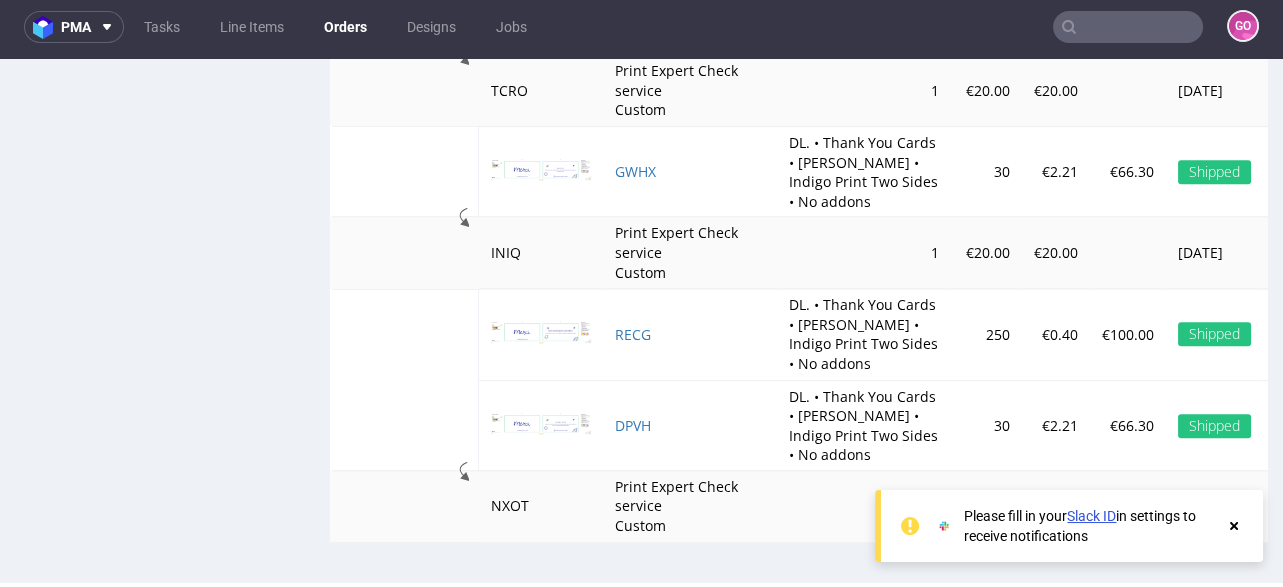 scroll, scrollTop: 2138, scrollLeft: 0, axis: vertical 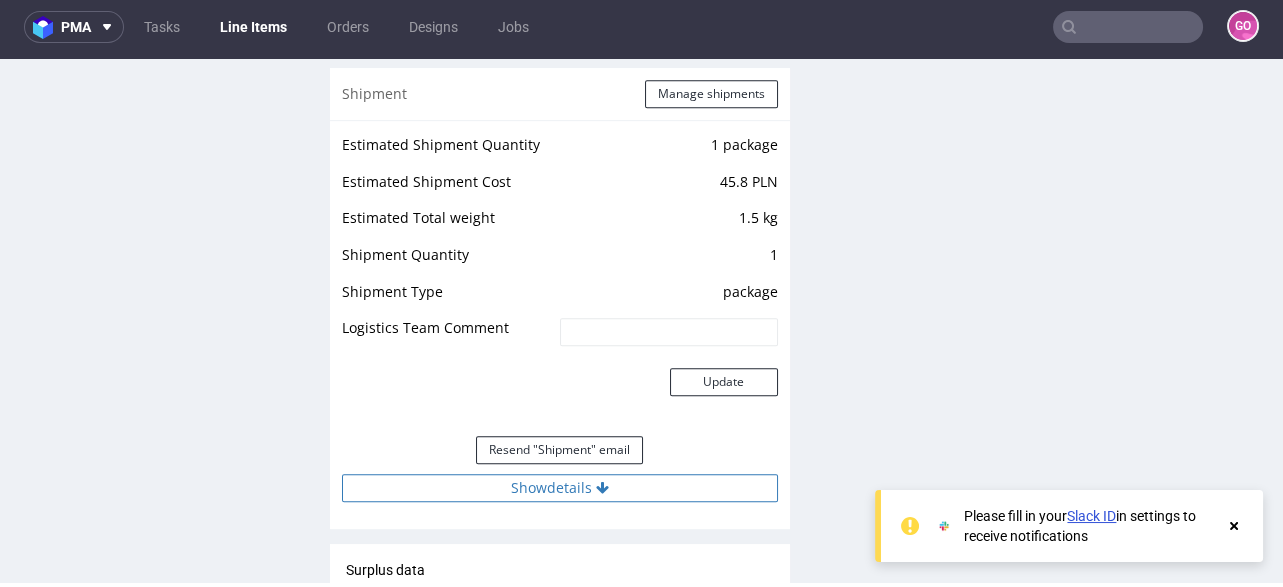 click on "Show  details" at bounding box center (560, 488) 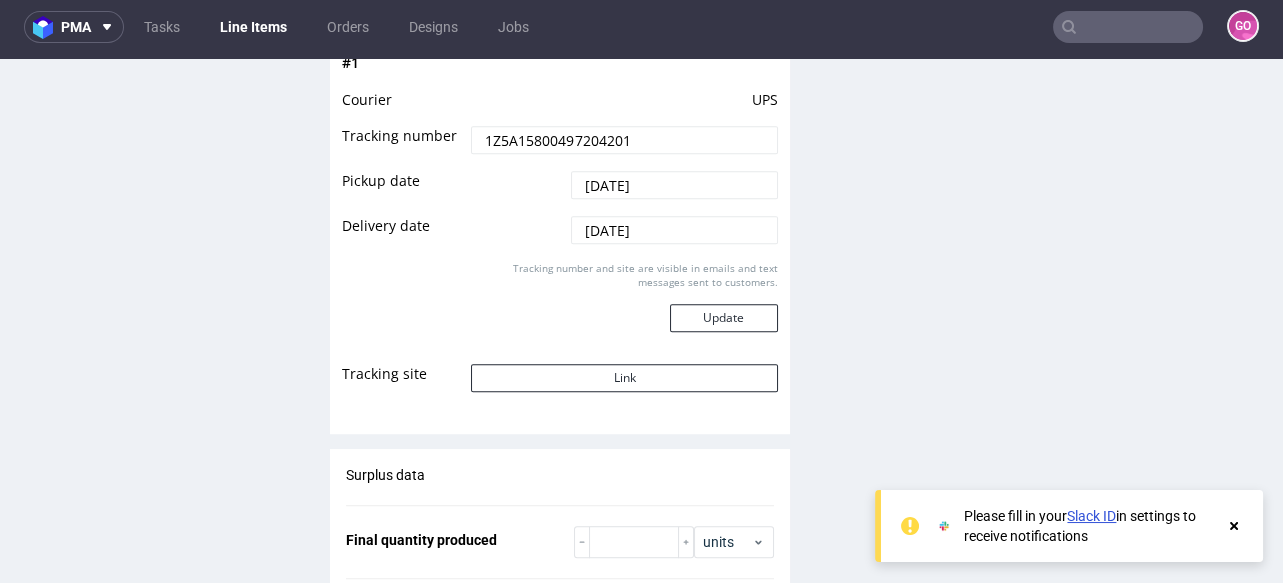 scroll, scrollTop: 2239, scrollLeft: 0, axis: vertical 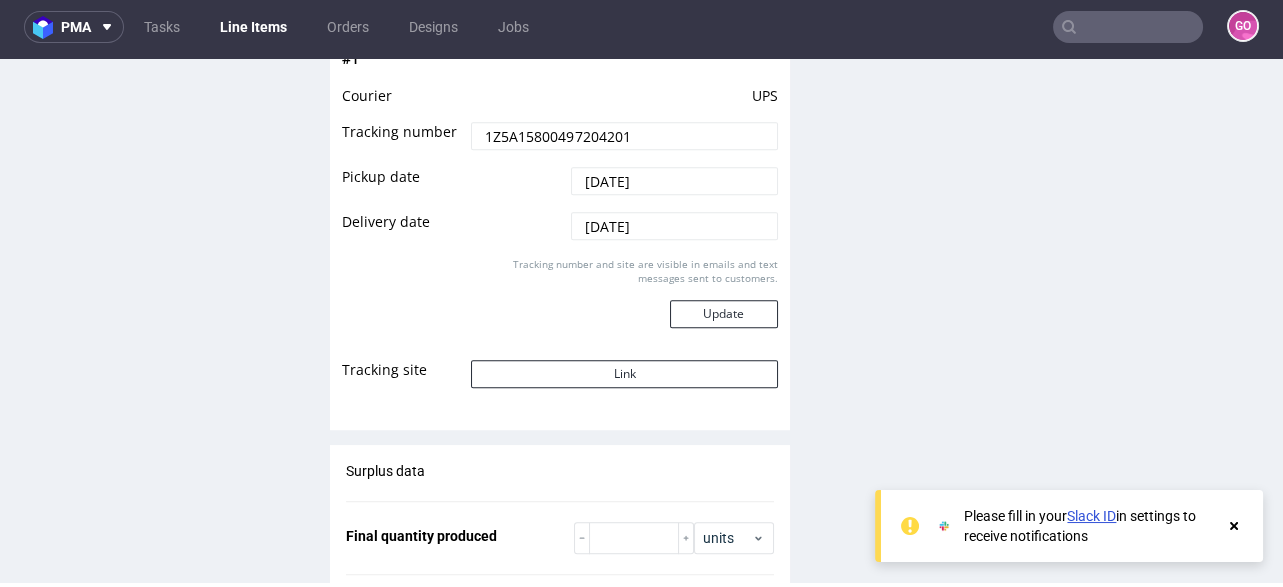 click on "1Z5A15800497204201" at bounding box center (624, 136) 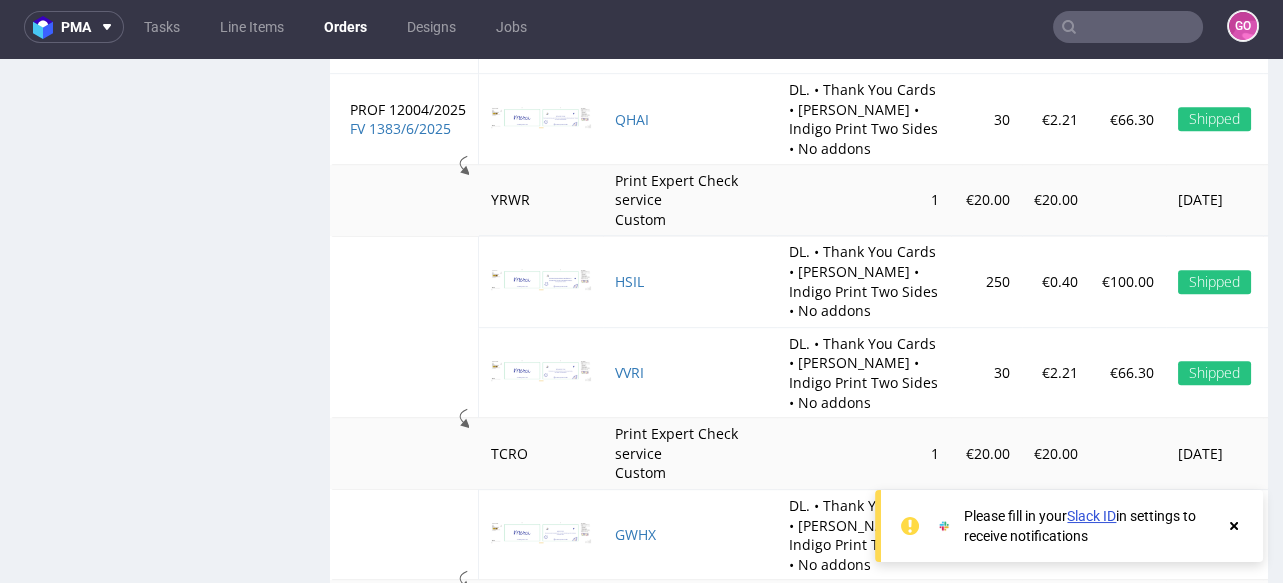 scroll, scrollTop: 2138, scrollLeft: 0, axis: vertical 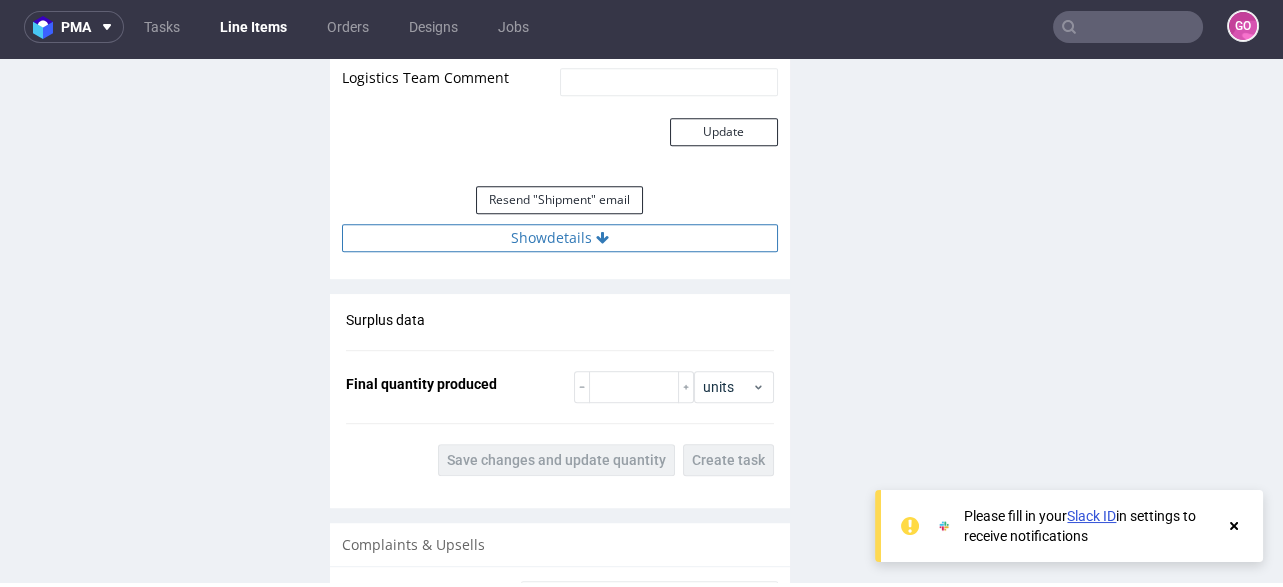 click on "Show  details" at bounding box center (560, 238) 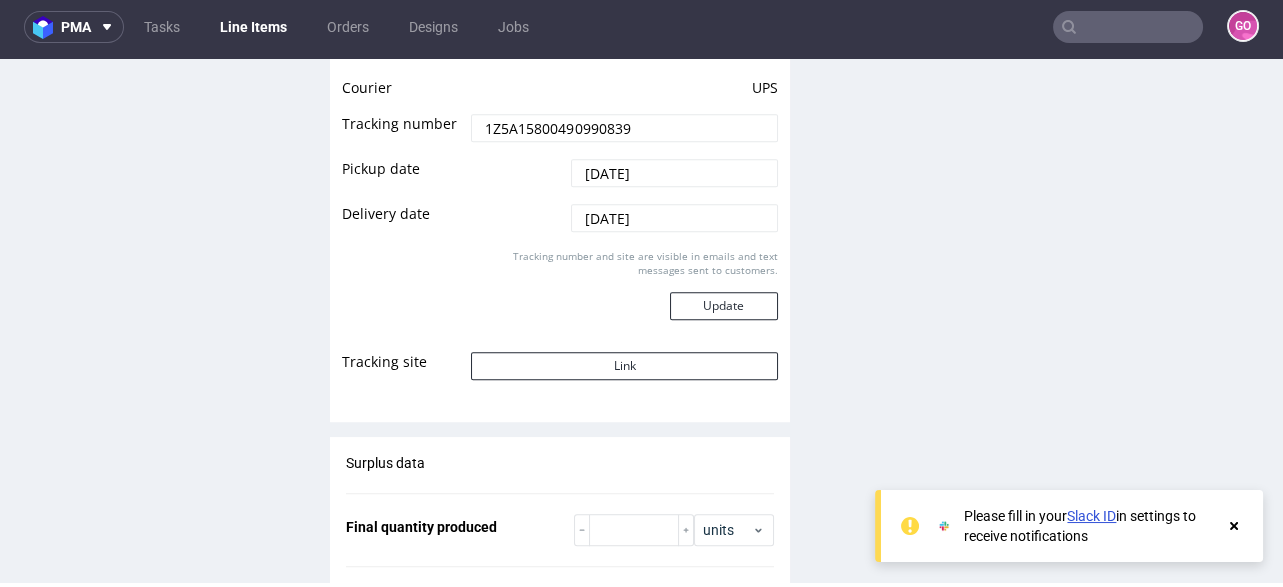 scroll, scrollTop: 2320, scrollLeft: 0, axis: vertical 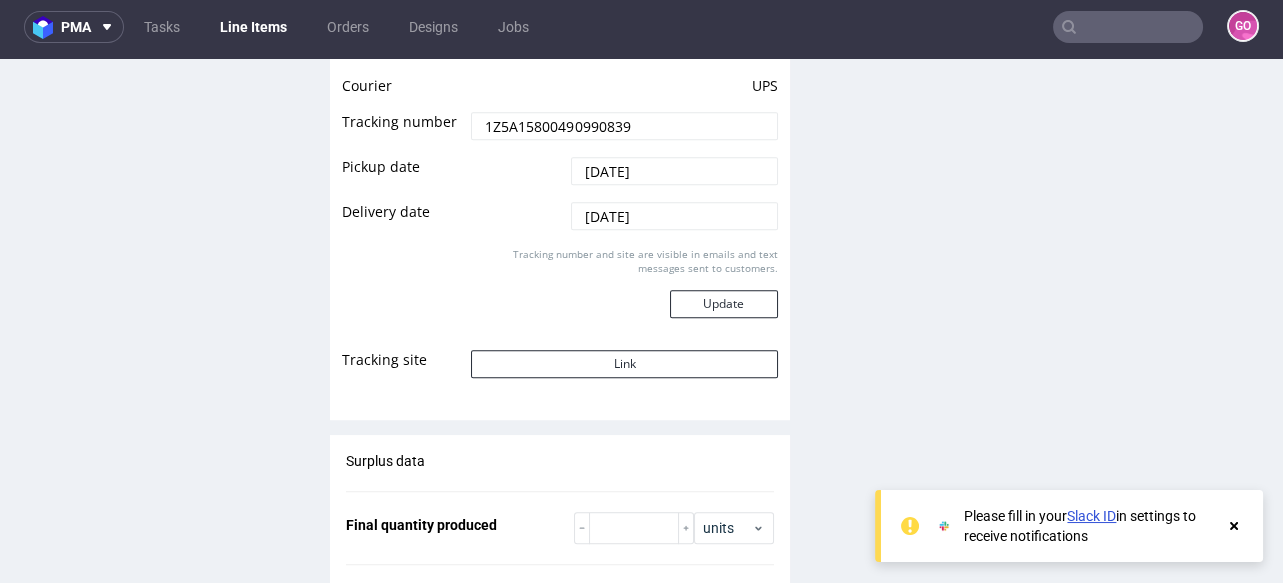 click on "1Z5A15800490990839" at bounding box center [624, 126] 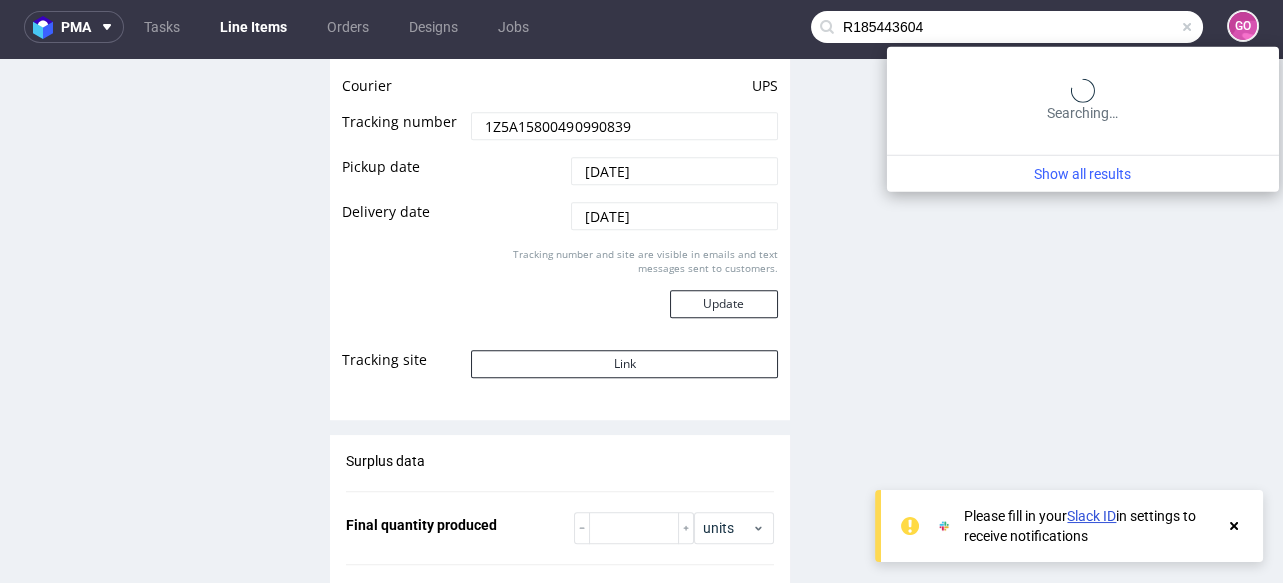 type on "R185443604" 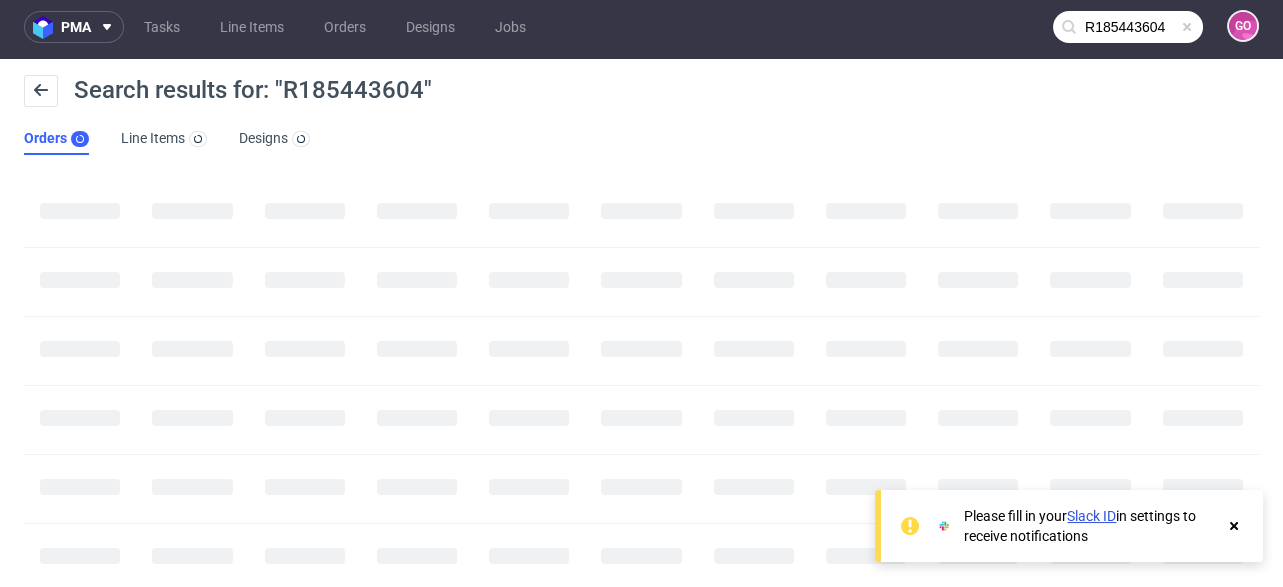 scroll, scrollTop: 0, scrollLeft: 0, axis: both 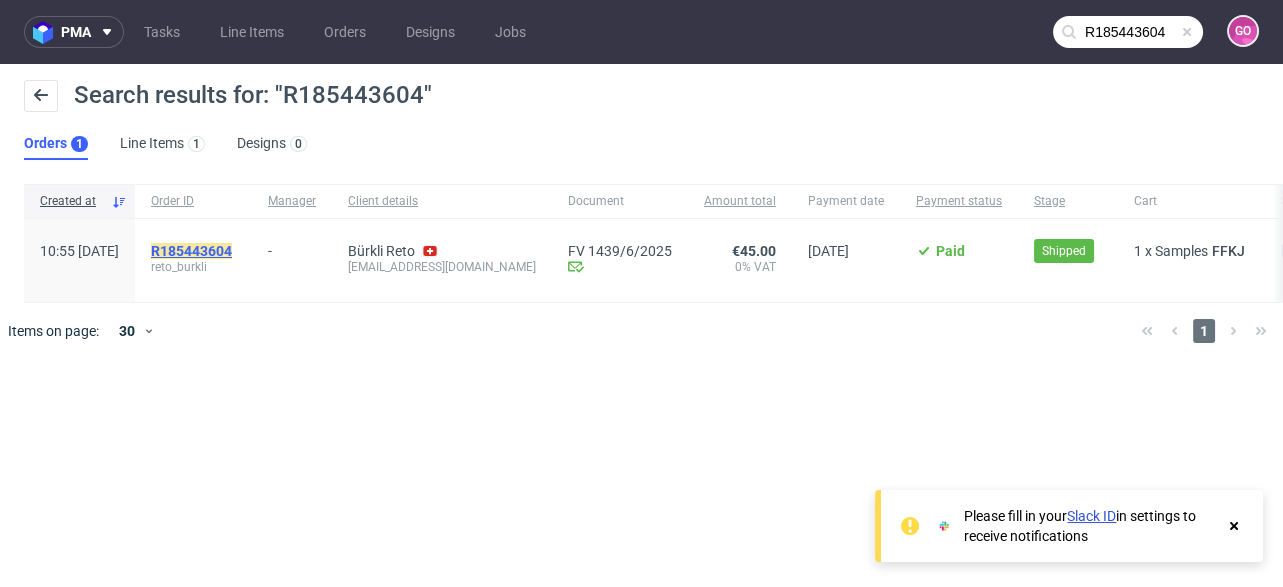 click on "R185443604" 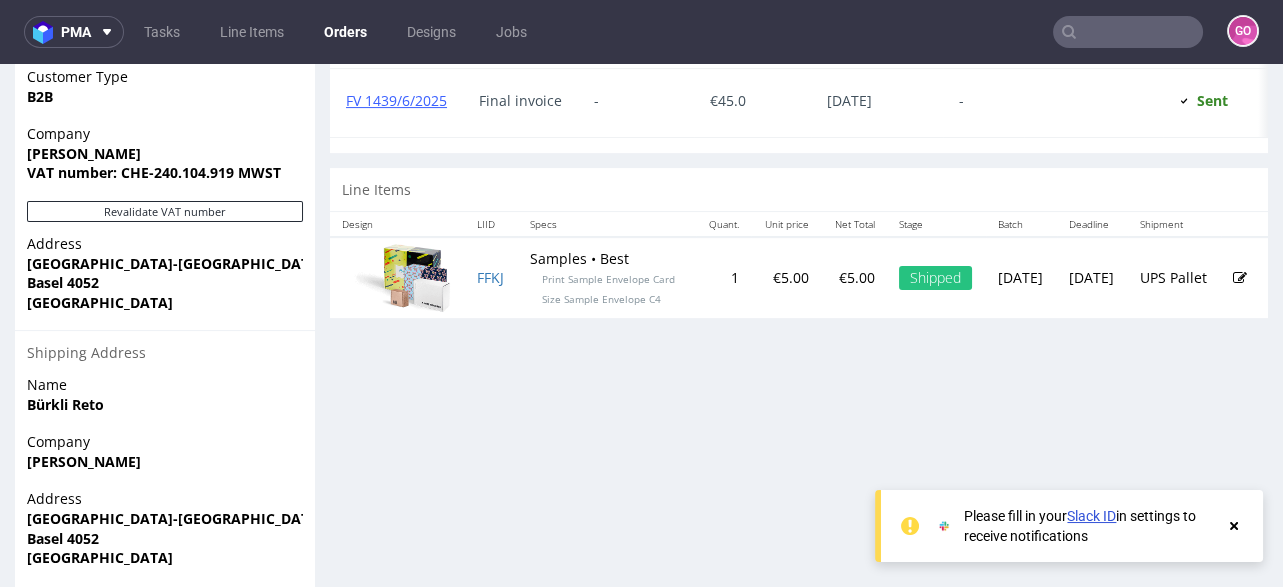scroll, scrollTop: 1005, scrollLeft: 0, axis: vertical 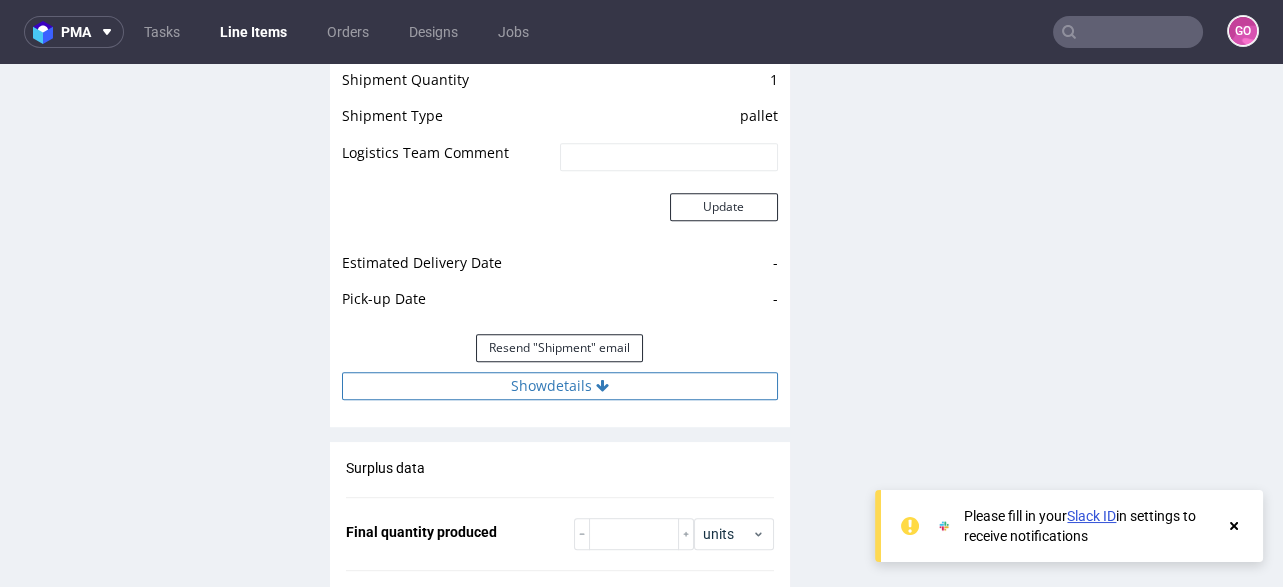 click on "Show  details" at bounding box center (560, 386) 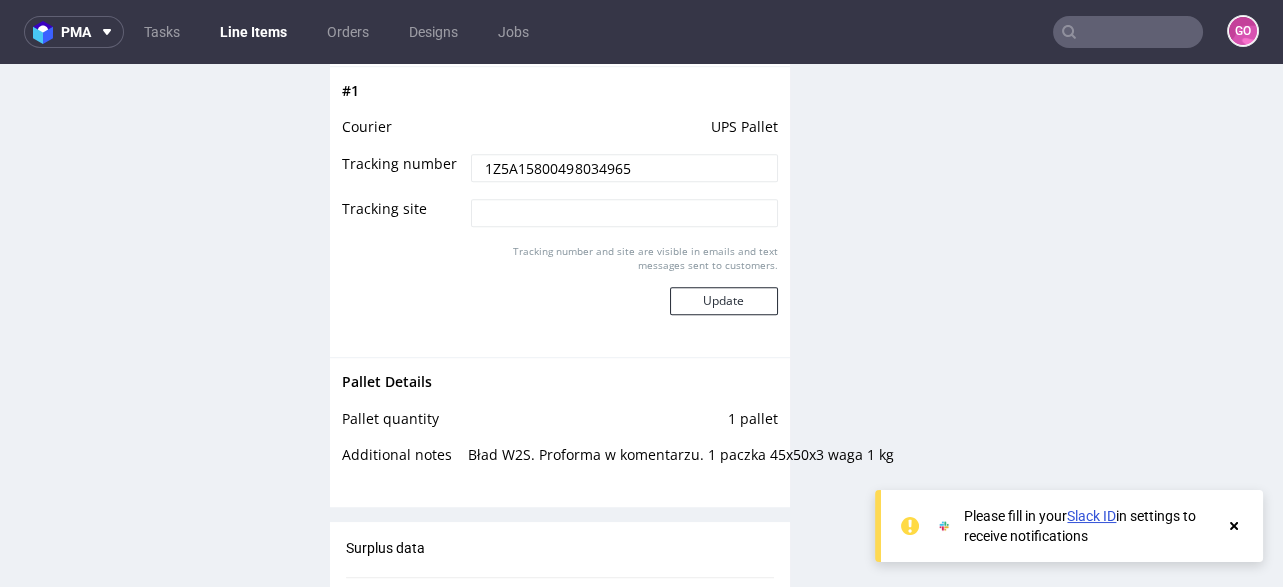 scroll, scrollTop: 2239, scrollLeft: 0, axis: vertical 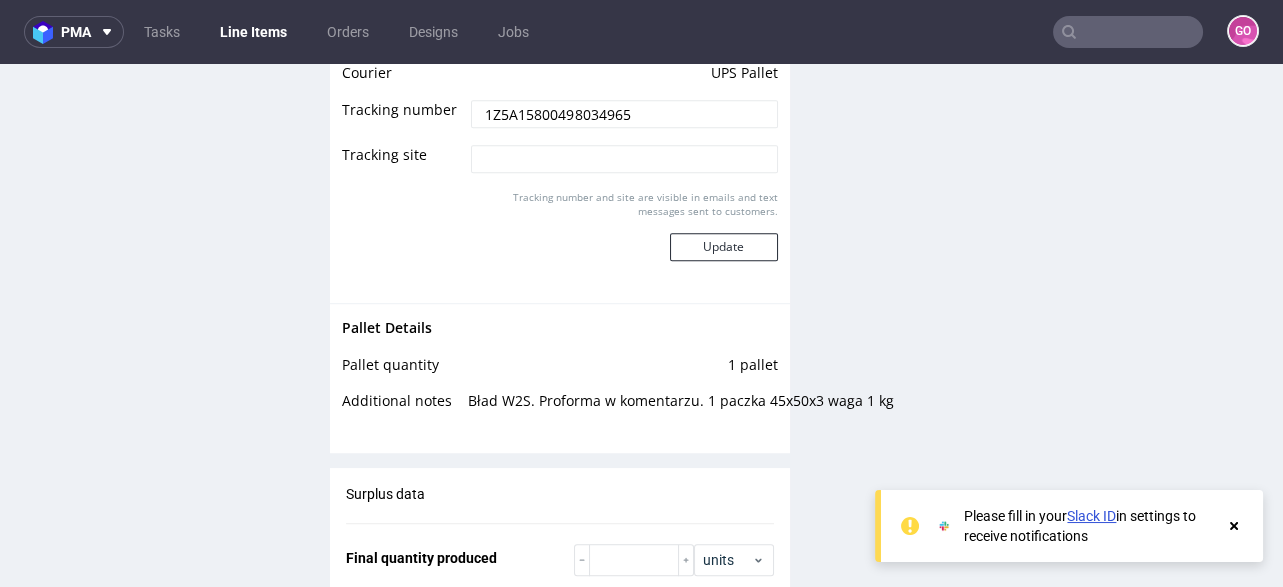 click on "1Z5A15800498034965" at bounding box center (624, 114) 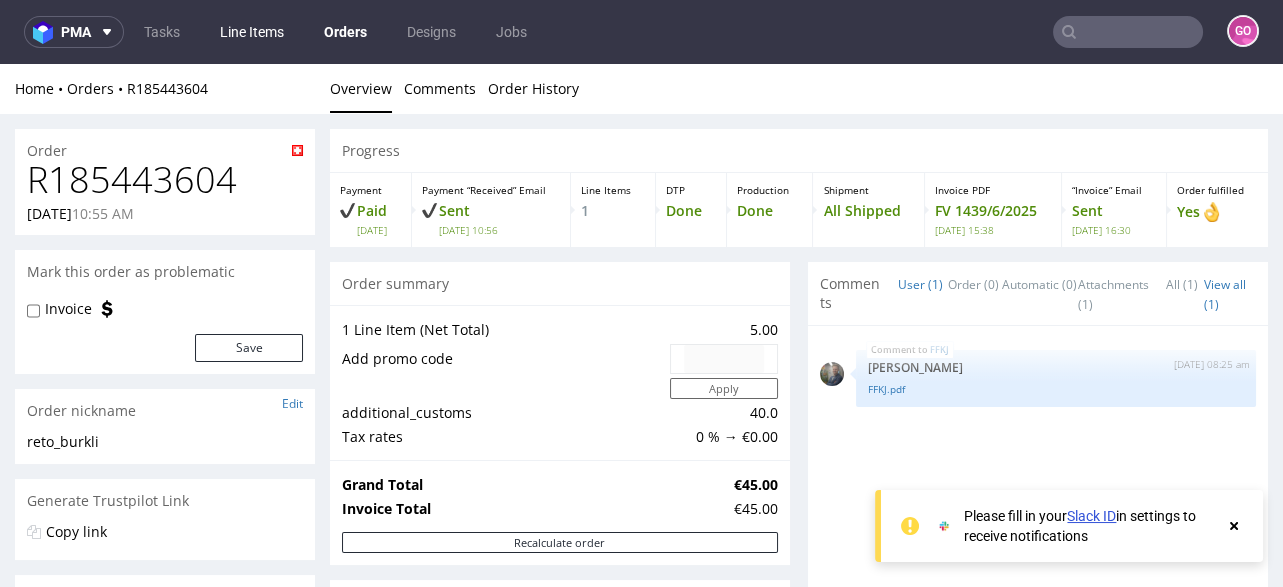 scroll, scrollTop: 0, scrollLeft: 0, axis: both 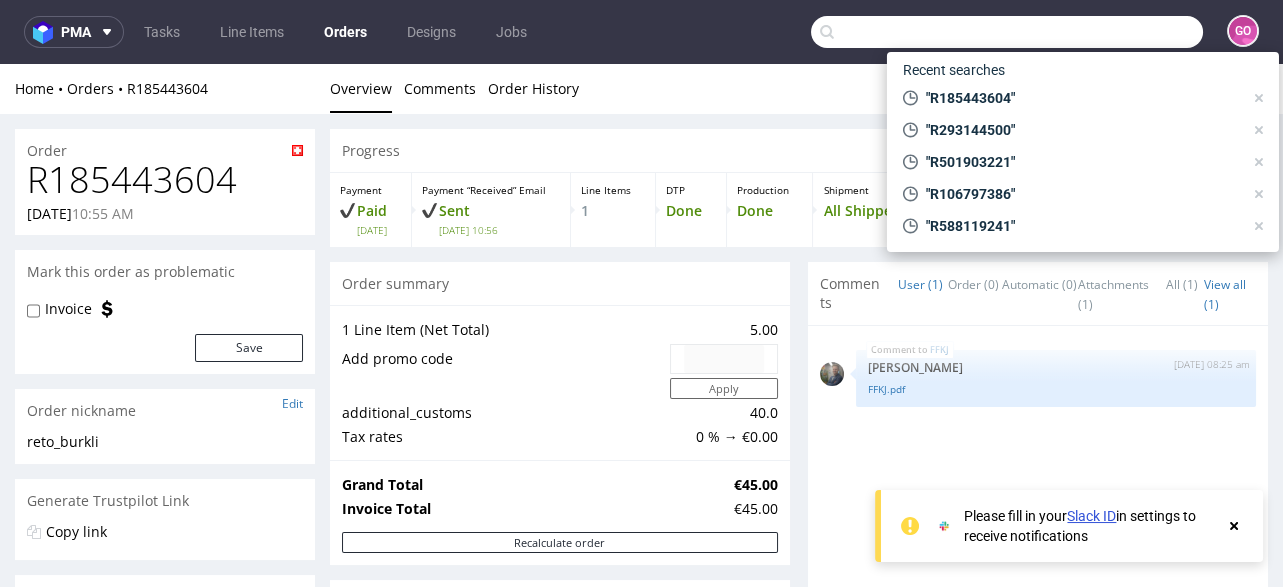 click at bounding box center (1007, 32) 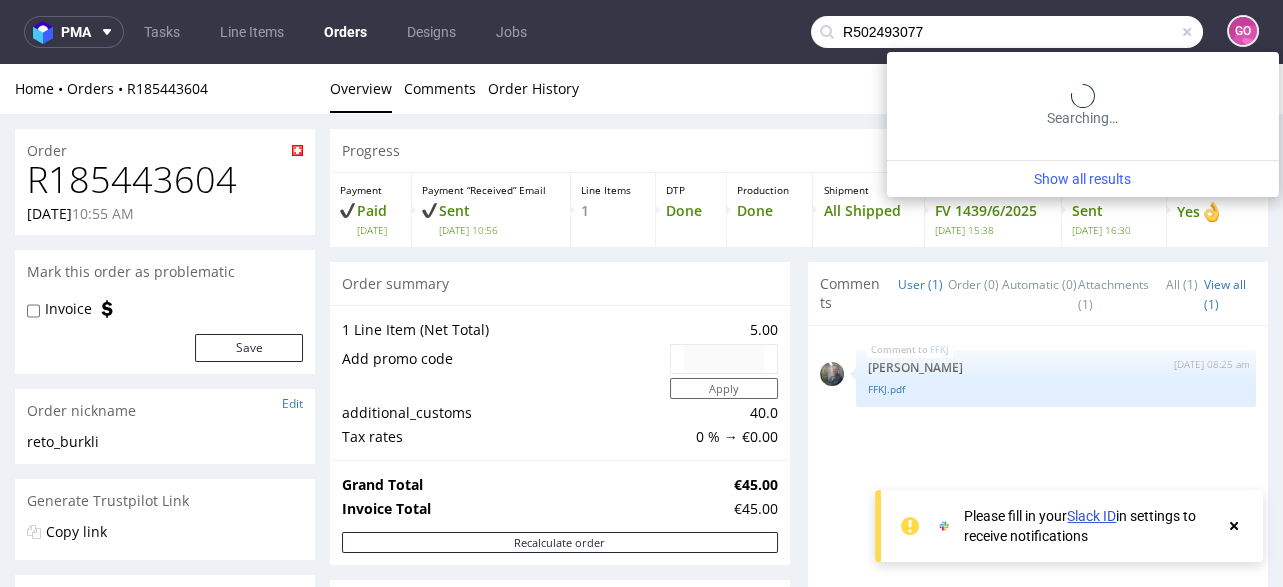 type on "R502493077" 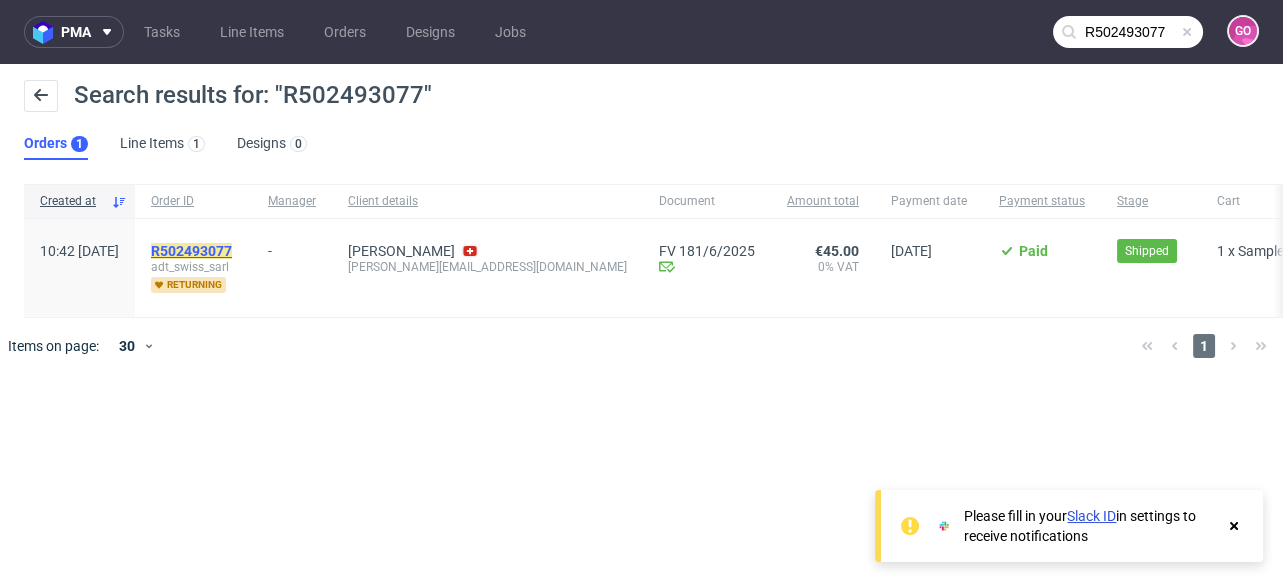 click on "R502493077" 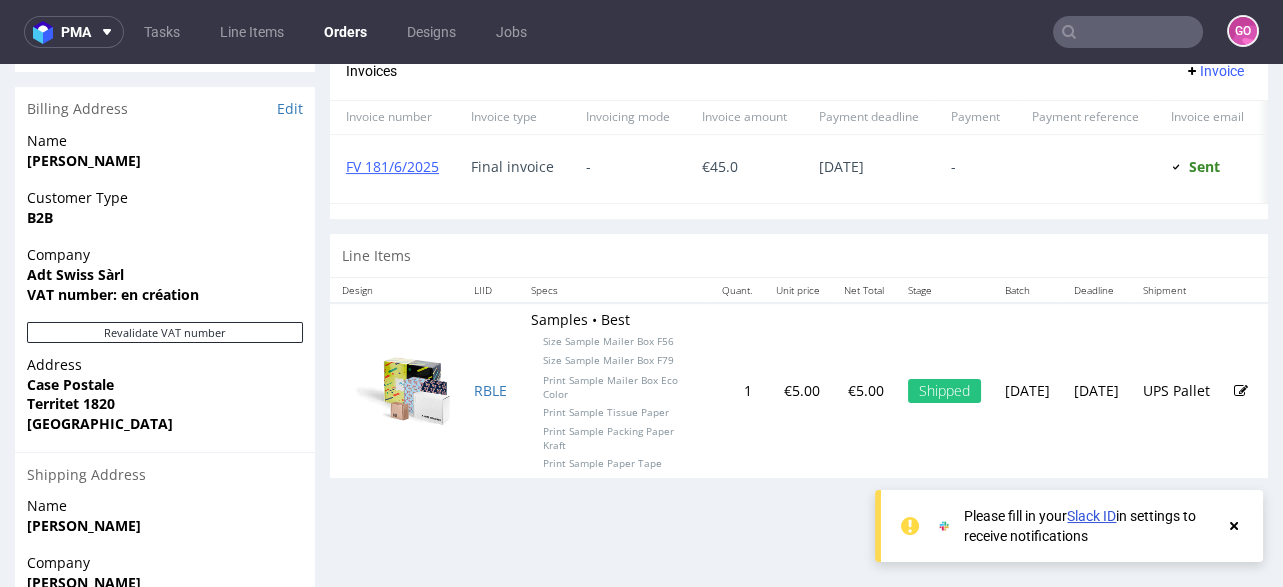 scroll, scrollTop: 959, scrollLeft: 0, axis: vertical 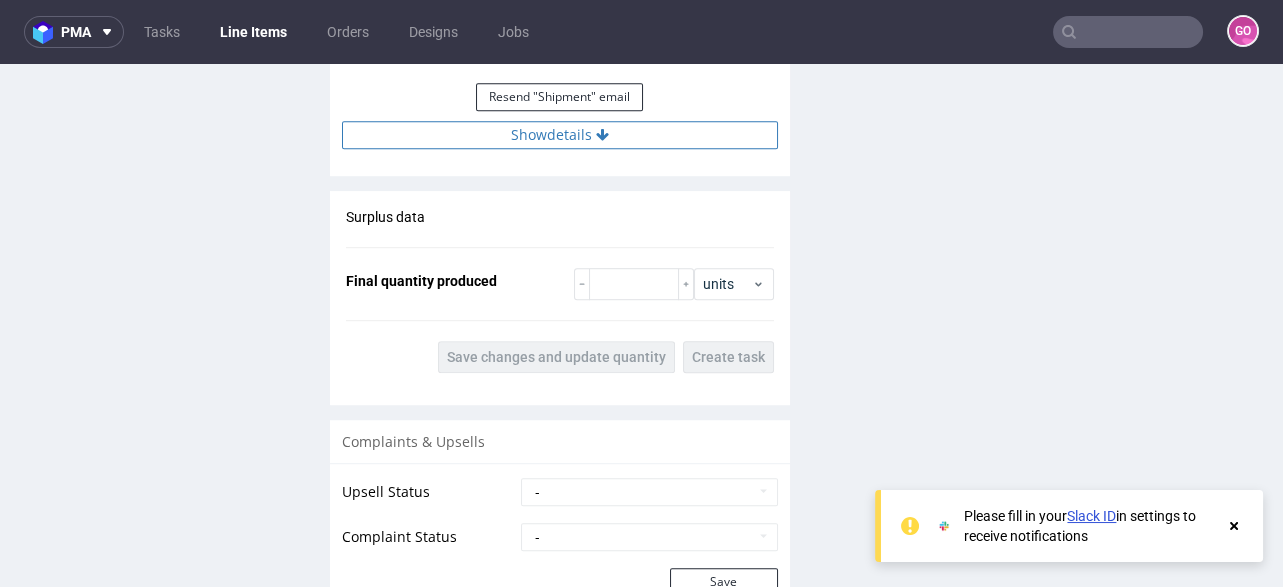 click on "Show  details" at bounding box center (560, 135) 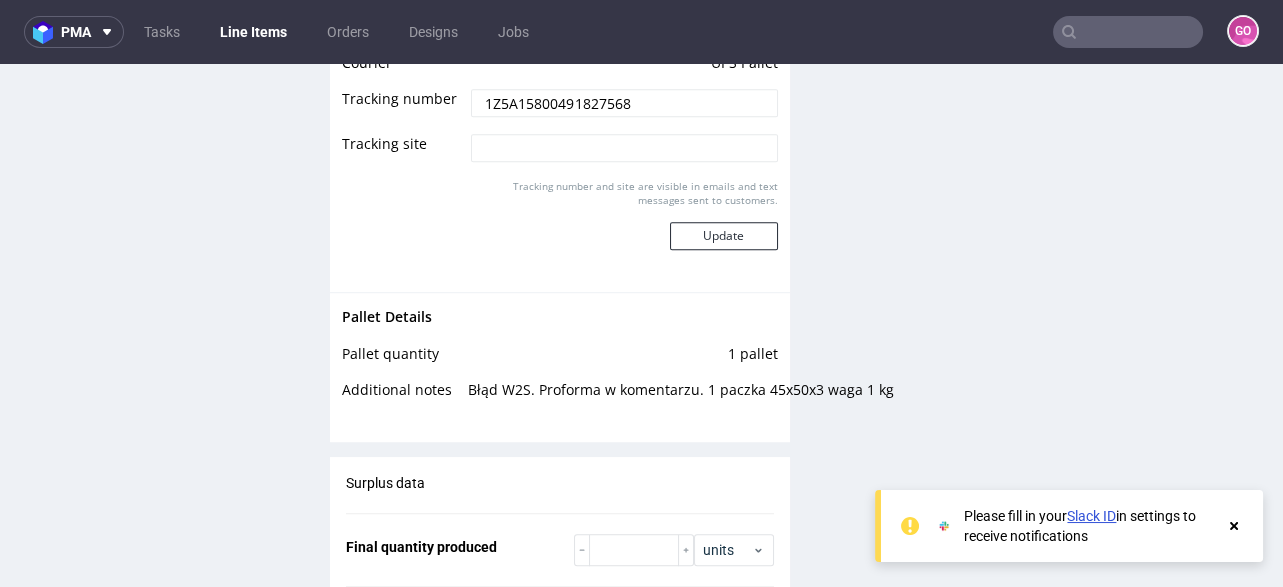 scroll, scrollTop: 2320, scrollLeft: 0, axis: vertical 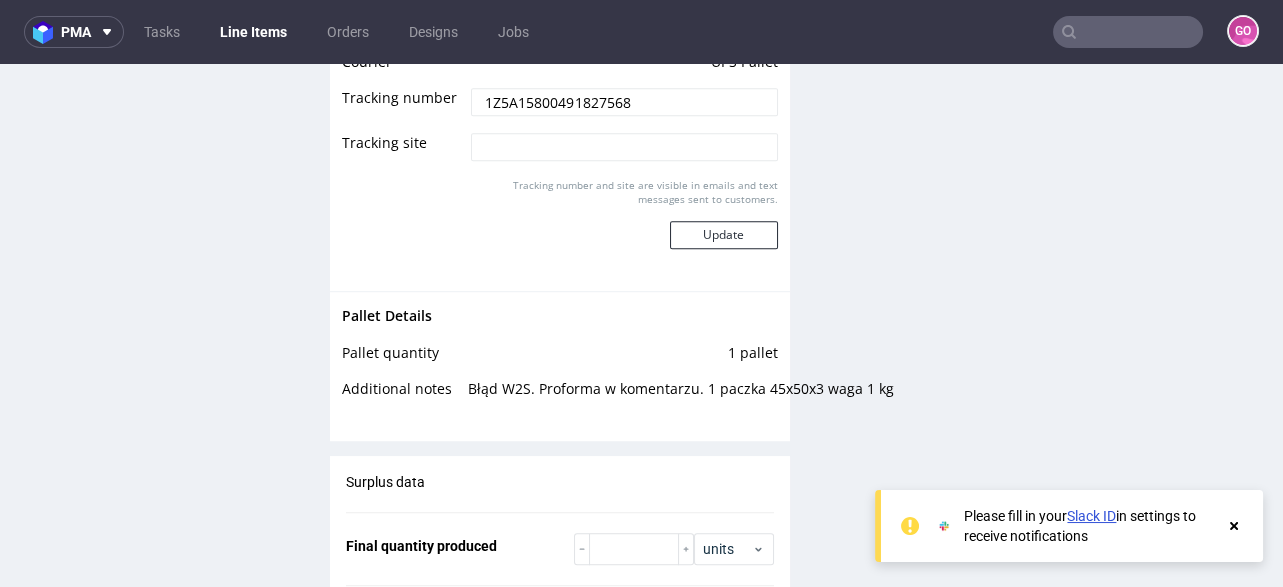 click on "1Z5A15800491827568" at bounding box center (624, 102) 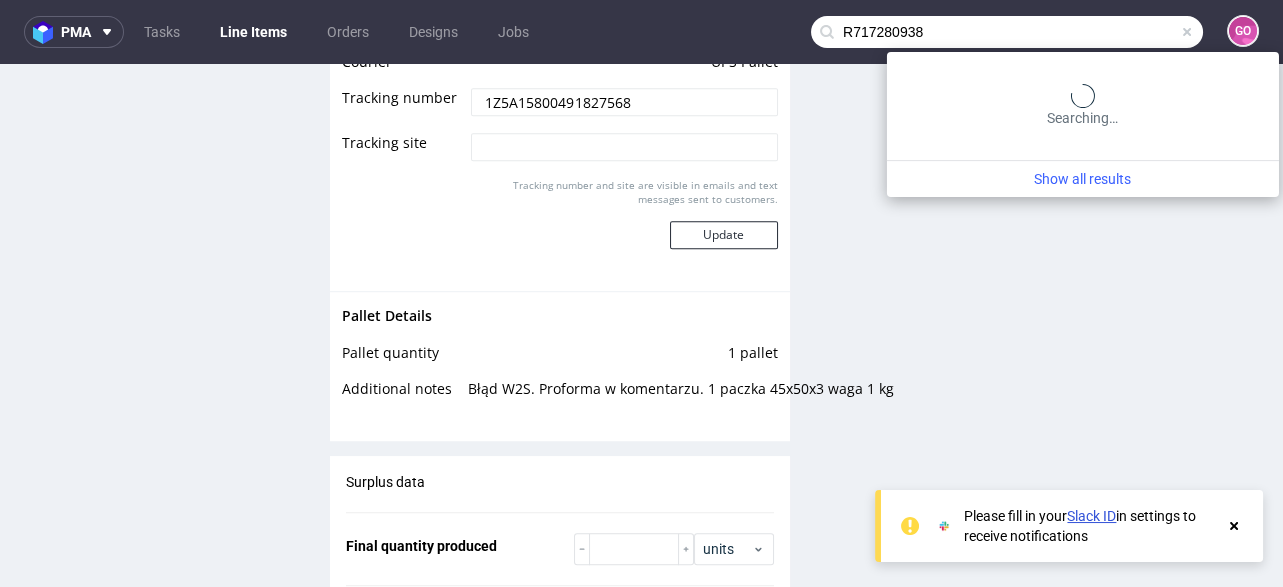type on "R717280938" 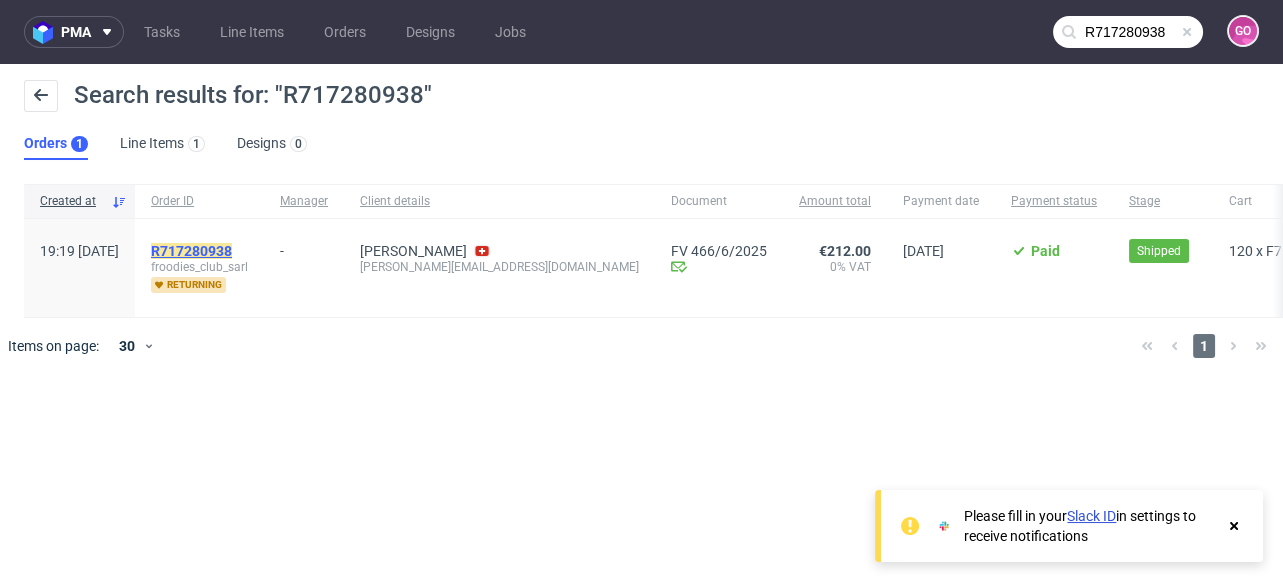 click on "R717280938" 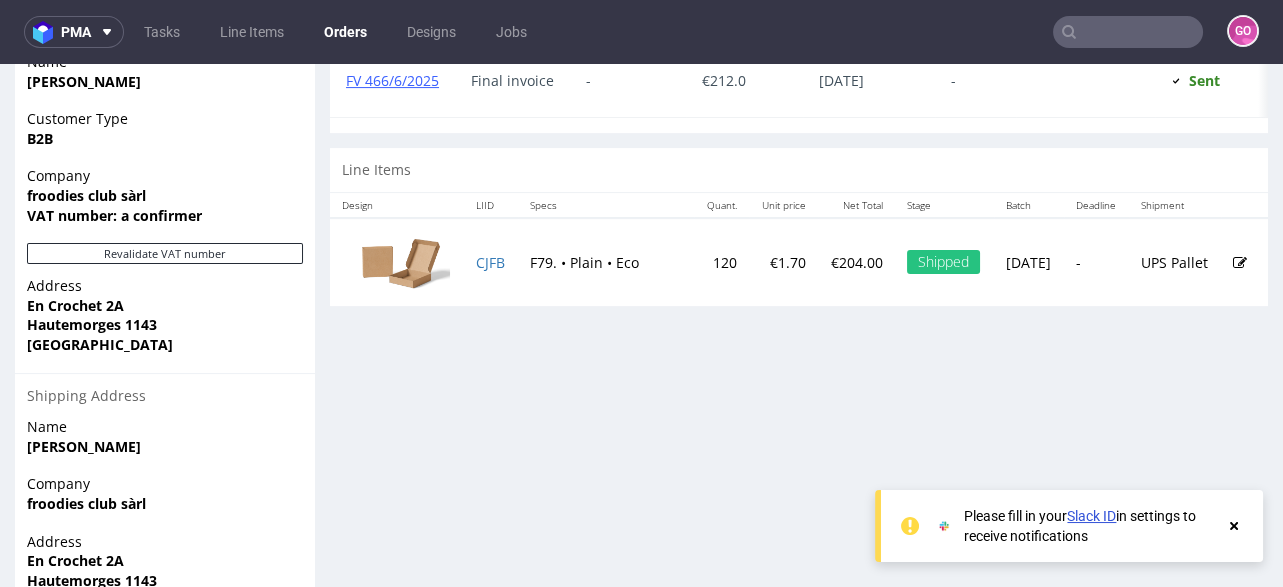 scroll, scrollTop: 1039, scrollLeft: 0, axis: vertical 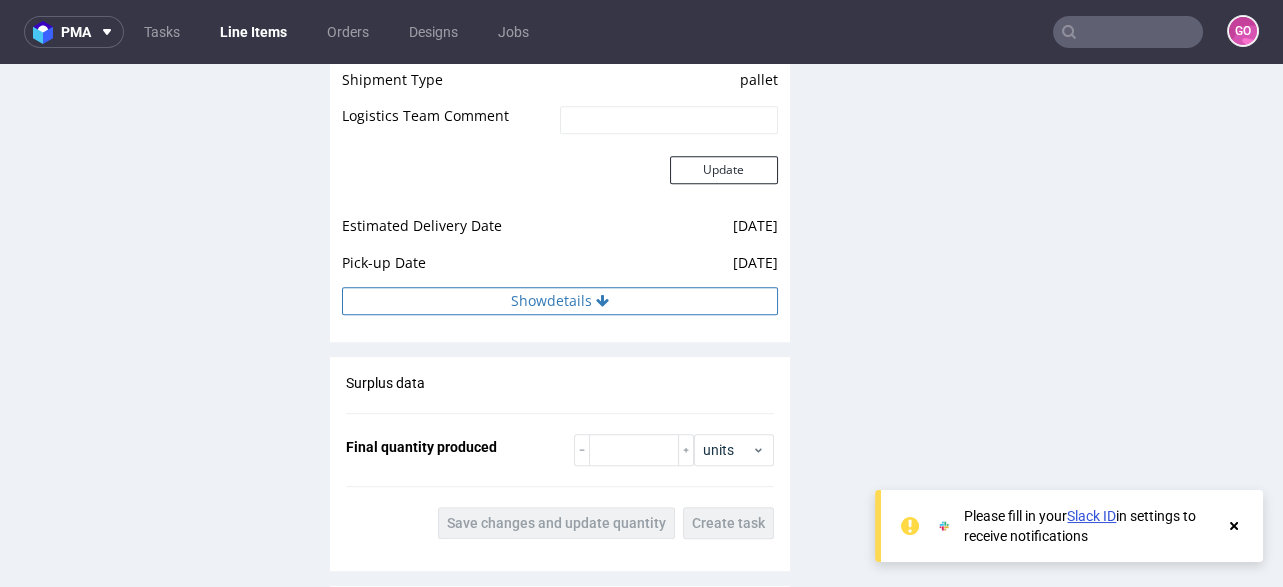 click on "Show  details" at bounding box center [560, 301] 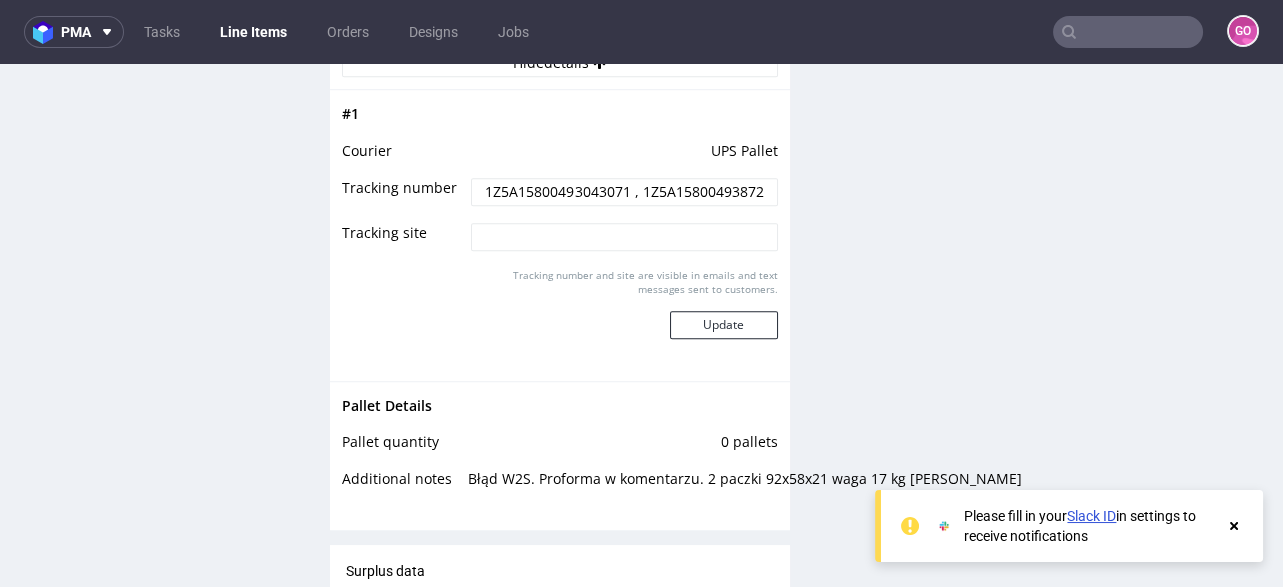 scroll, scrollTop: 2400, scrollLeft: 0, axis: vertical 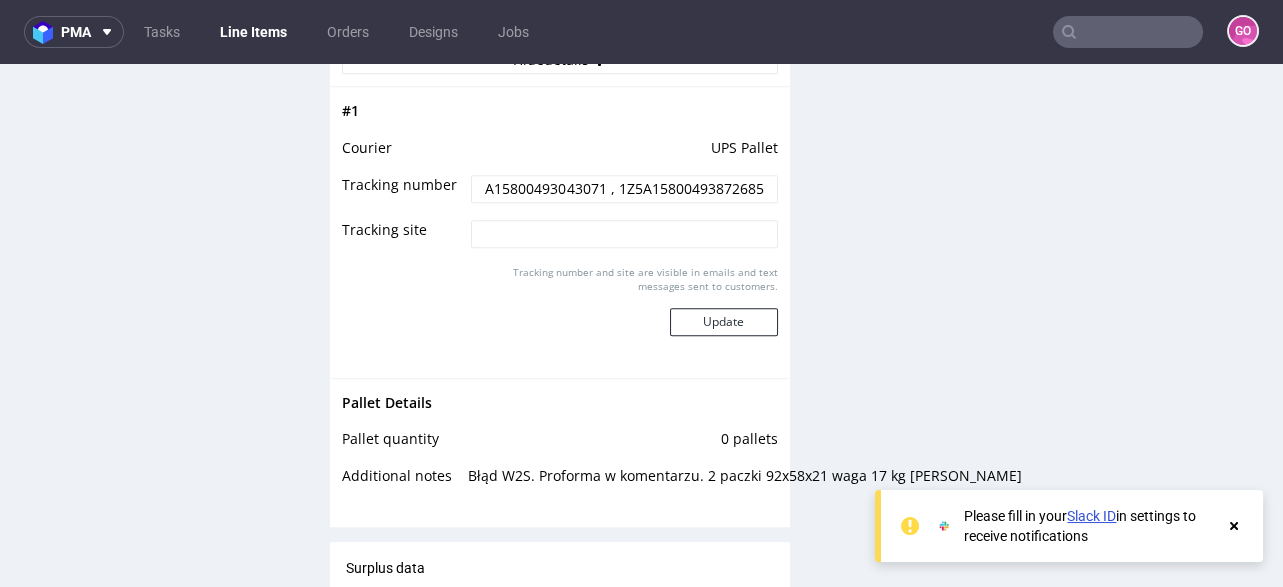 drag, startPoint x: 473, startPoint y: 187, endPoint x: 908, endPoint y: 185, distance: 435.0046 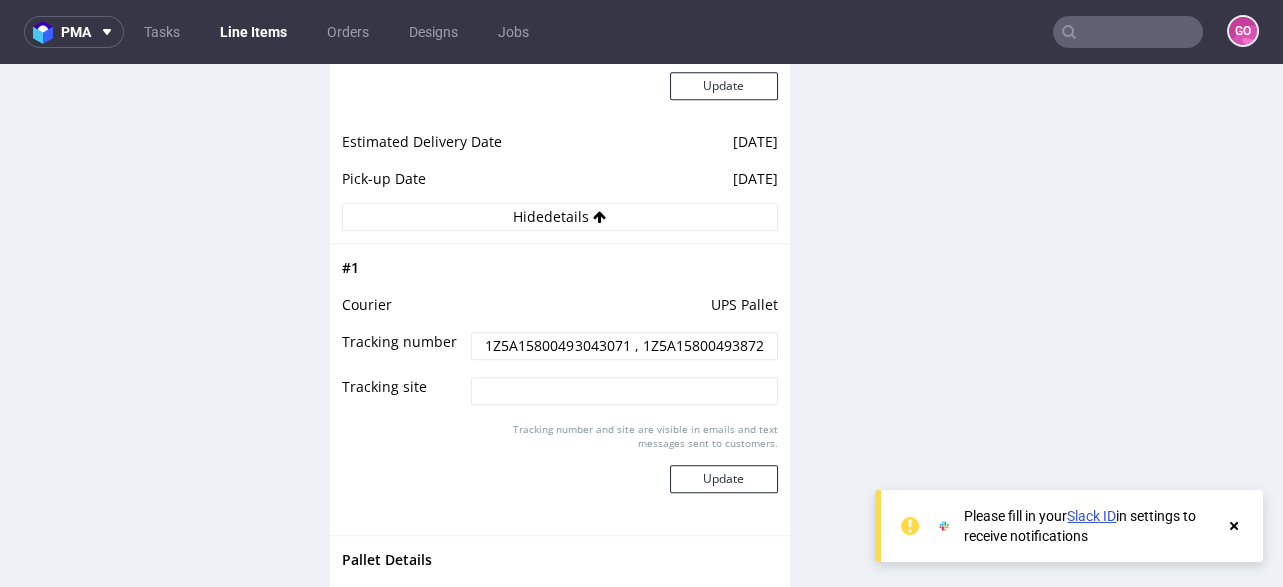 scroll, scrollTop: 2239, scrollLeft: 0, axis: vertical 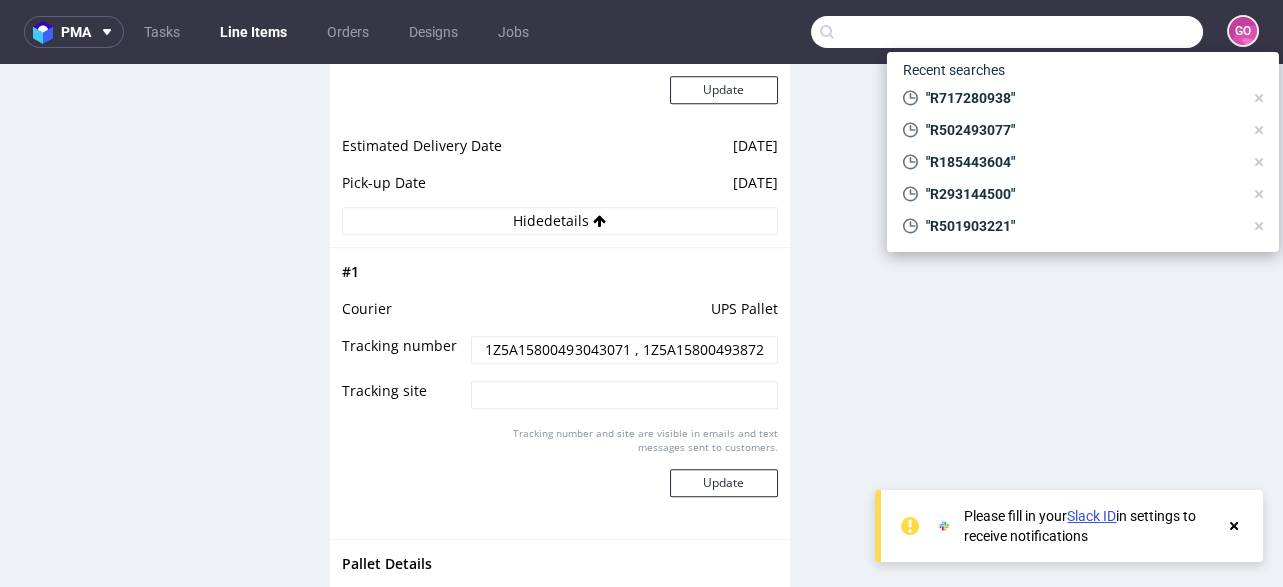 click at bounding box center (1007, 32) 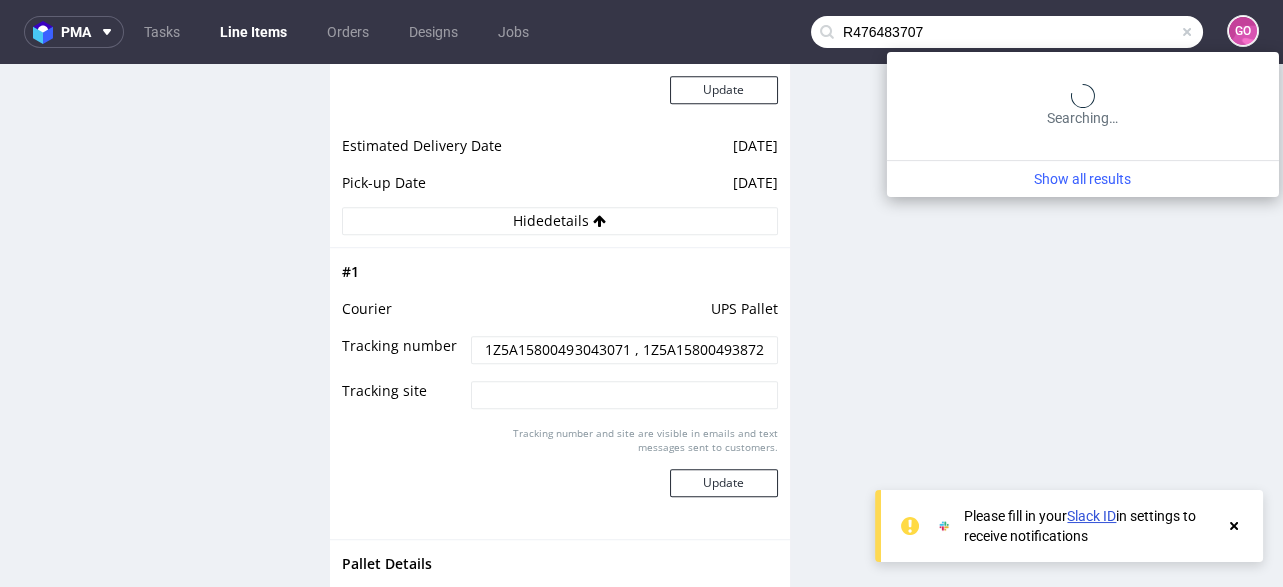 type on "R476483707" 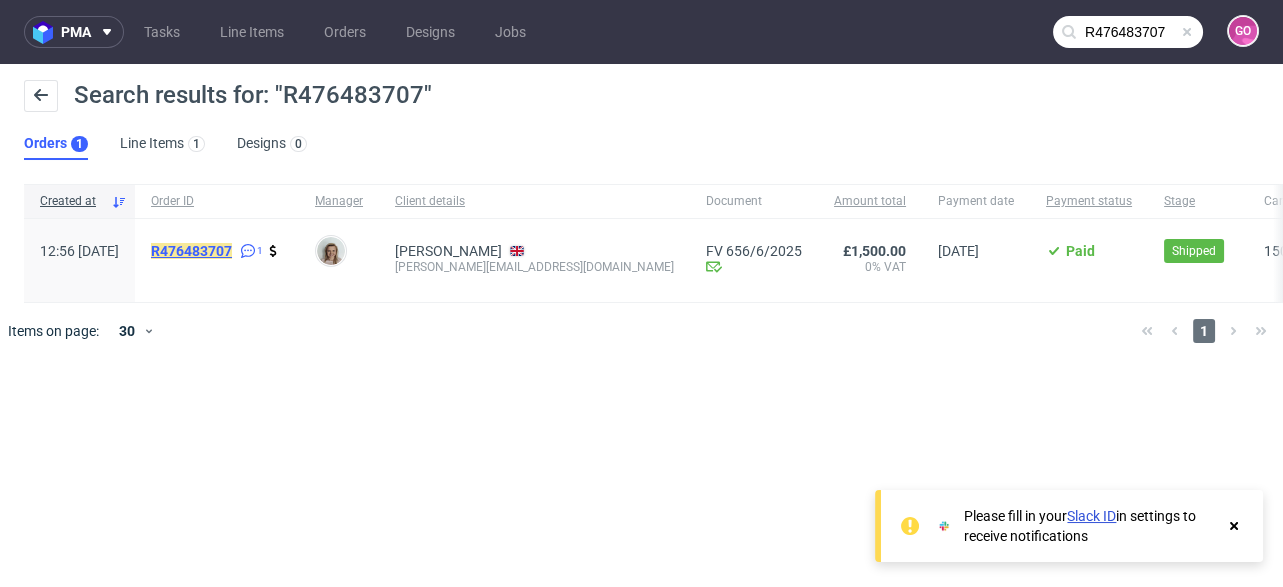 click on "R476483707" 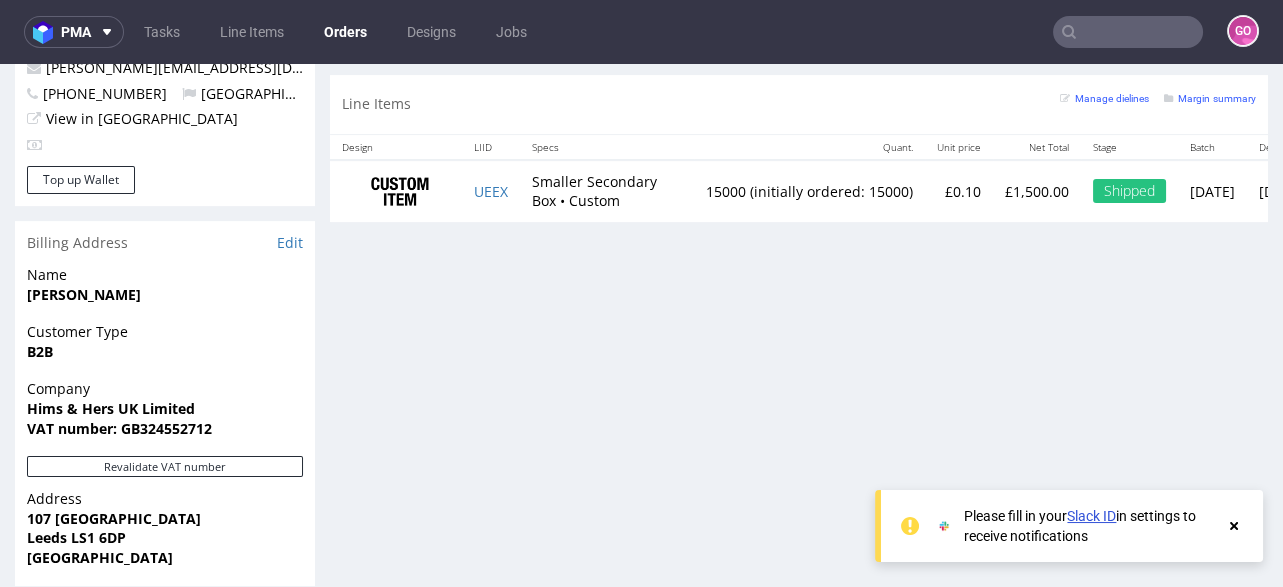 scroll, scrollTop: 1119, scrollLeft: 0, axis: vertical 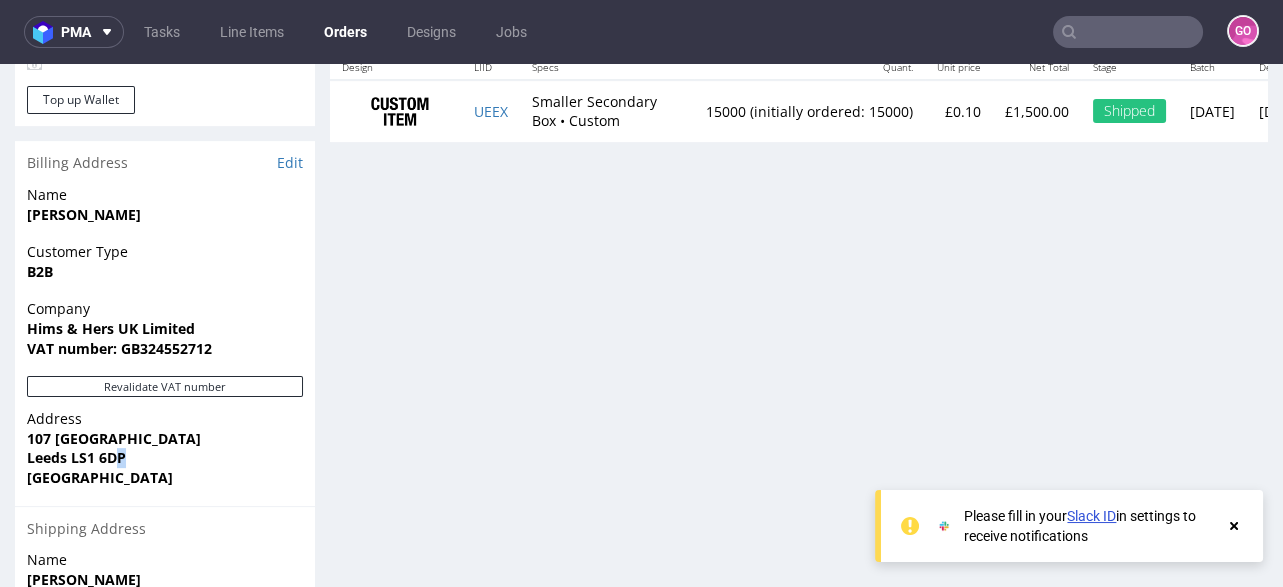 click on "Leeds LS1 6DP" at bounding box center (165, 458) 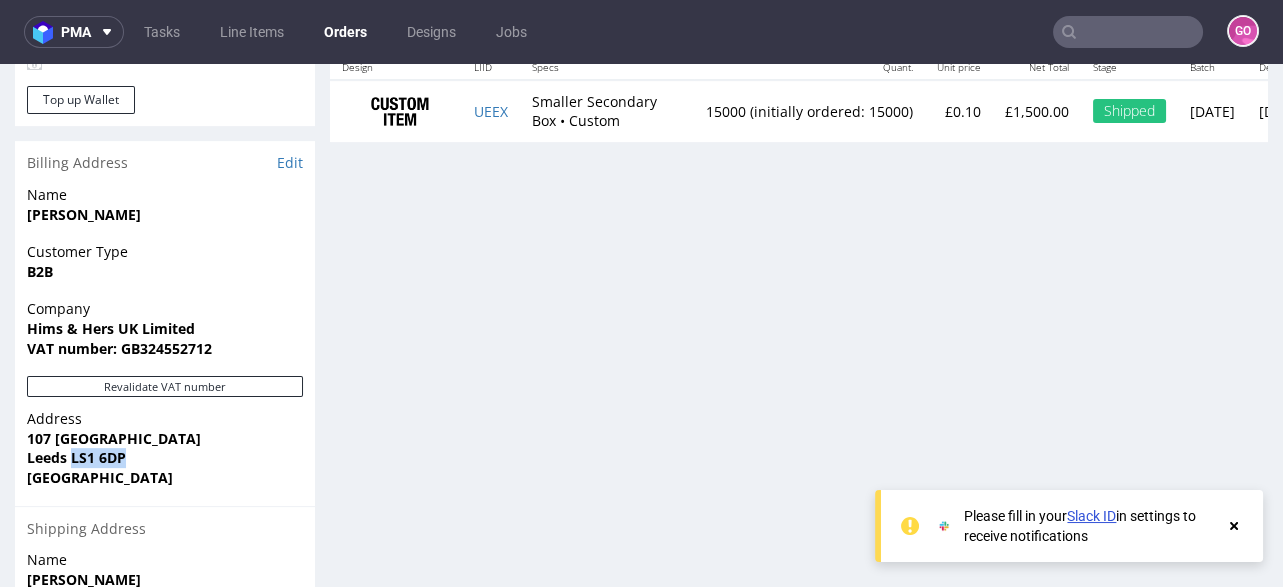 drag, startPoint x: 72, startPoint y: 418, endPoint x: 134, endPoint y: 422, distance: 62.1289 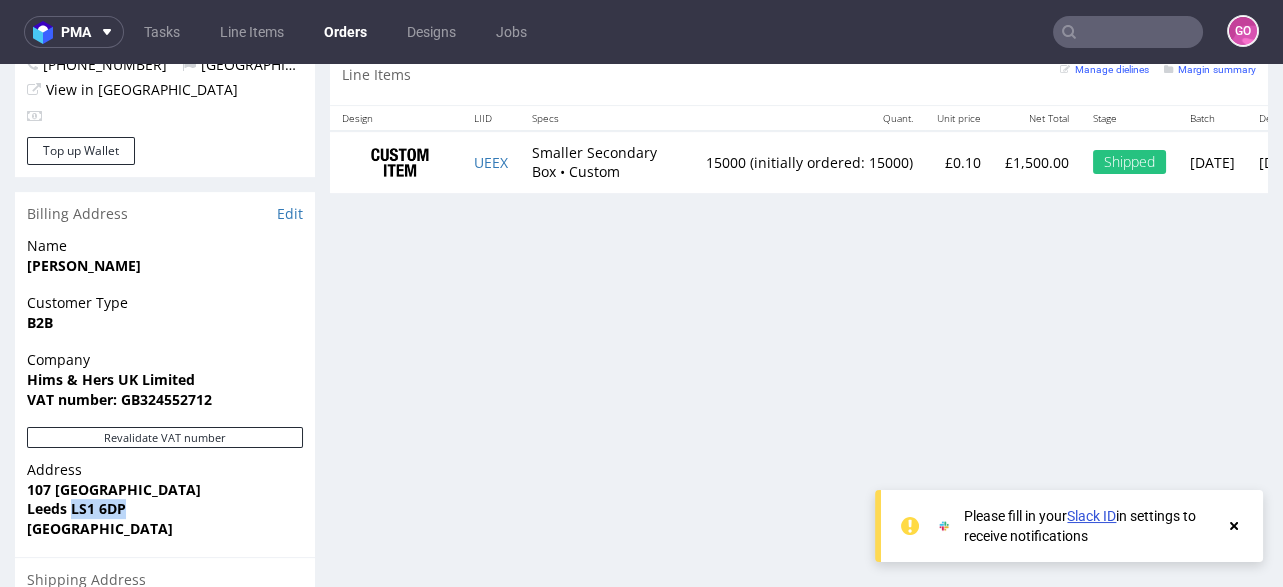 scroll, scrollTop: 1039, scrollLeft: 0, axis: vertical 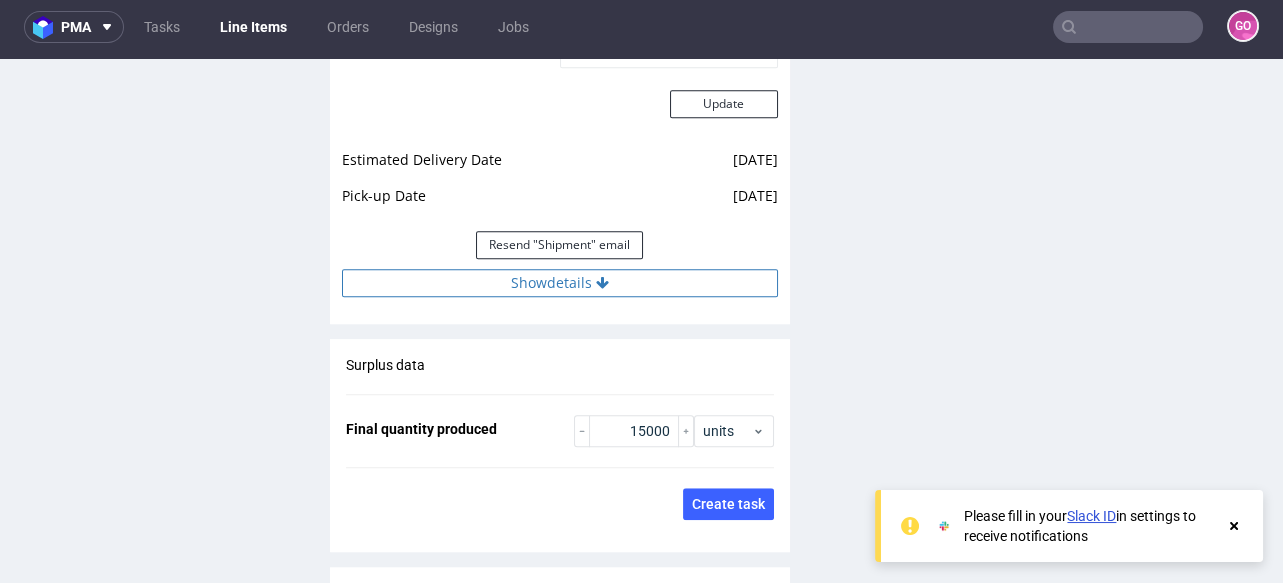 click on "Show  details" 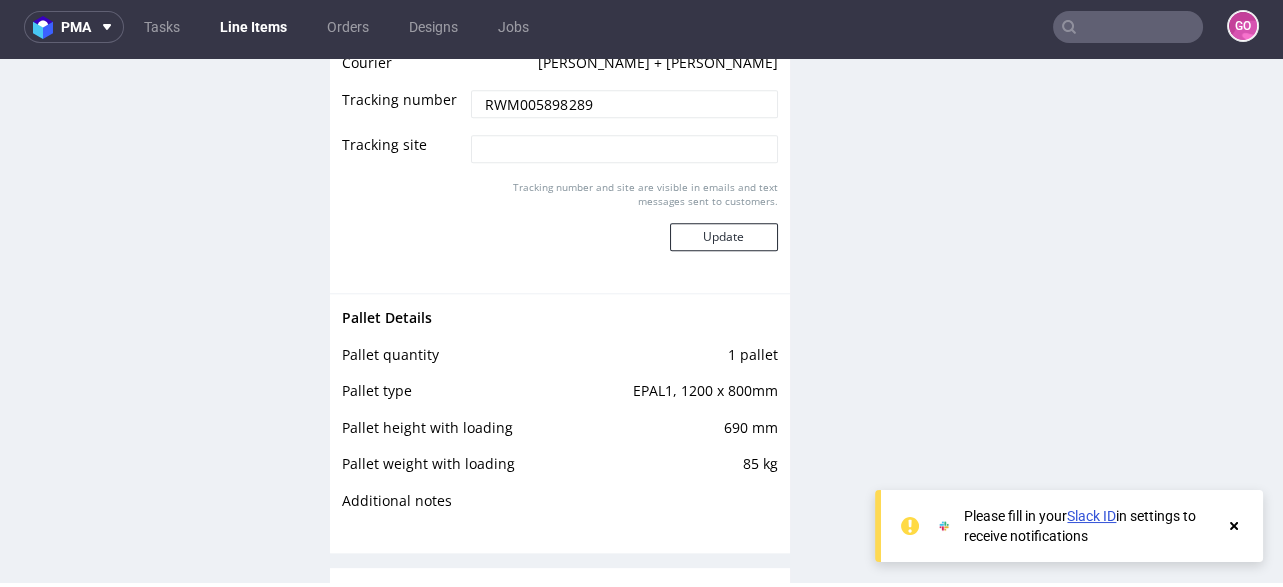 scroll, scrollTop: 3226, scrollLeft: 0, axis: vertical 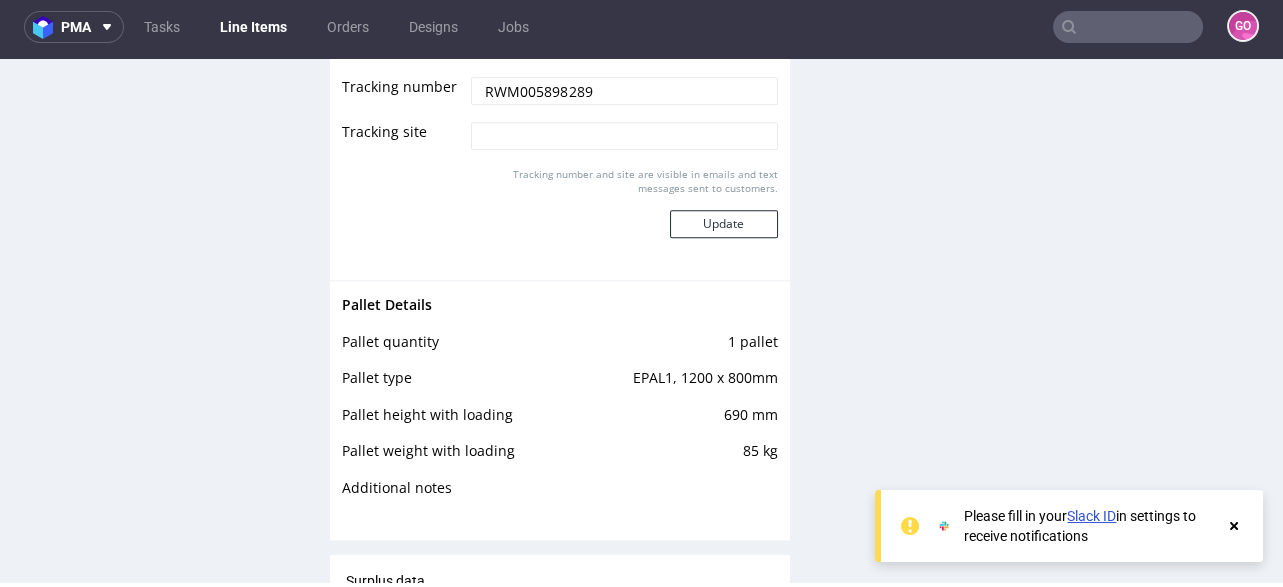 click on "RWM005898289" 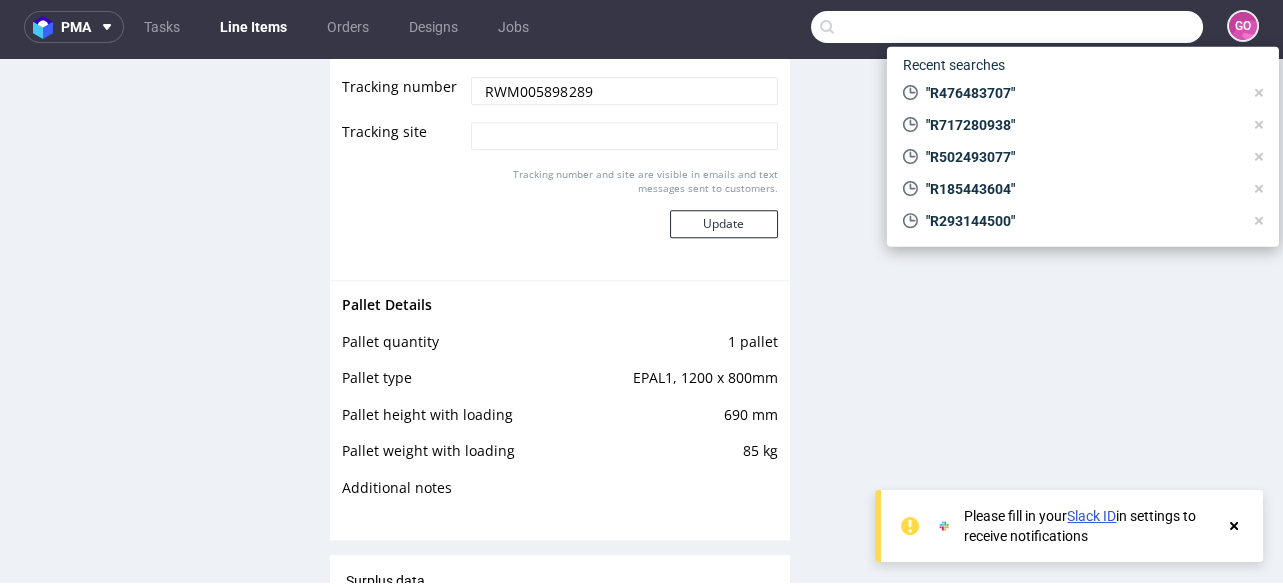 paste on "R812549567" 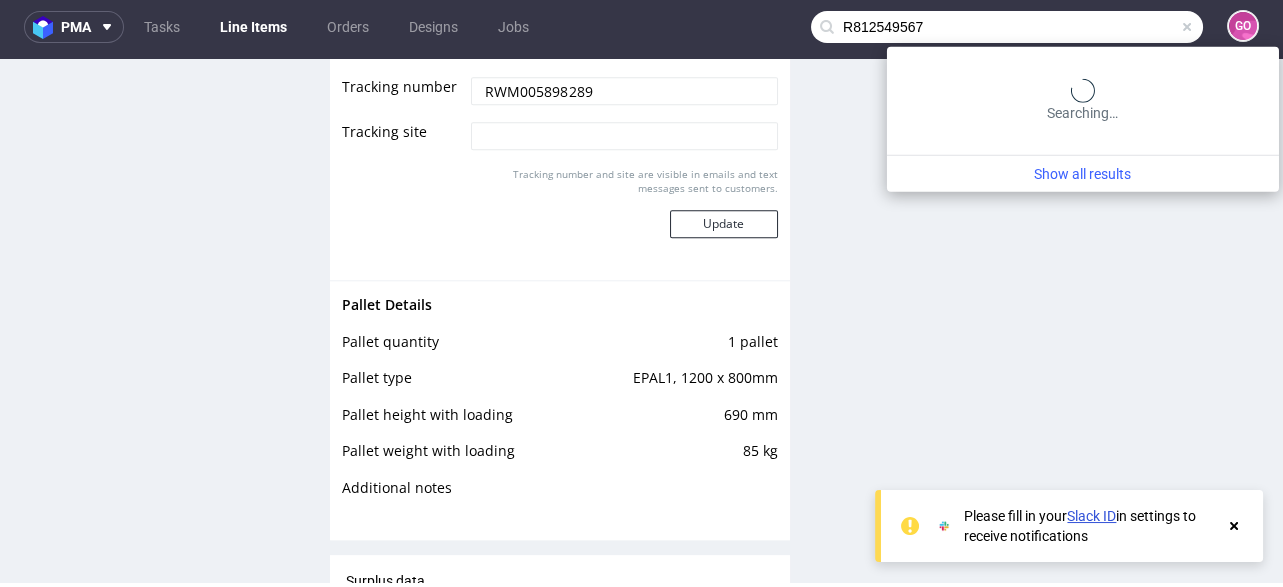 type on "R812549567" 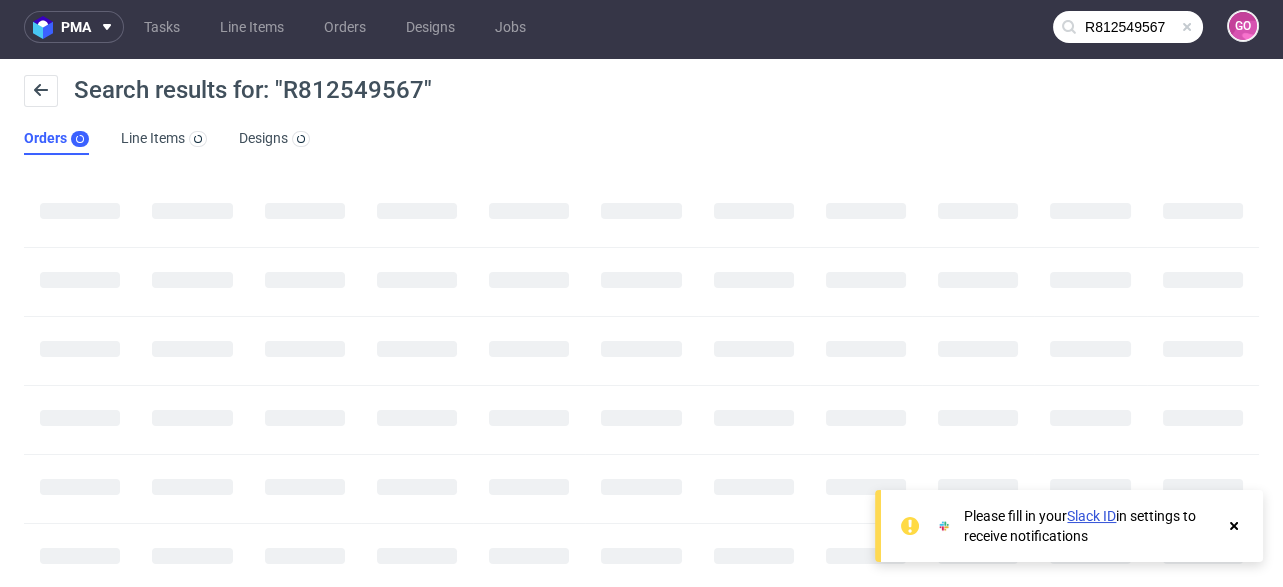 scroll, scrollTop: 0, scrollLeft: 0, axis: both 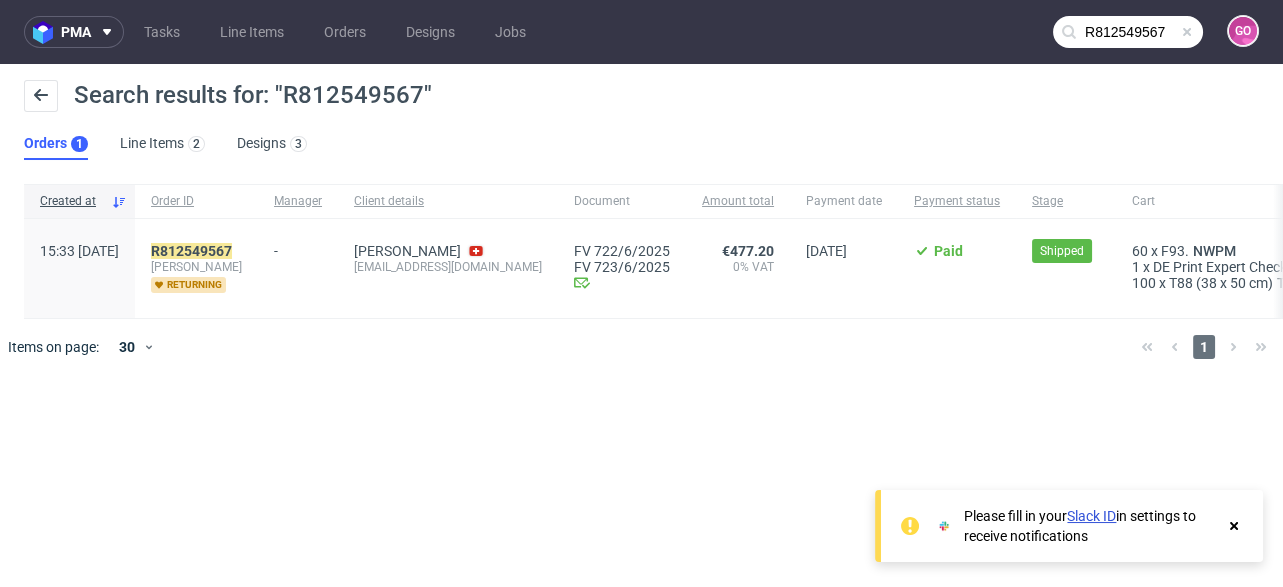 click on "[PERSON_NAME]" at bounding box center [196, 267] 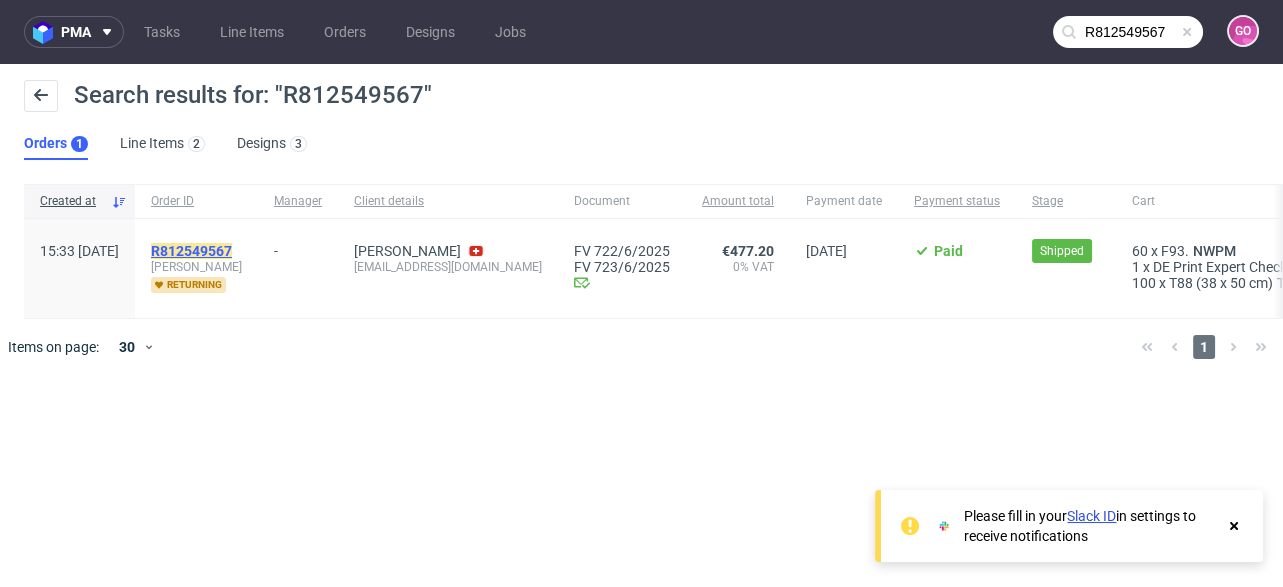 click on "R812549567" 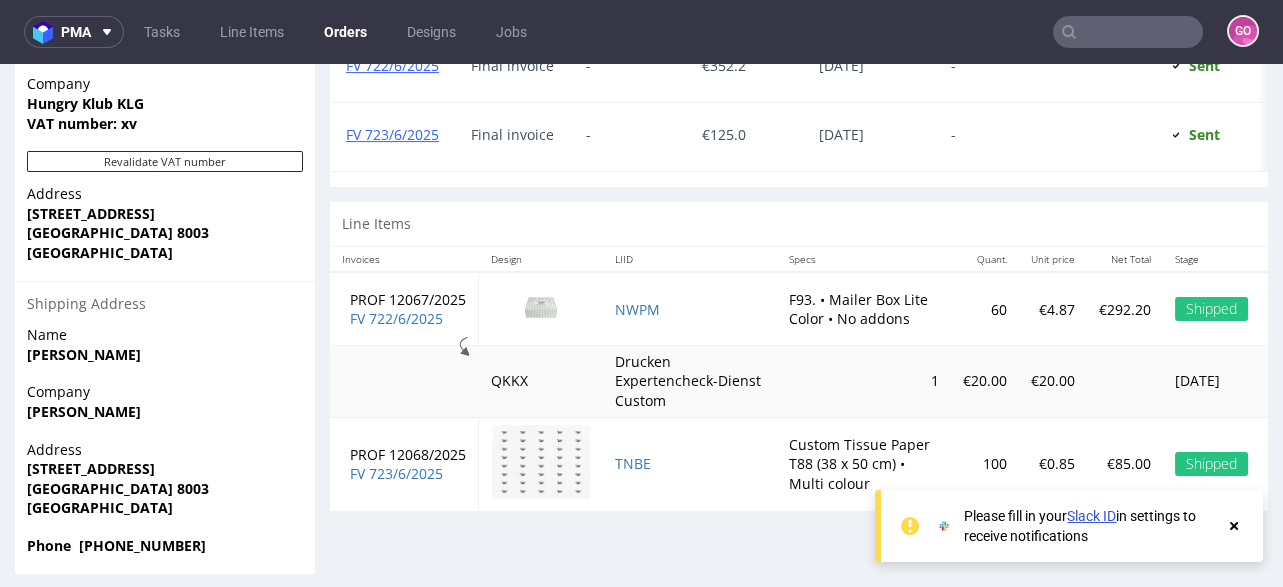 scroll, scrollTop: 1061, scrollLeft: 0, axis: vertical 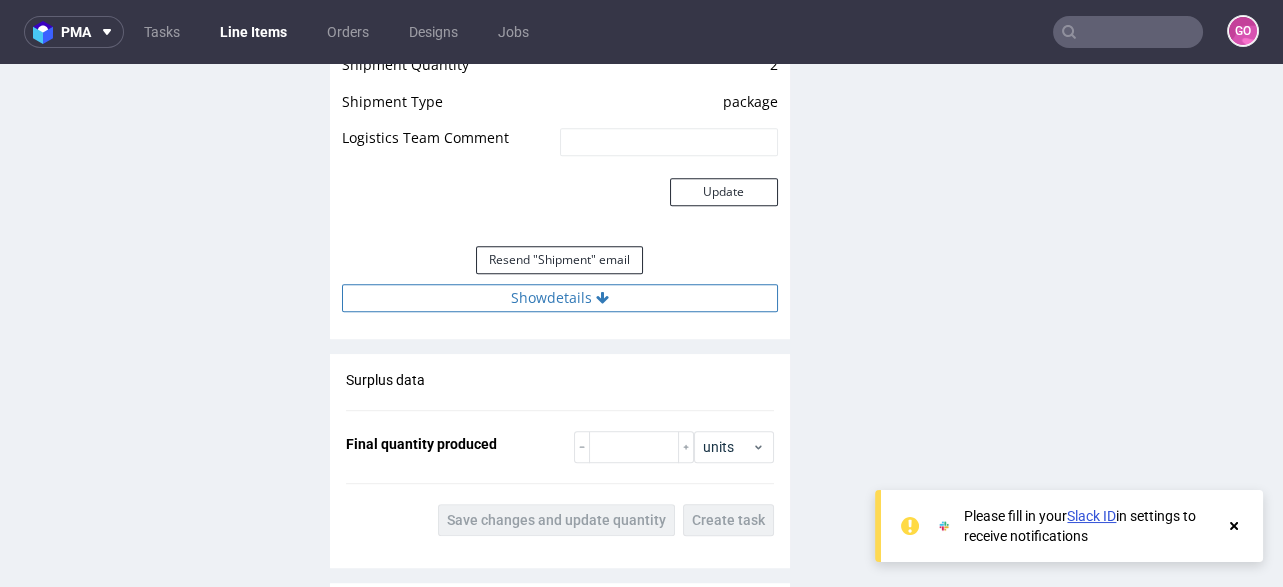 click on "Show  details" at bounding box center [560, 298] 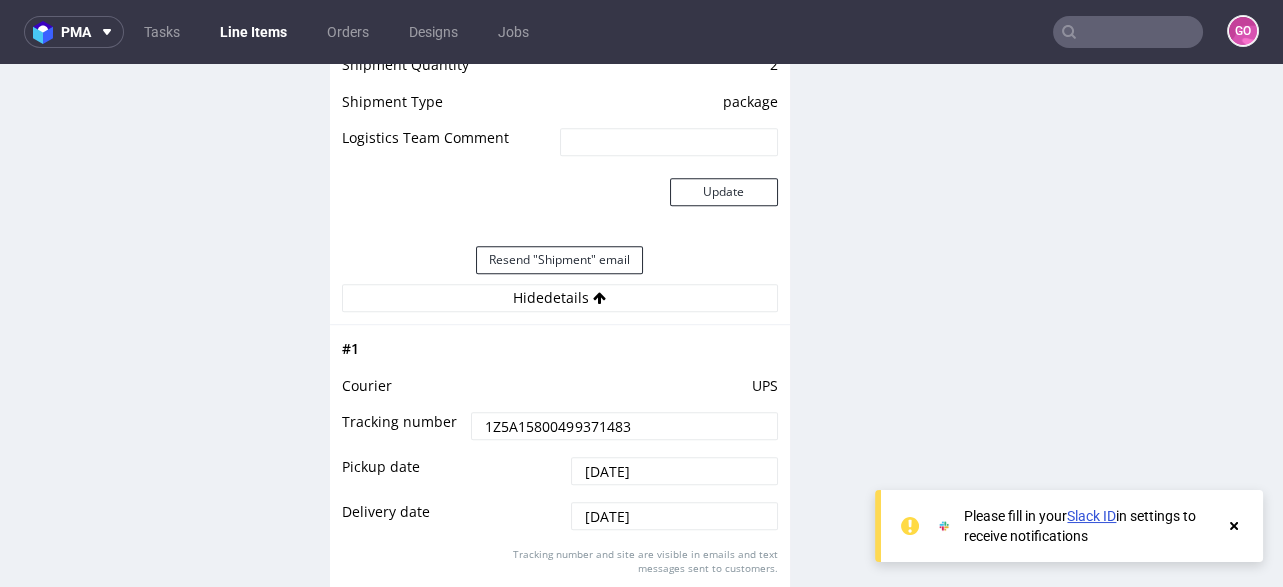 scroll, scrollTop: 2430, scrollLeft: 0, axis: vertical 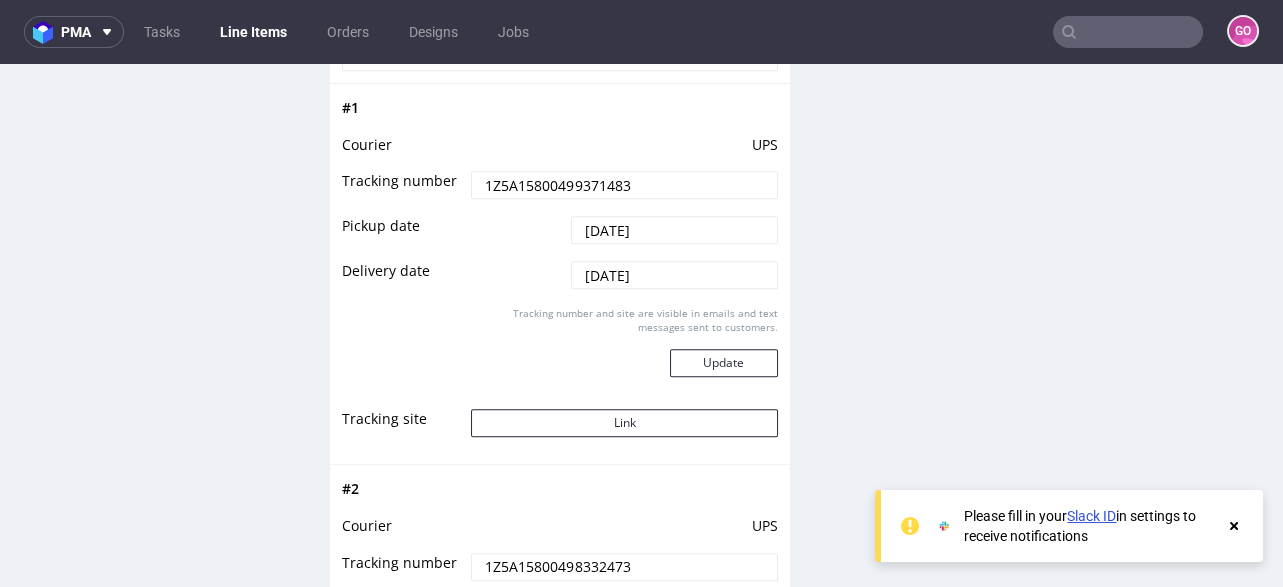 click on "1Z5A15800499371483" at bounding box center [624, 185] 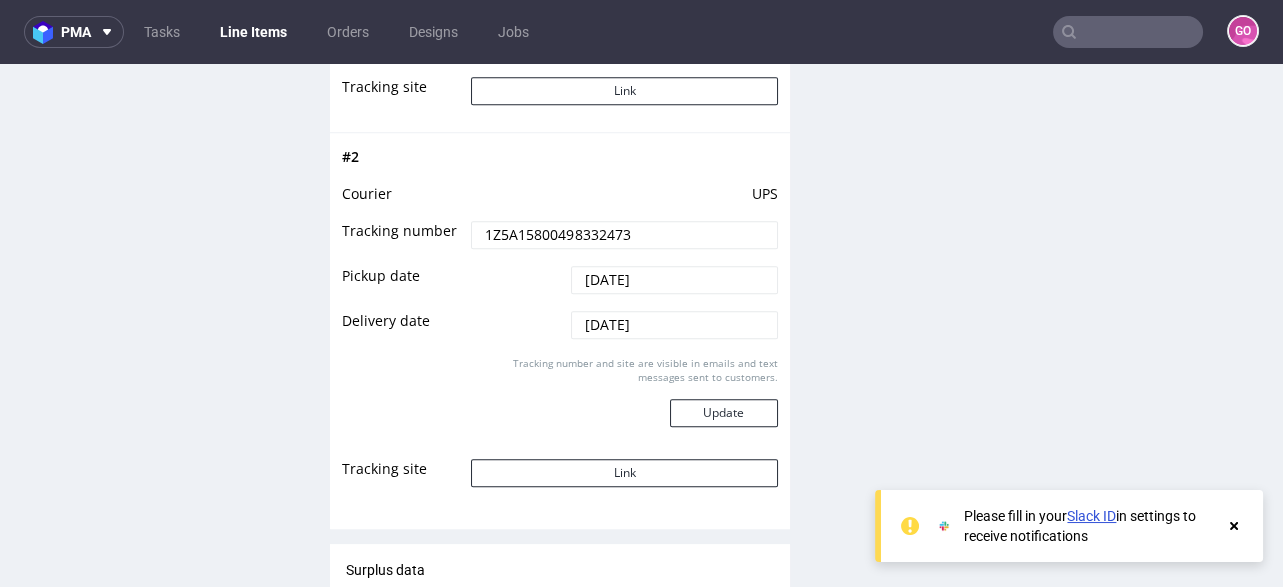 scroll, scrollTop: 2910, scrollLeft: 0, axis: vertical 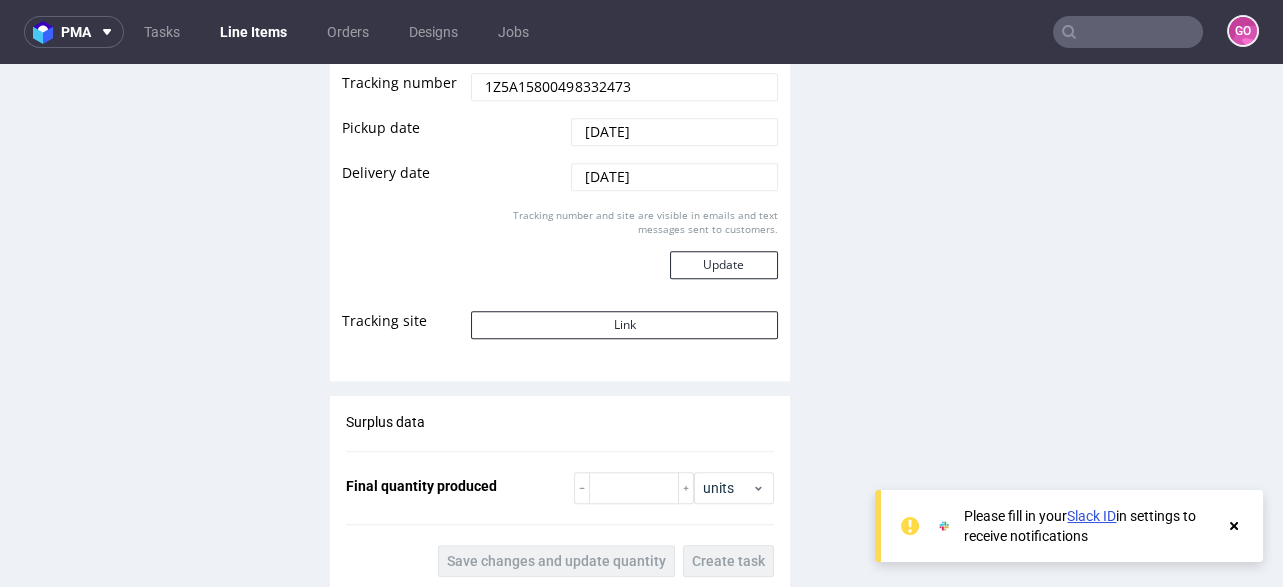 click on "1Z5A15800498332473" at bounding box center (624, 87) 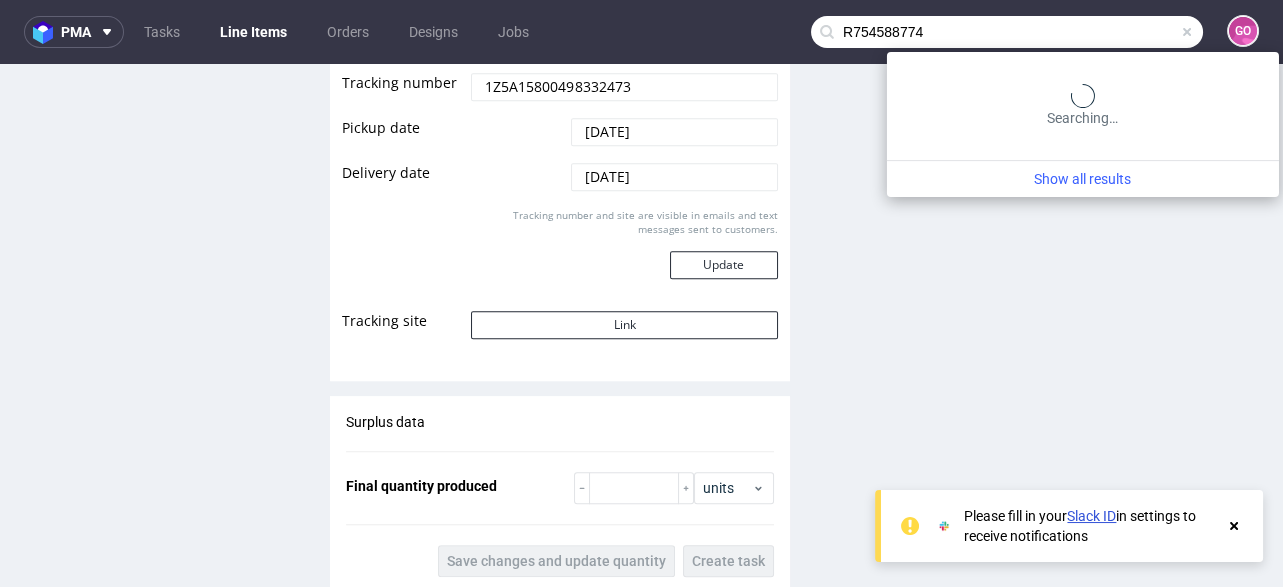 type on "R754588774" 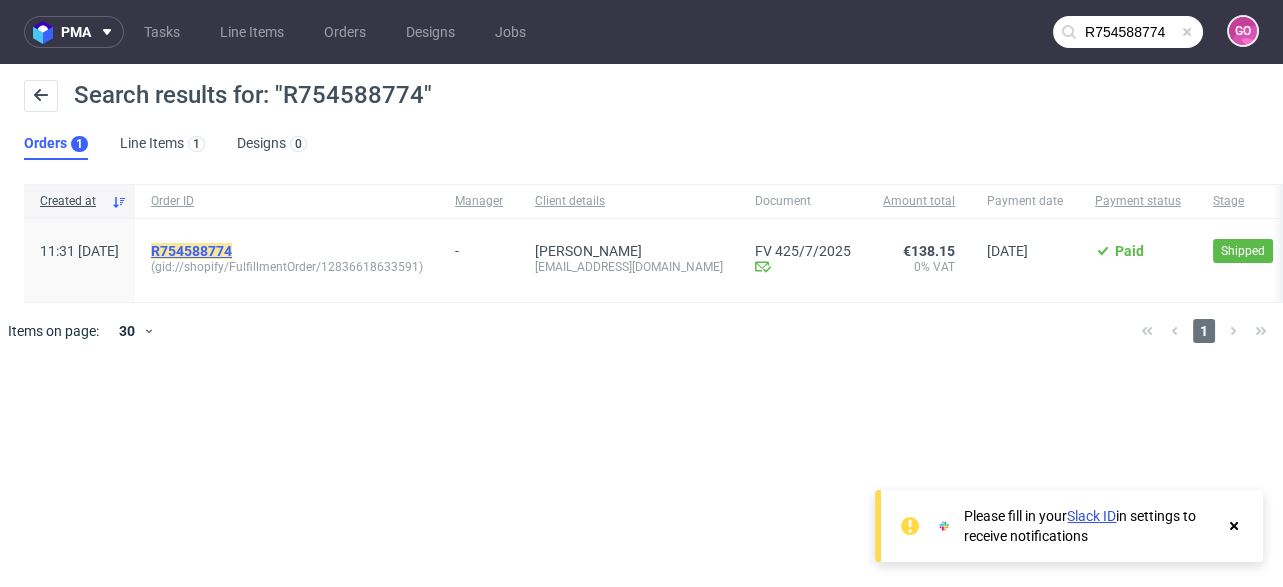 click on "R754588774" 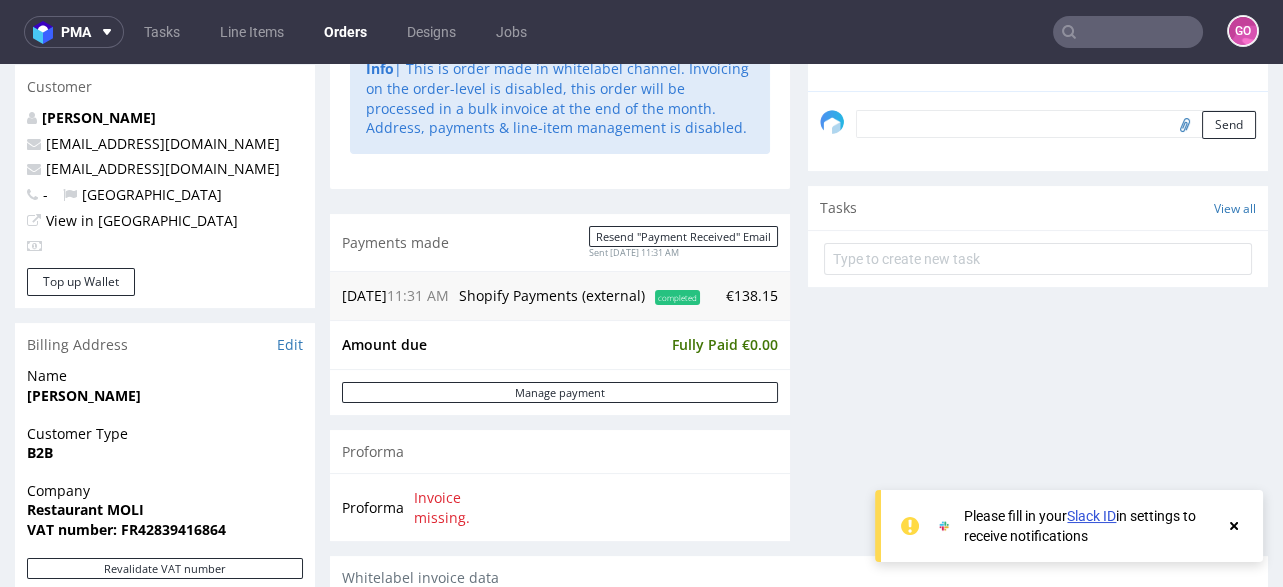 scroll, scrollTop: 639, scrollLeft: 0, axis: vertical 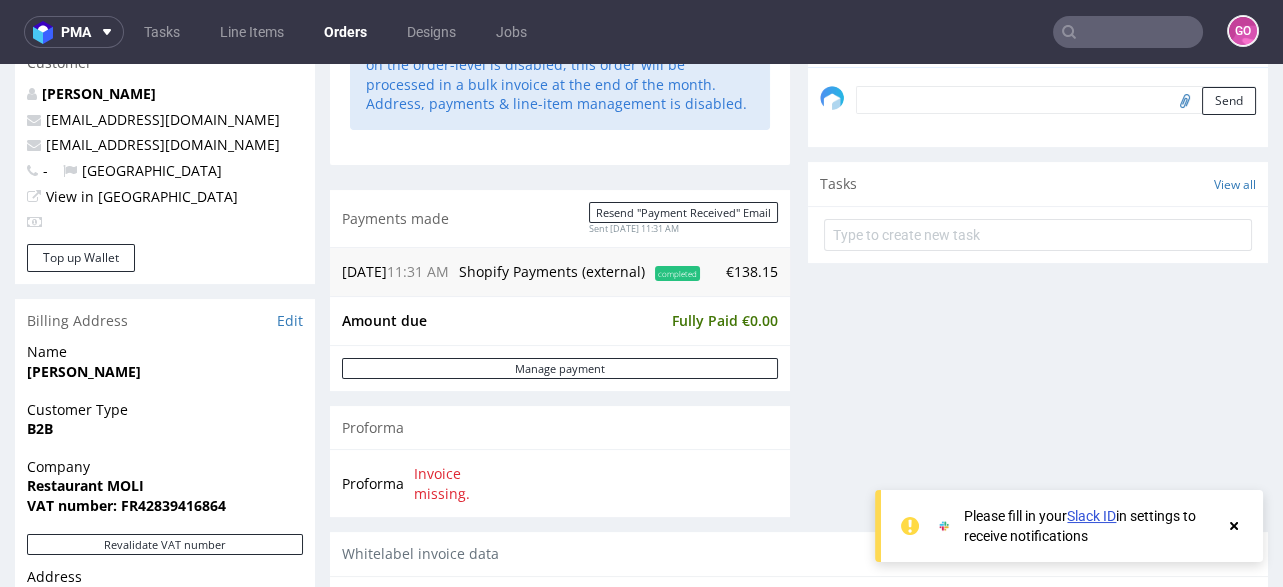 click at bounding box center (1128, 32) 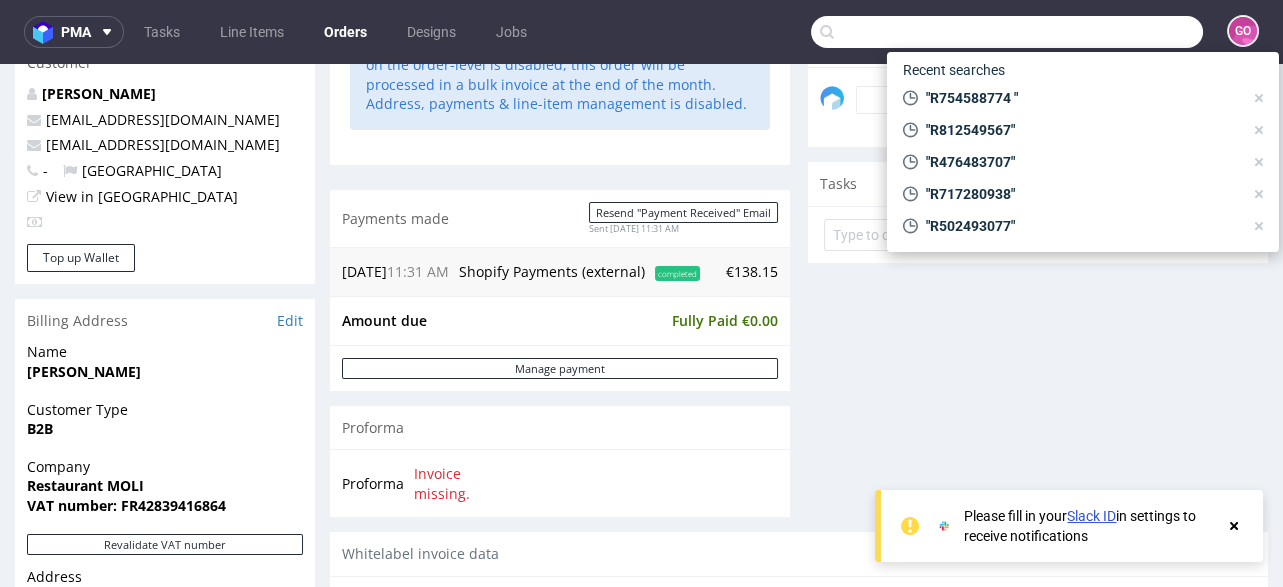 paste on "R163049367" 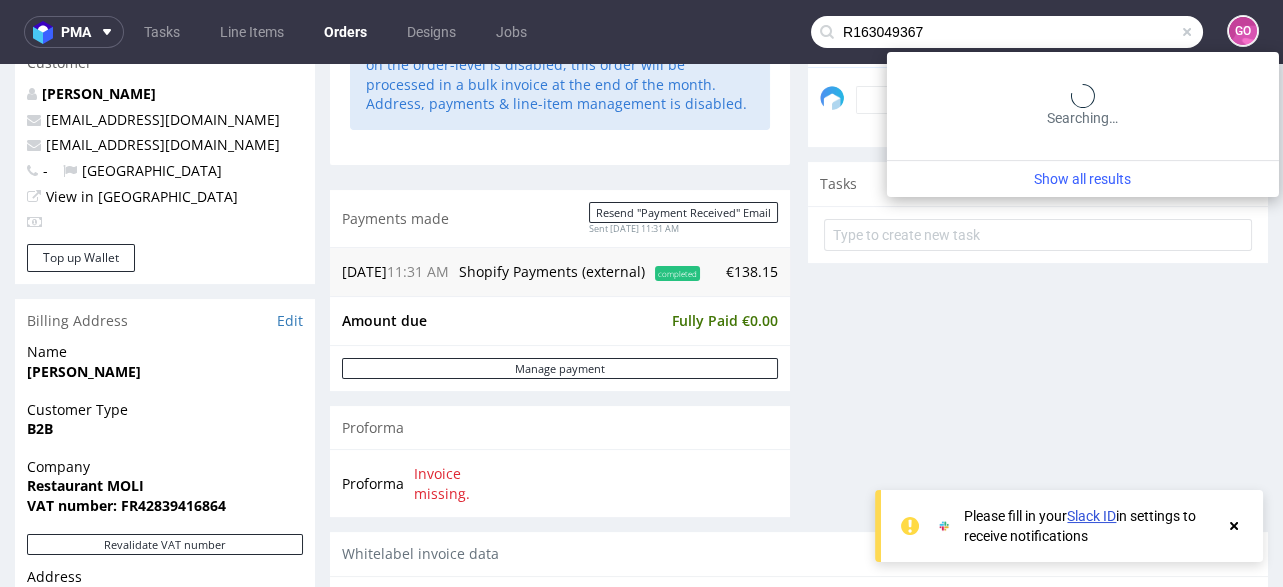 type on "R163049367" 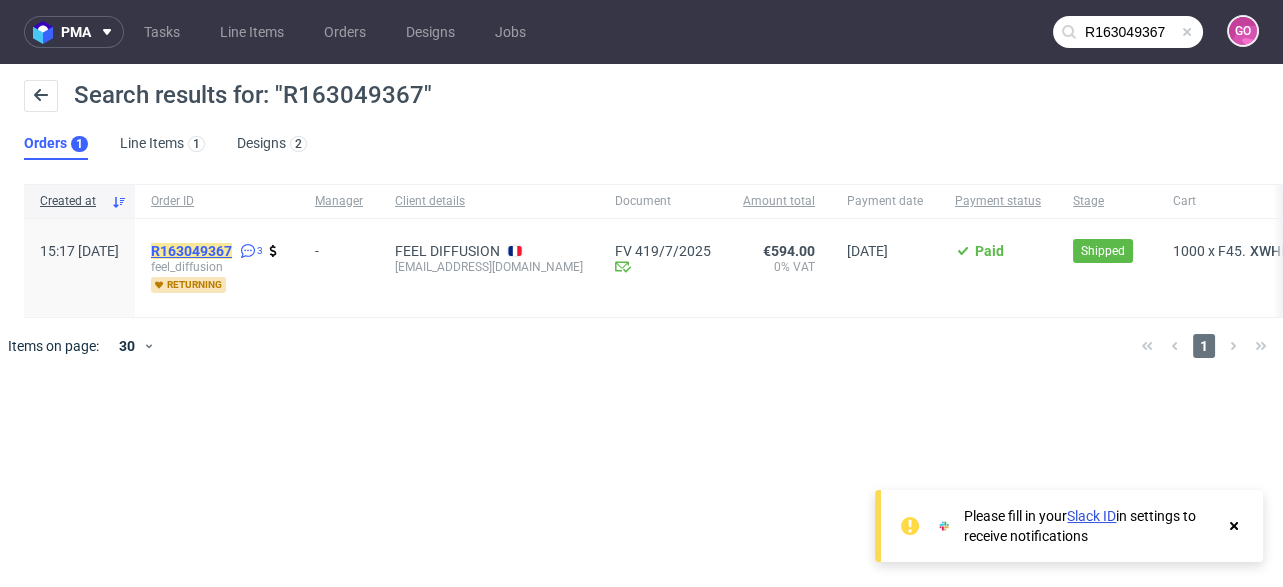 click on "R163049367" 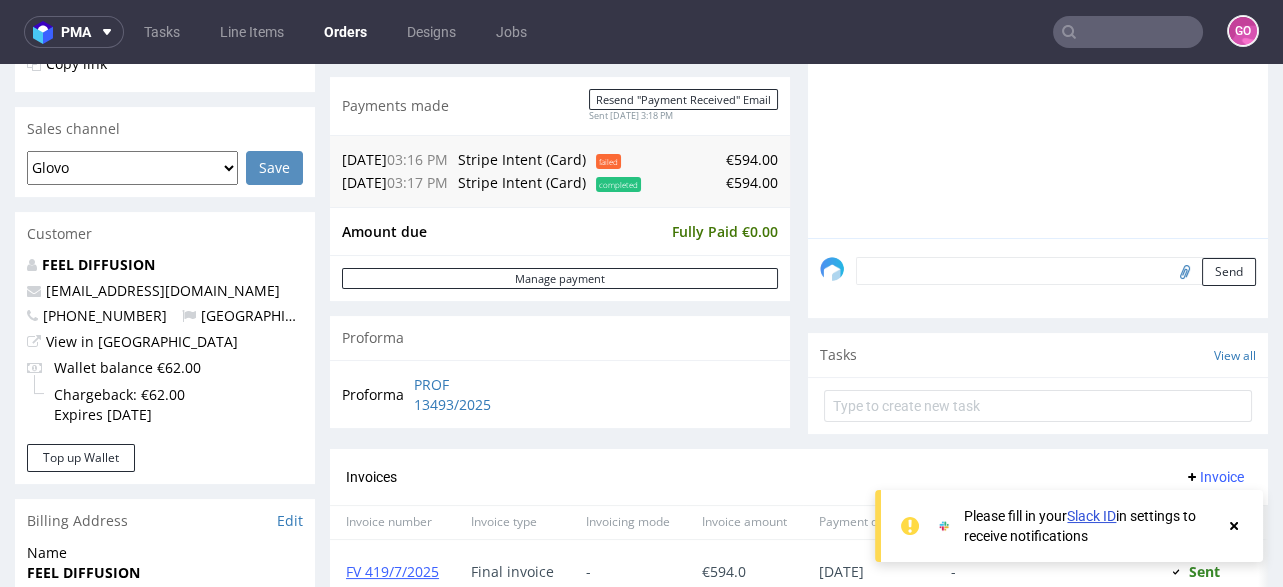 scroll, scrollTop: 319, scrollLeft: 0, axis: vertical 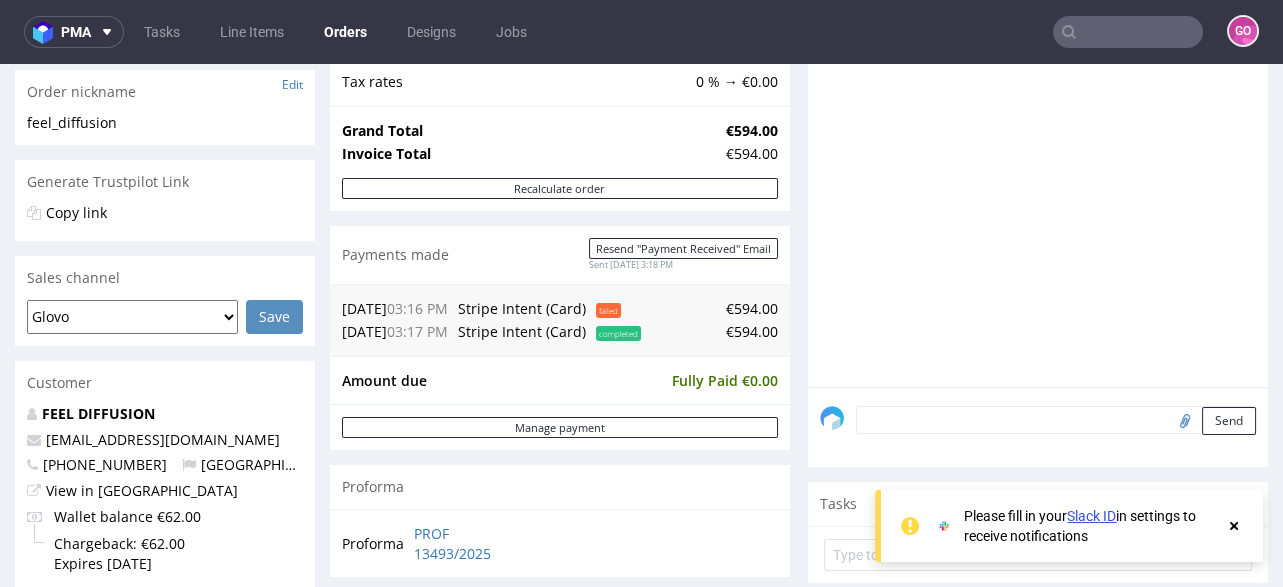 click at bounding box center [1128, 32] 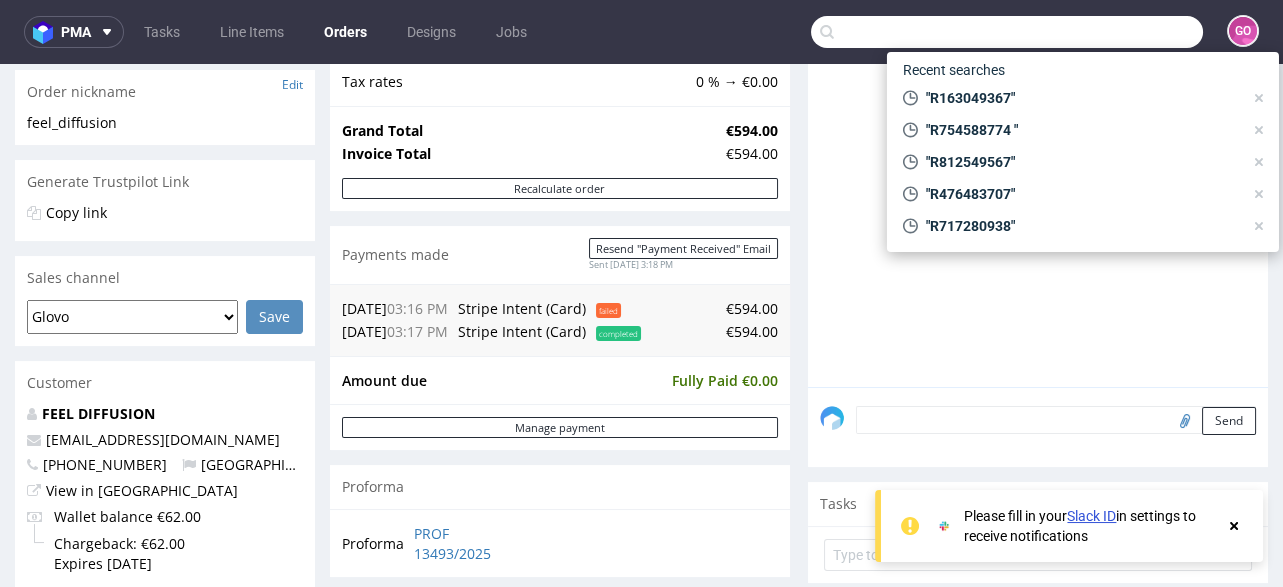paste on "R595895667" 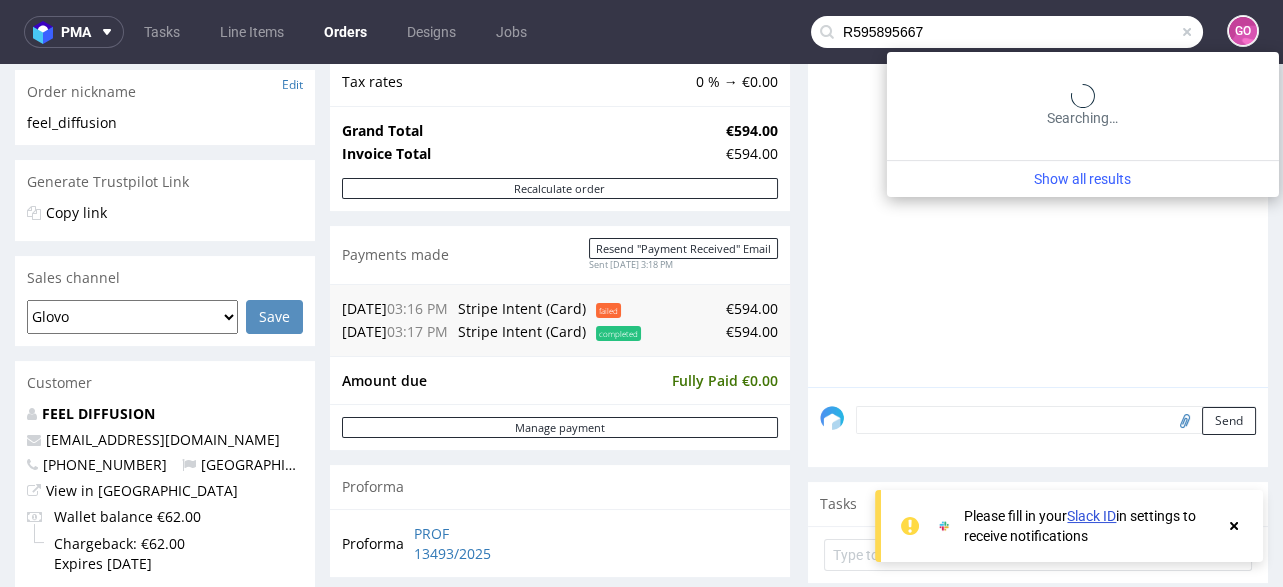 type on "R595895667" 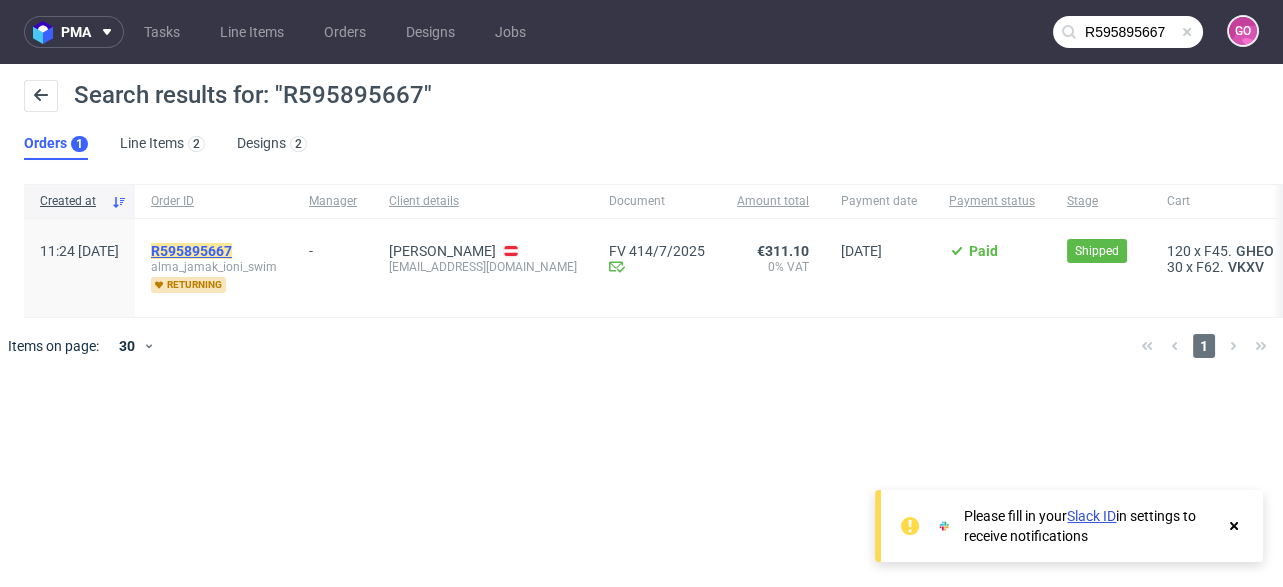 click on "R595895667" 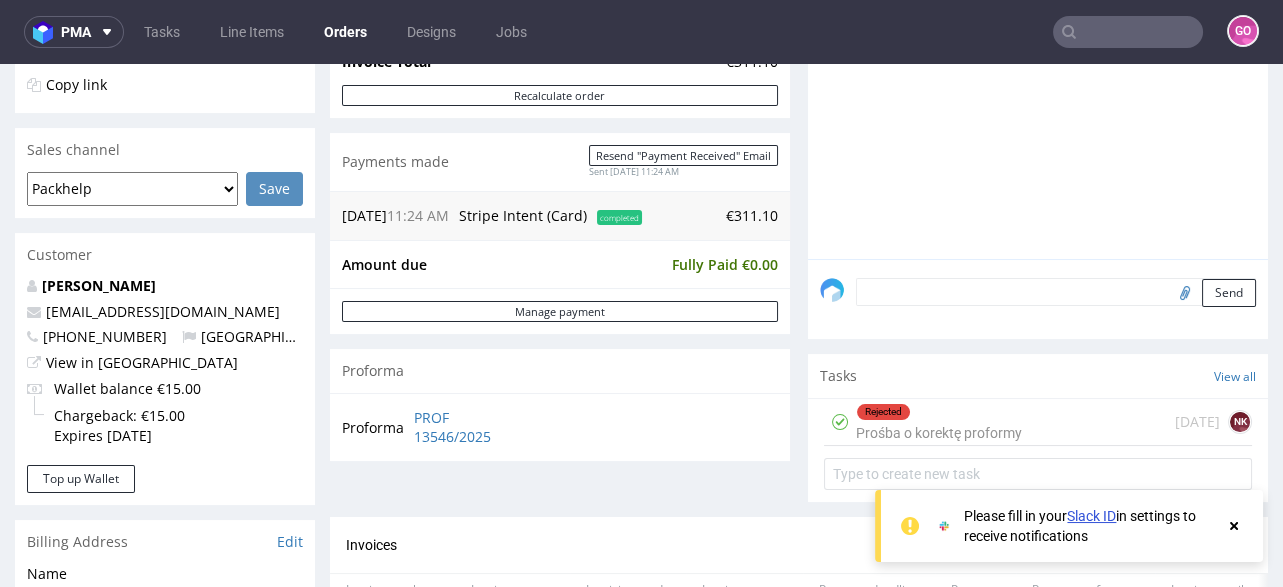 scroll, scrollTop: 480, scrollLeft: 0, axis: vertical 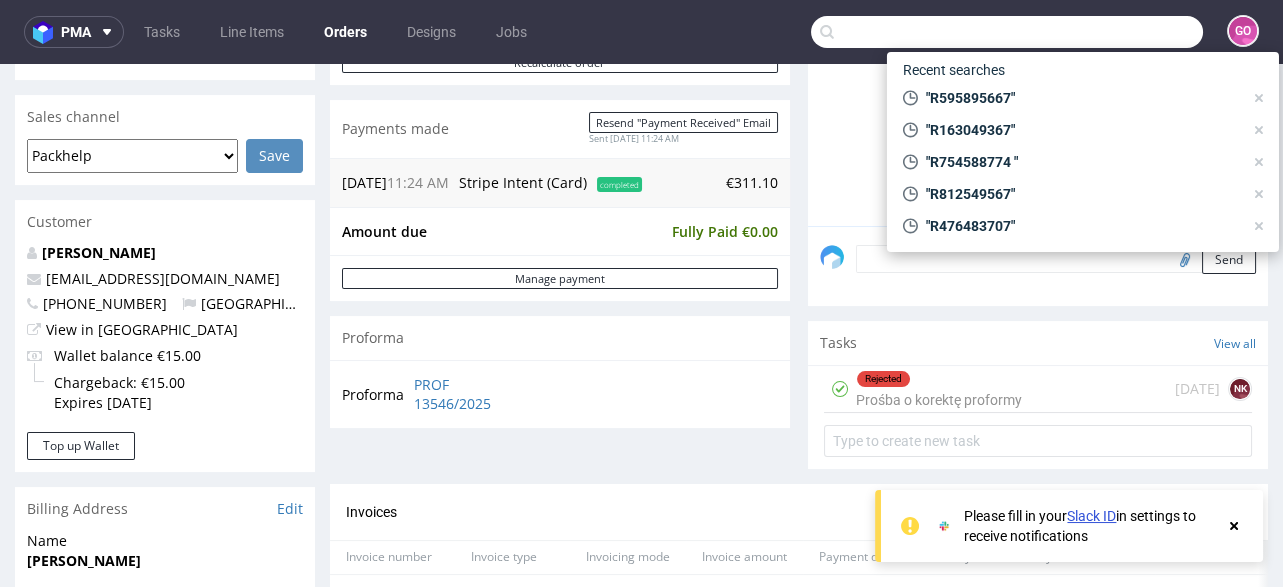 click at bounding box center (1007, 32) 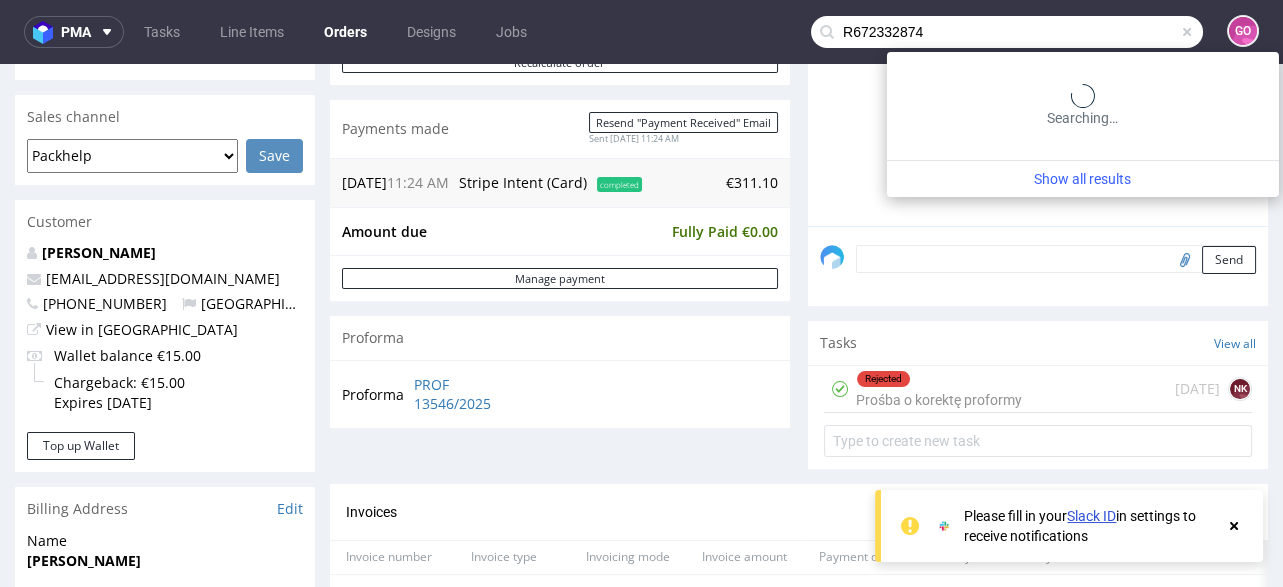 type on "R672332874" 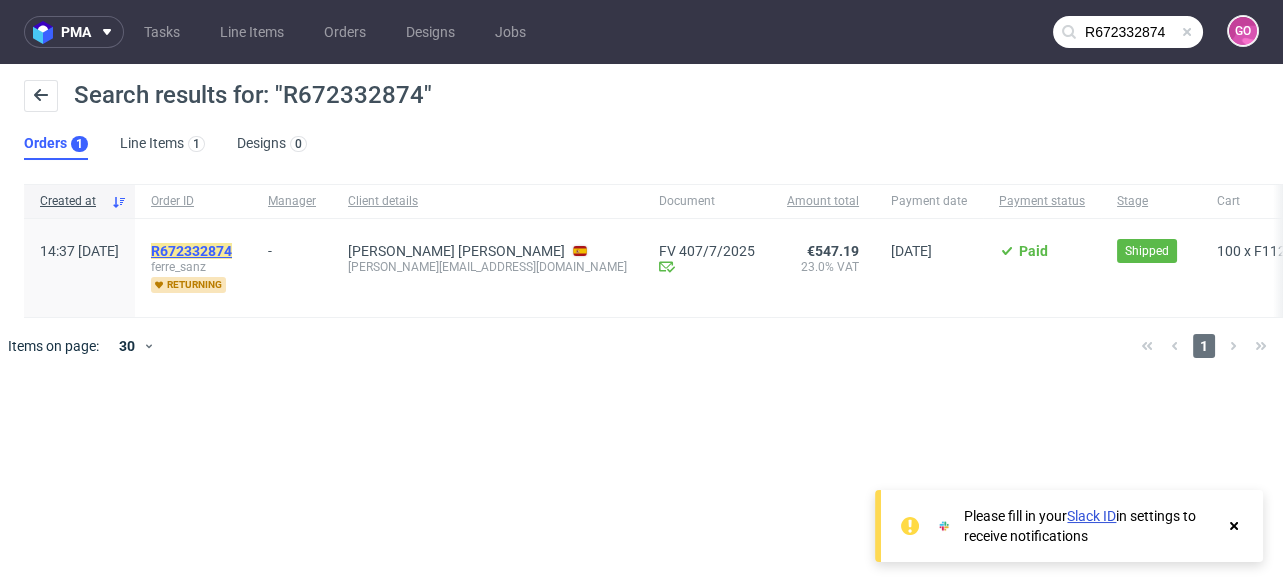 click on "R672332874" 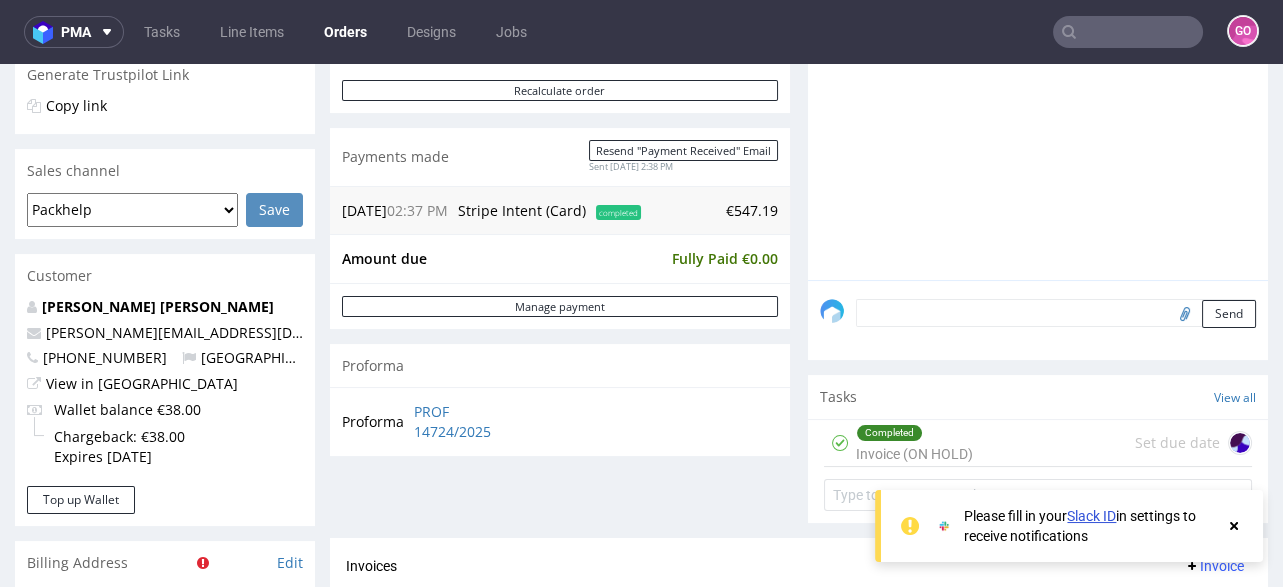 scroll, scrollTop: 480, scrollLeft: 0, axis: vertical 